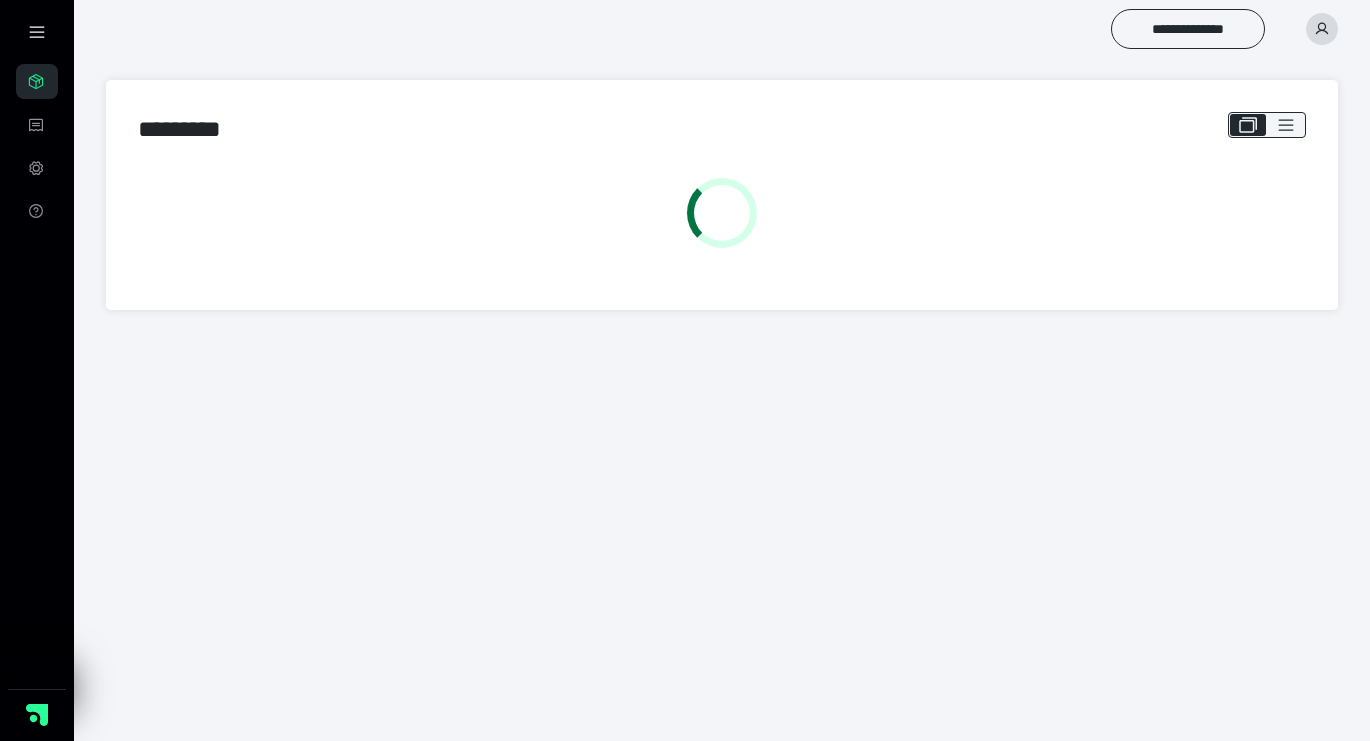 scroll, scrollTop: 0, scrollLeft: 0, axis: both 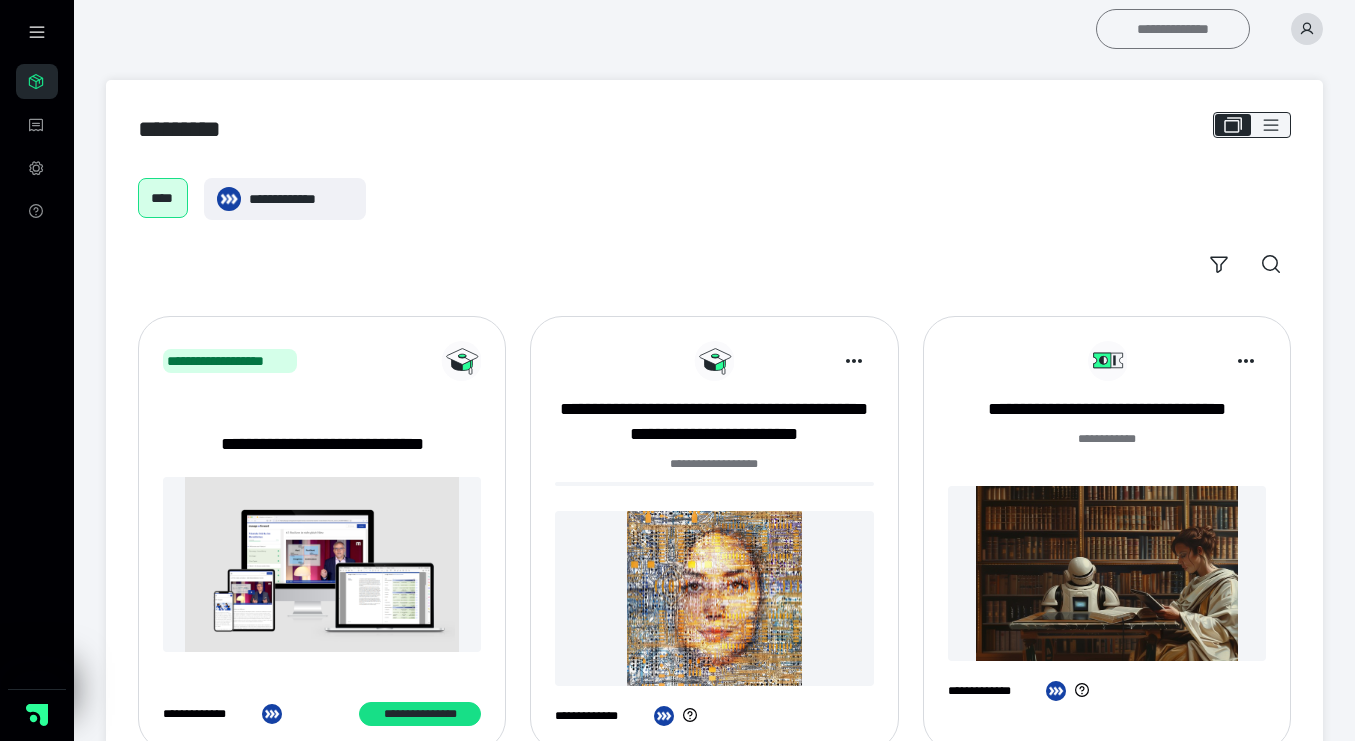click on "**********" at bounding box center [1173, 29] 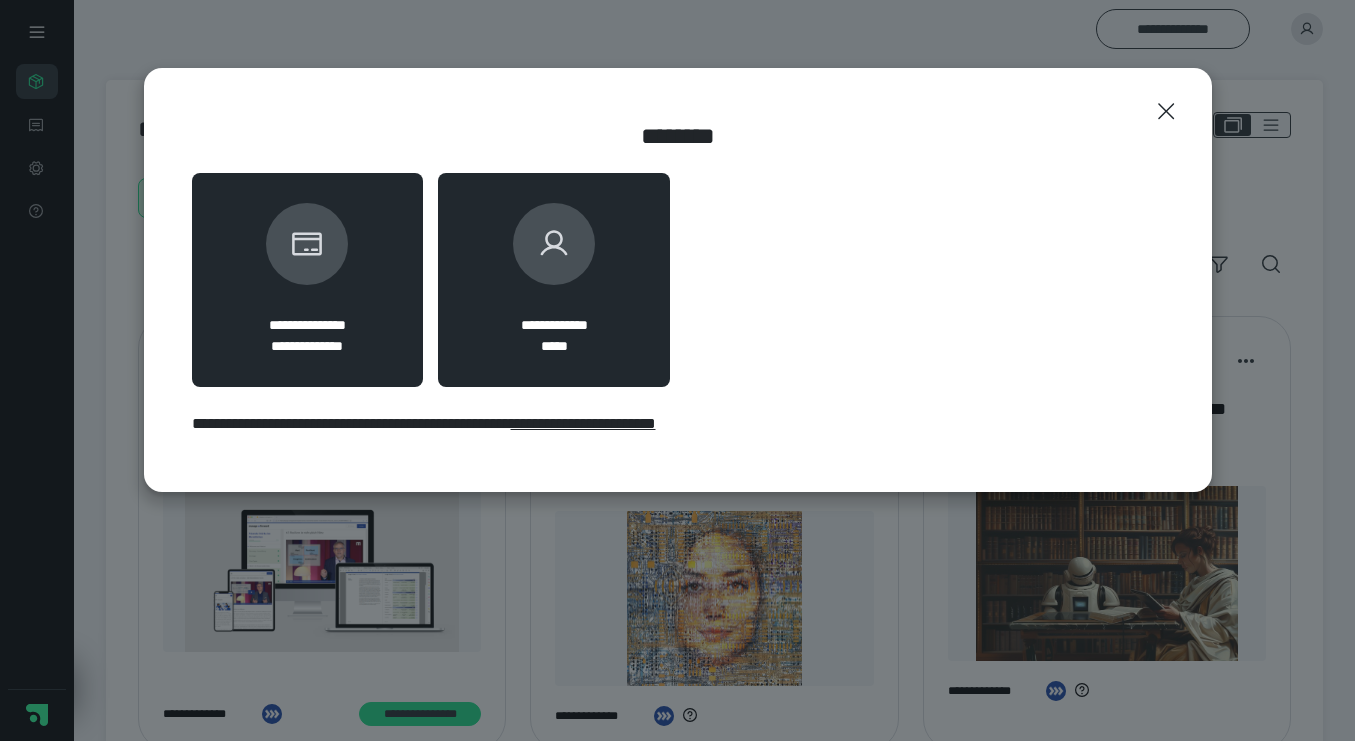 click on "**********" at bounding box center [554, 280] 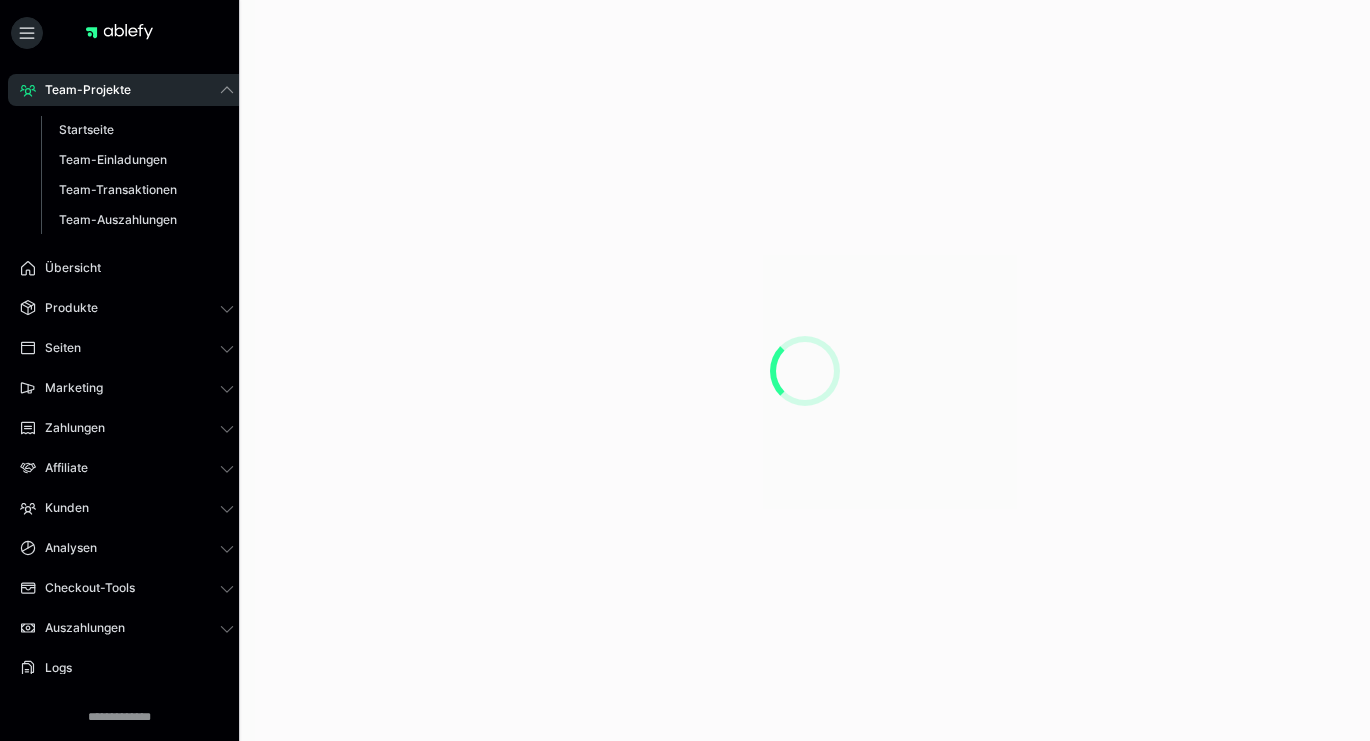 scroll, scrollTop: 0, scrollLeft: 0, axis: both 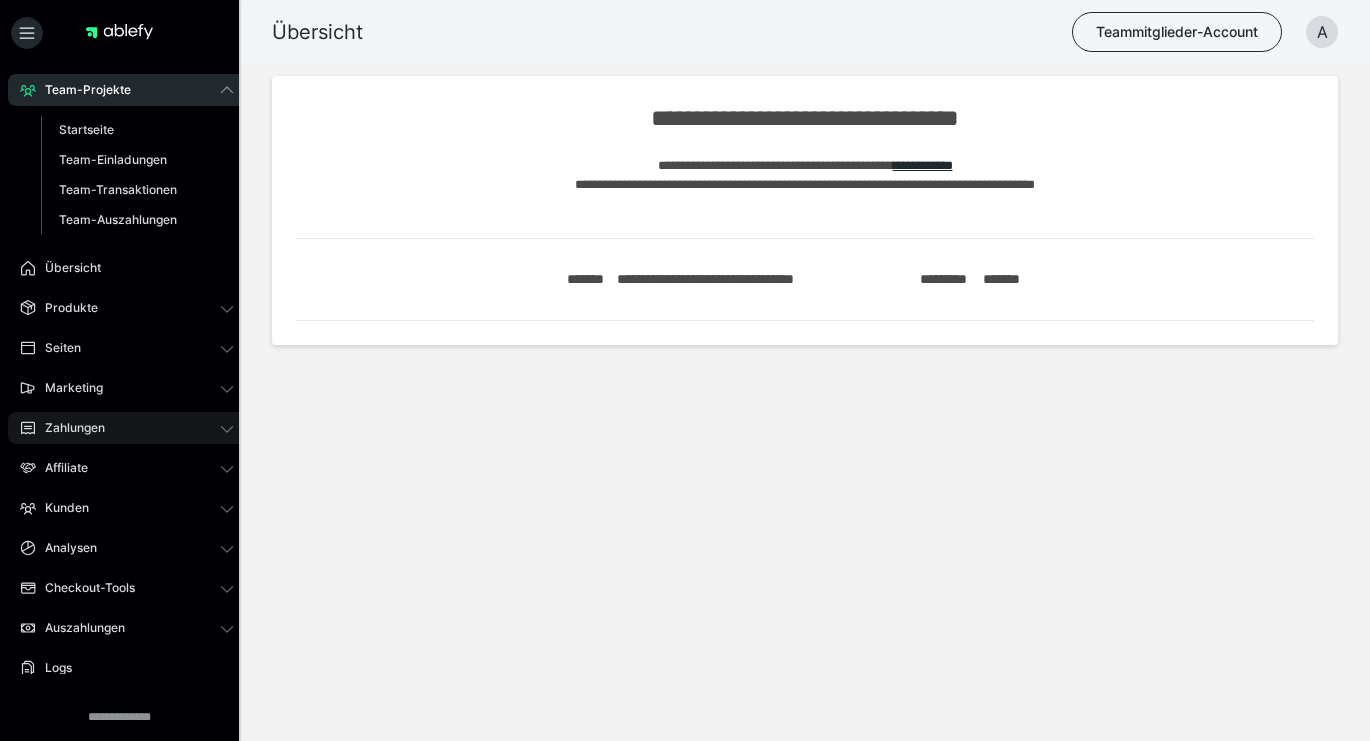 click on "Zahlungen" at bounding box center (68, 428) 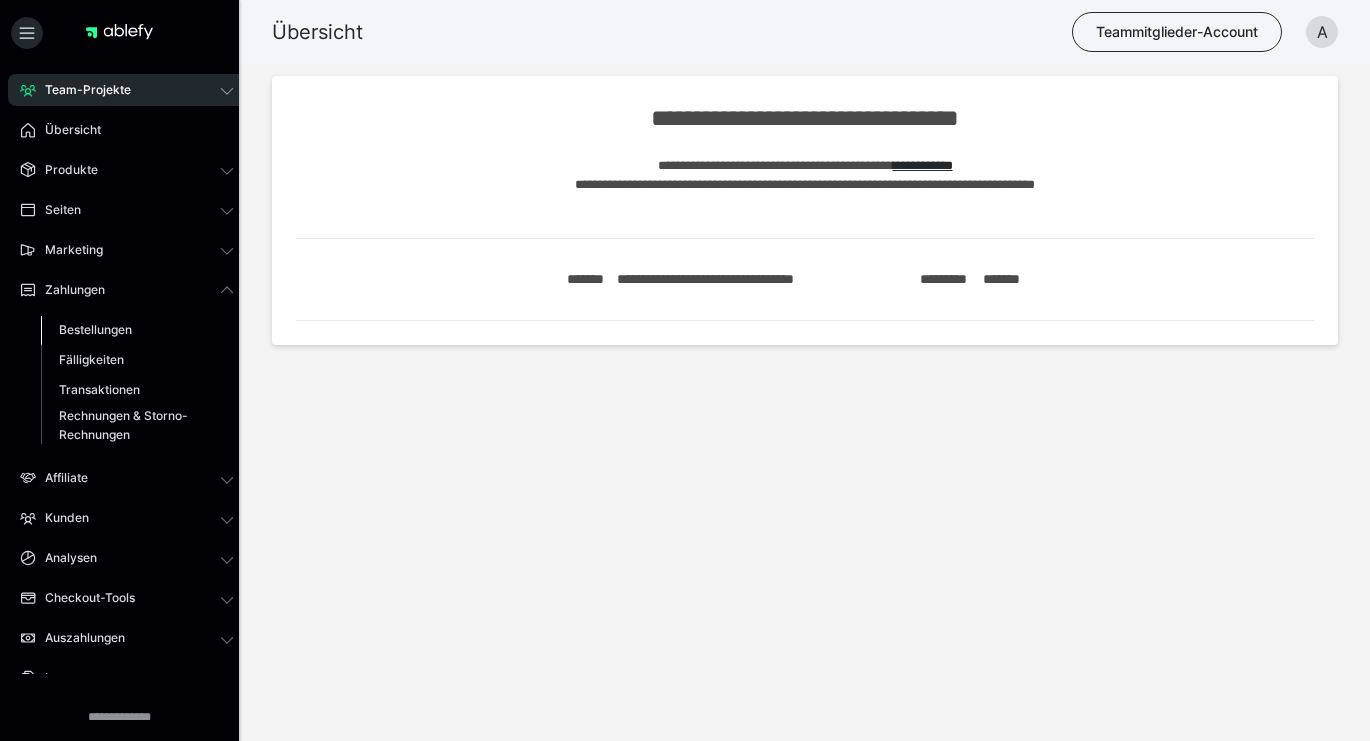 click on "Bestellungen" at bounding box center [95, 329] 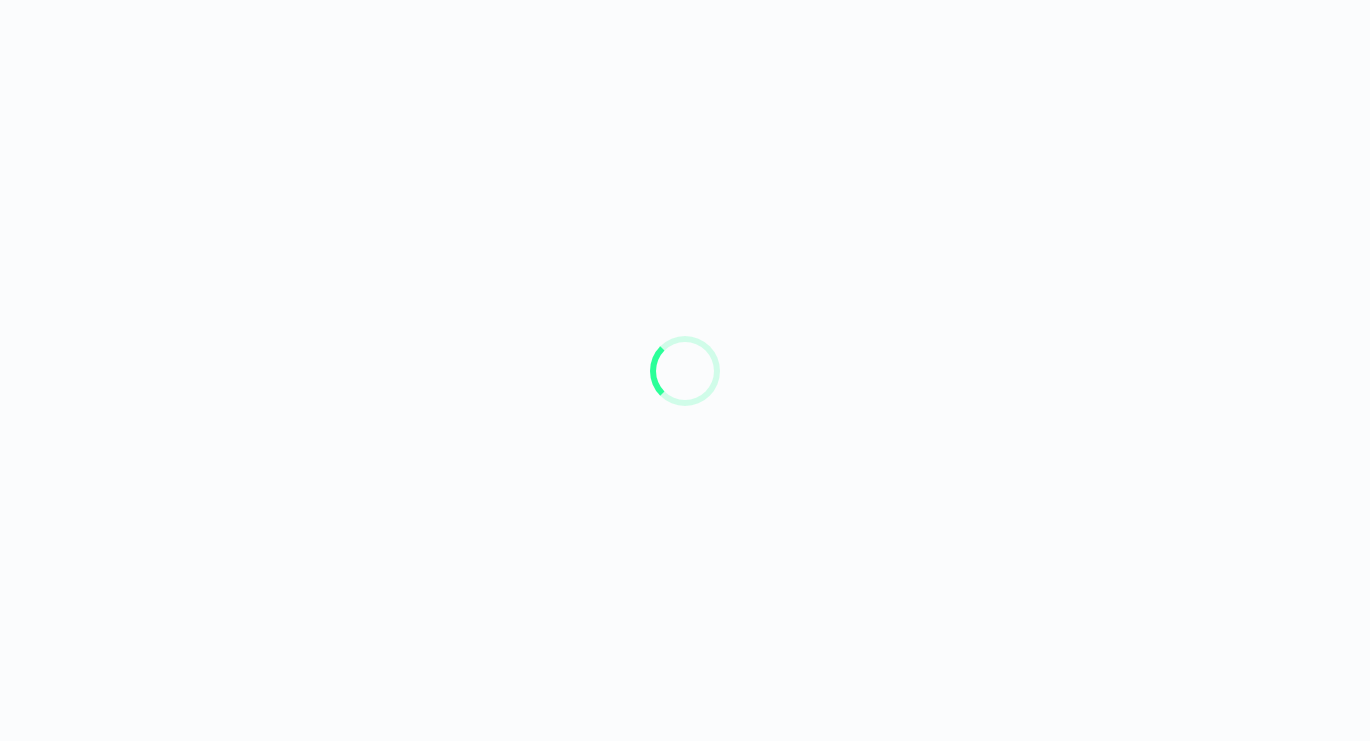 scroll, scrollTop: 0, scrollLeft: 0, axis: both 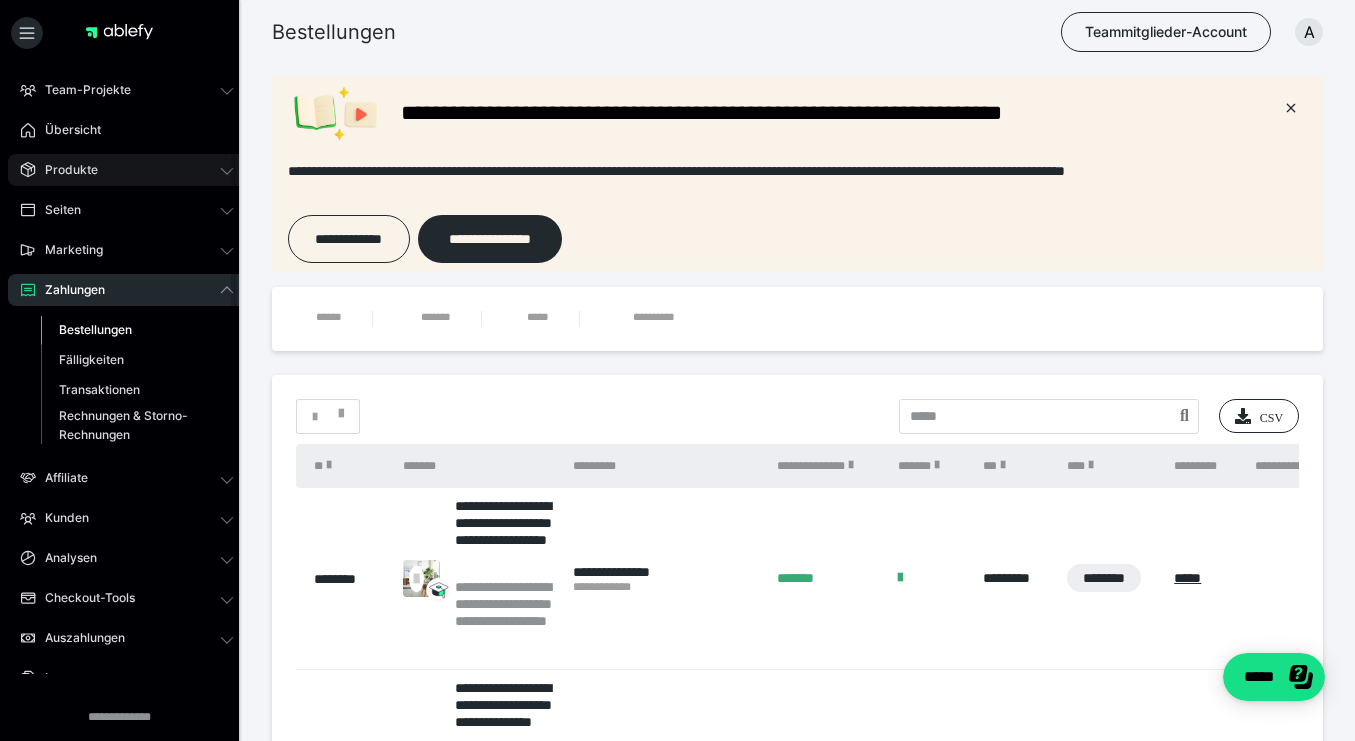 click on "Produkte" at bounding box center [127, 170] 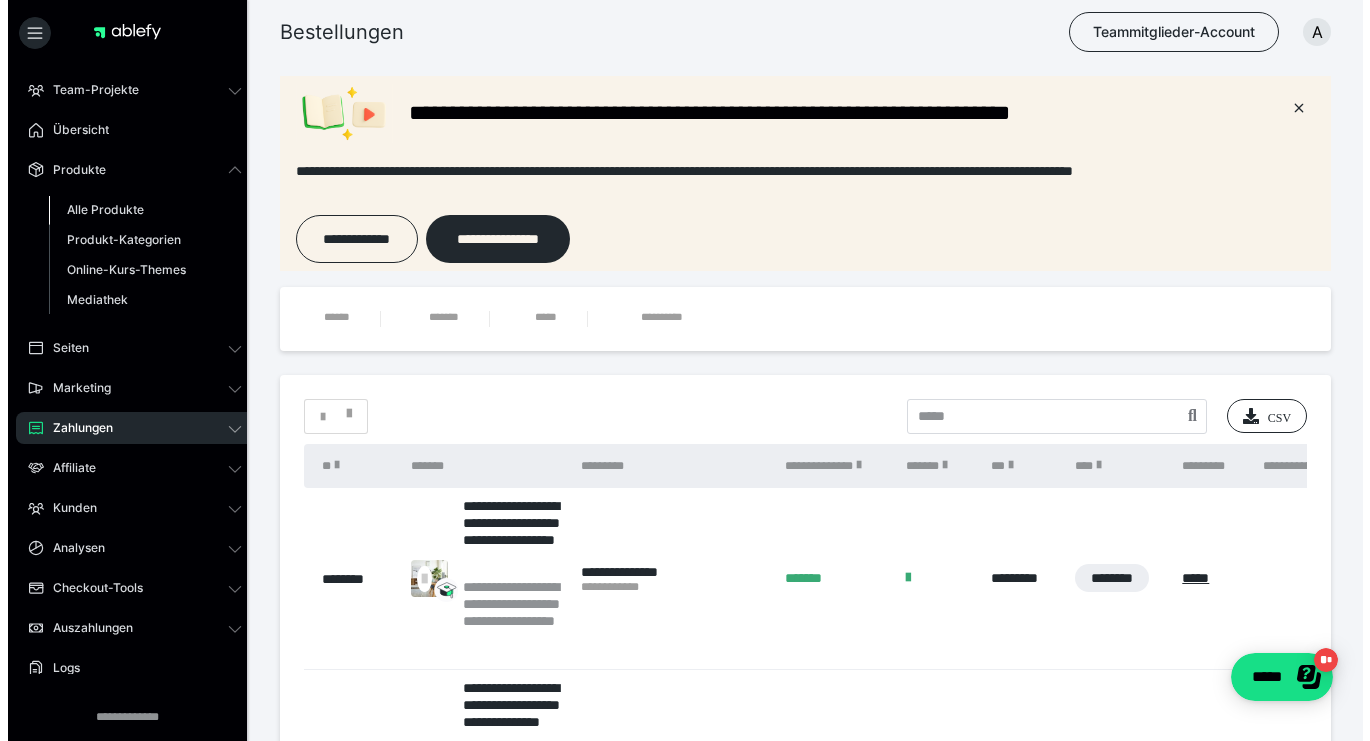 scroll, scrollTop: 0, scrollLeft: 0, axis: both 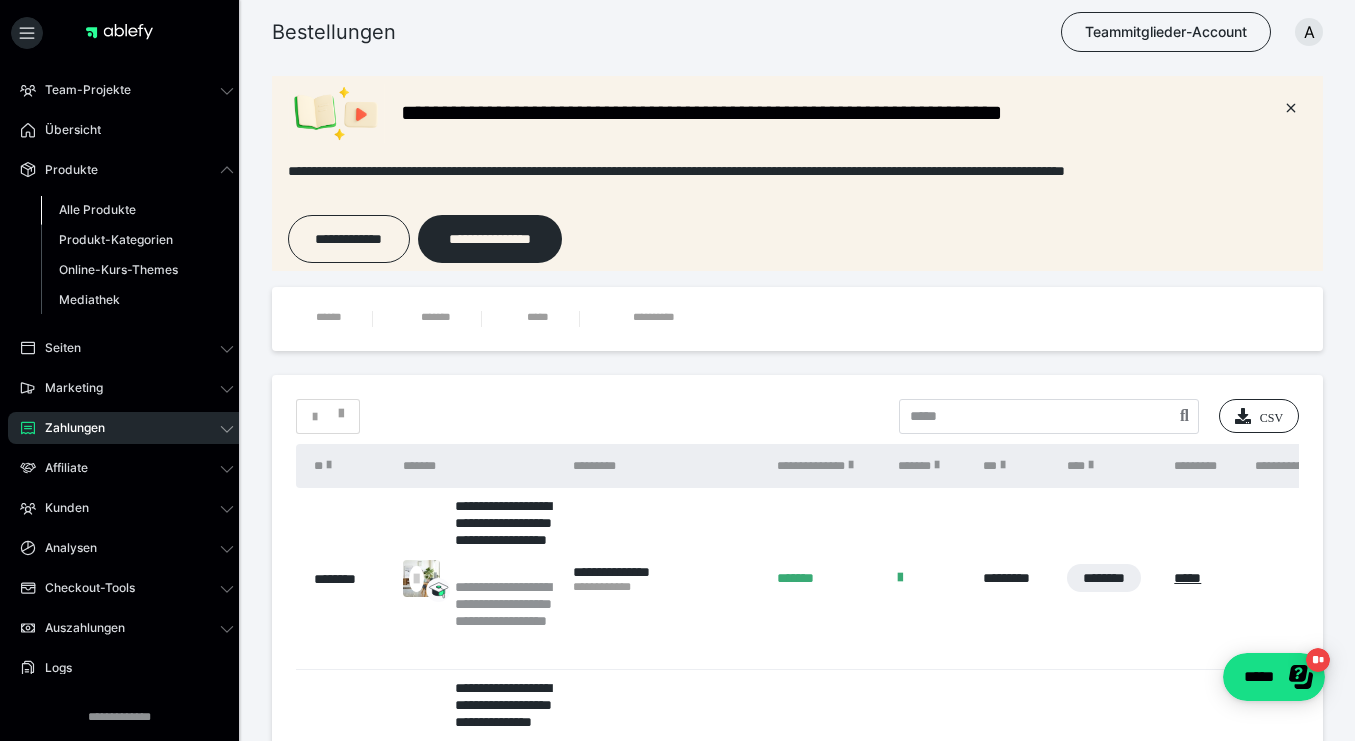 click on "Alle Produkte" at bounding box center (97, 209) 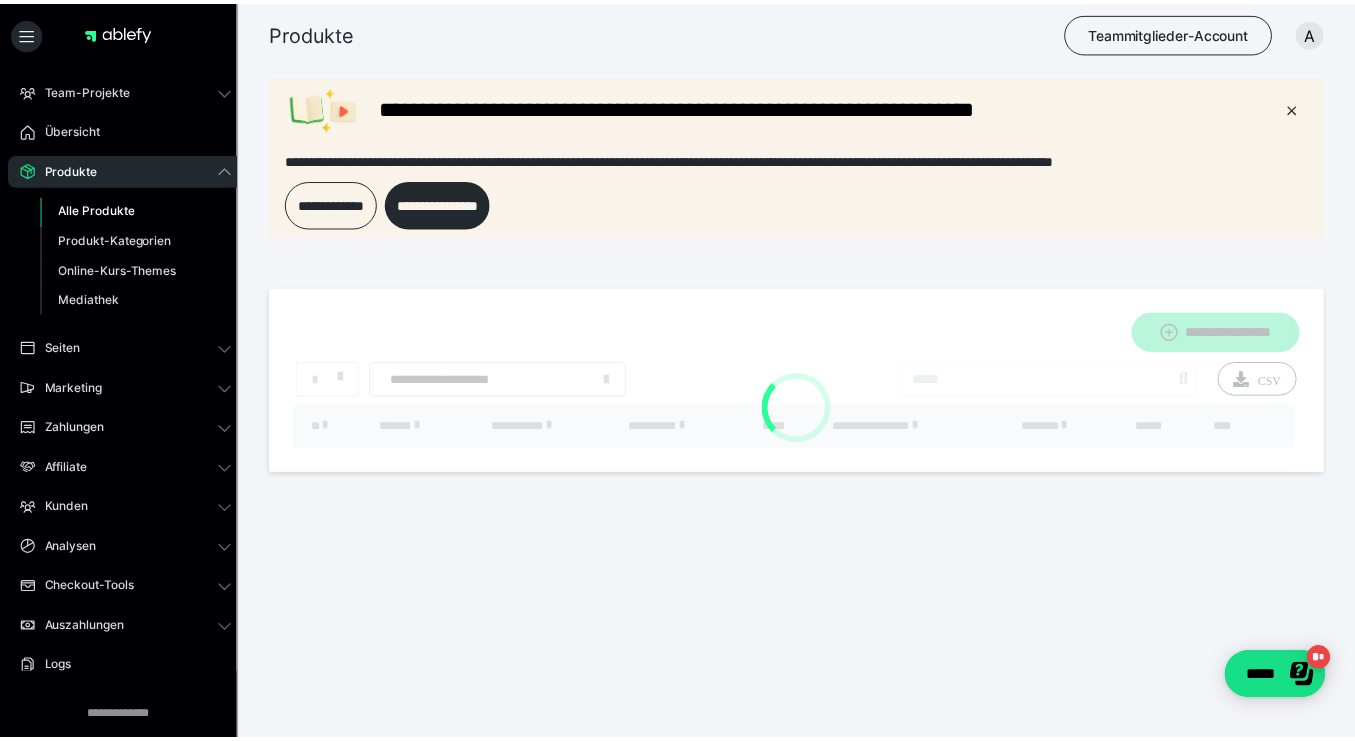 scroll, scrollTop: 0, scrollLeft: 0, axis: both 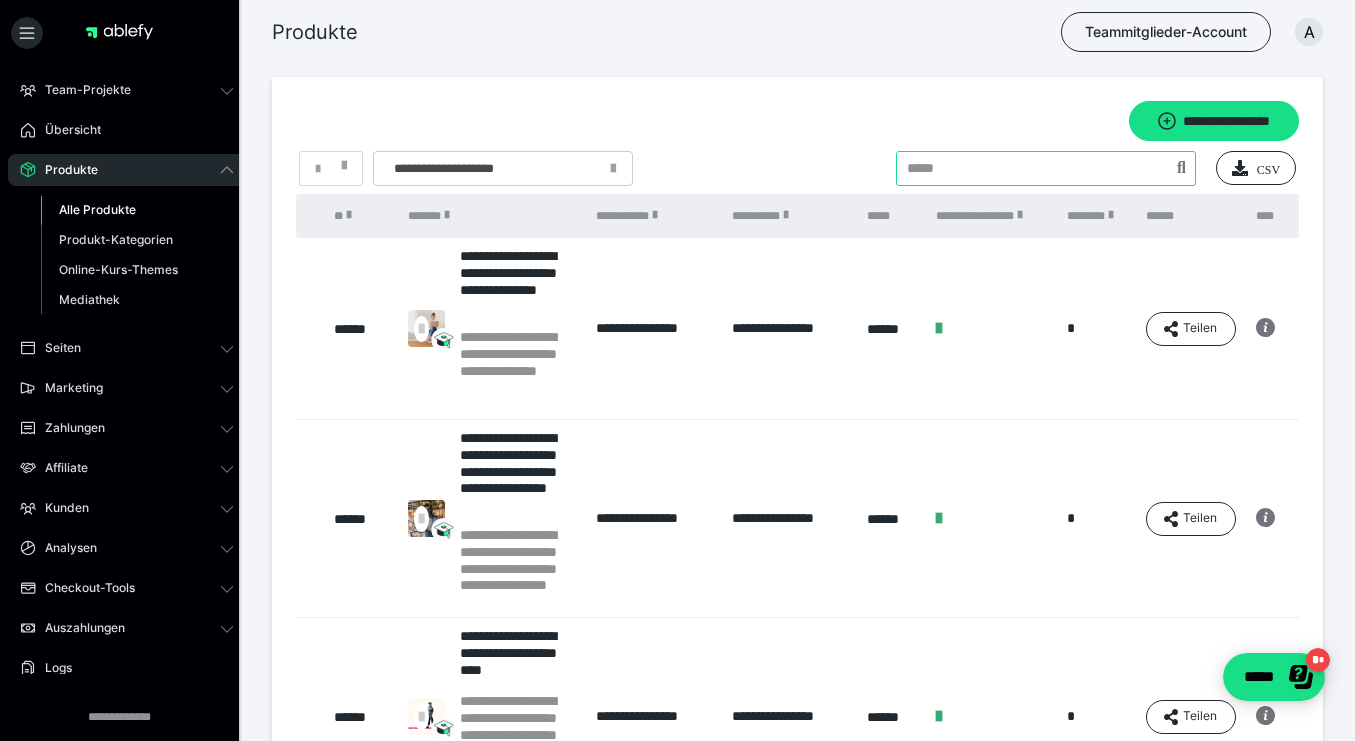 click at bounding box center [1046, 168] 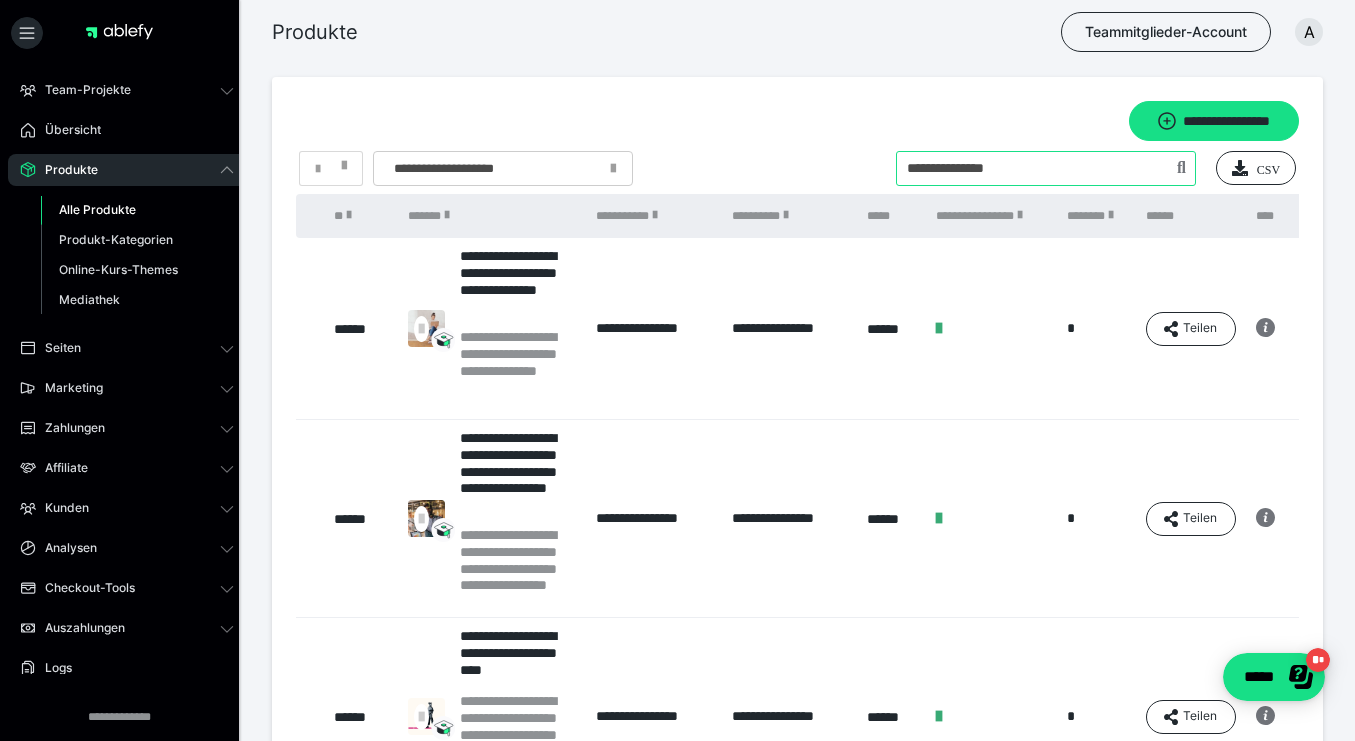 type on "**********" 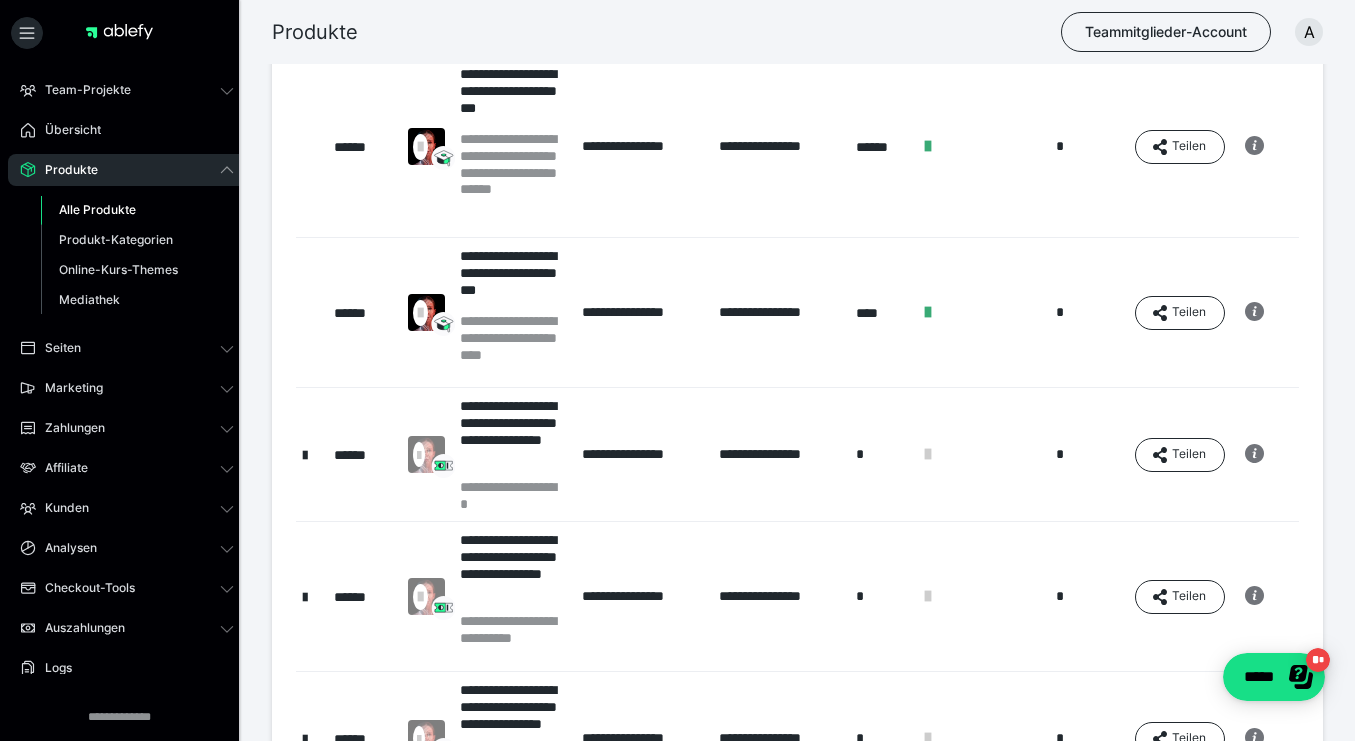 scroll, scrollTop: 661, scrollLeft: 0, axis: vertical 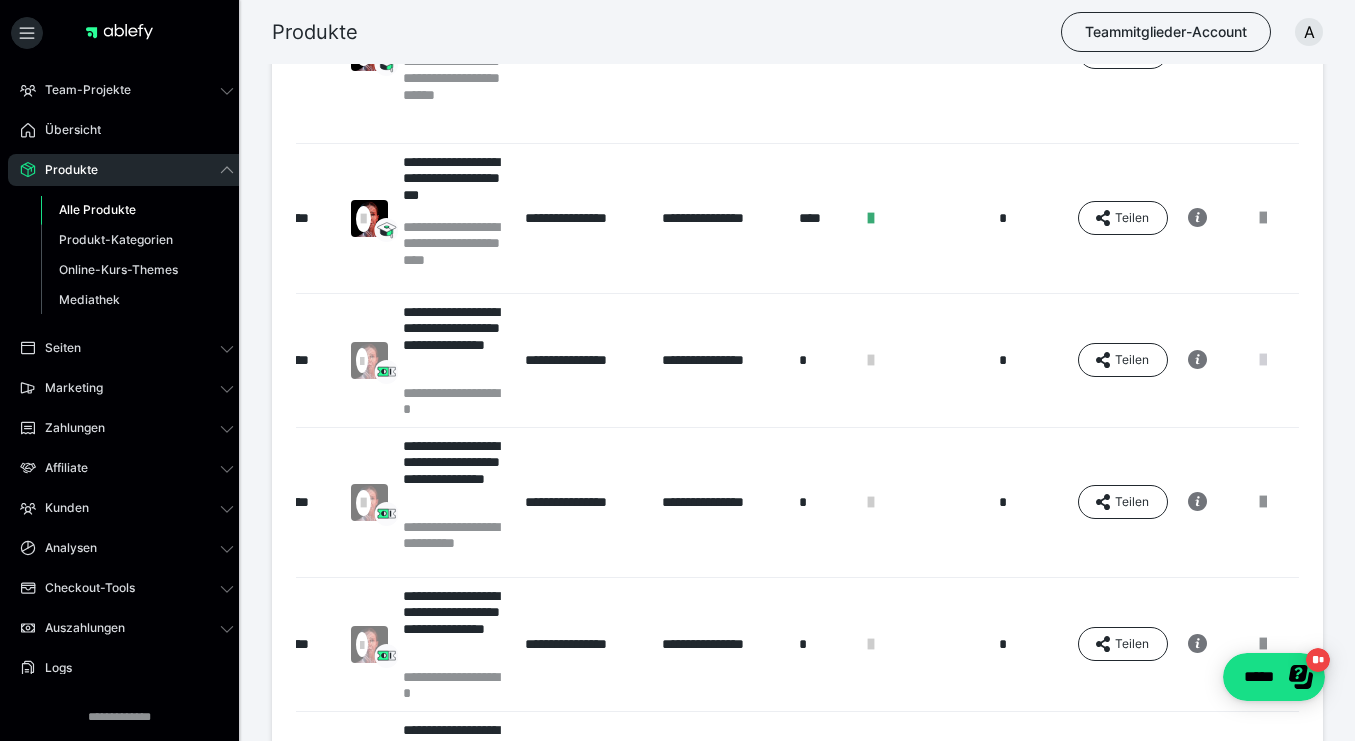 click at bounding box center [1263, 360] 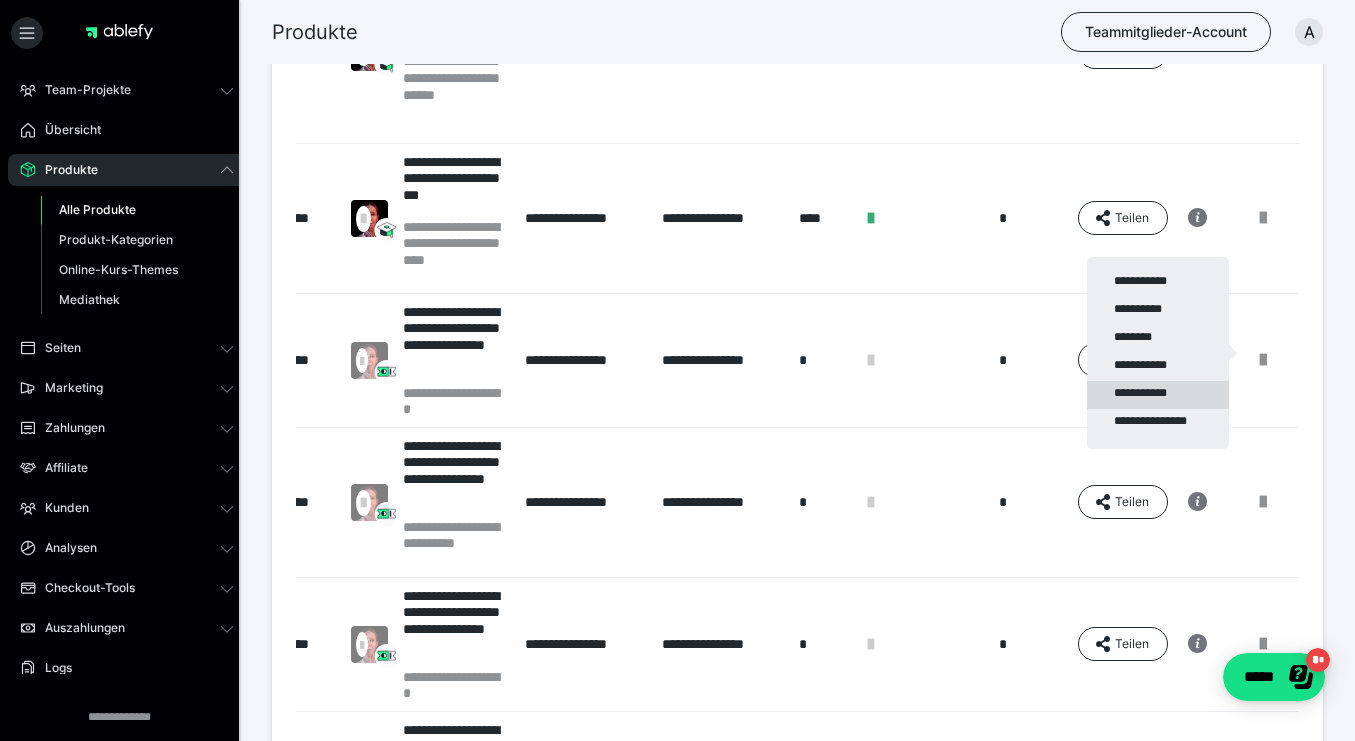click on "**********" at bounding box center [1158, 395] 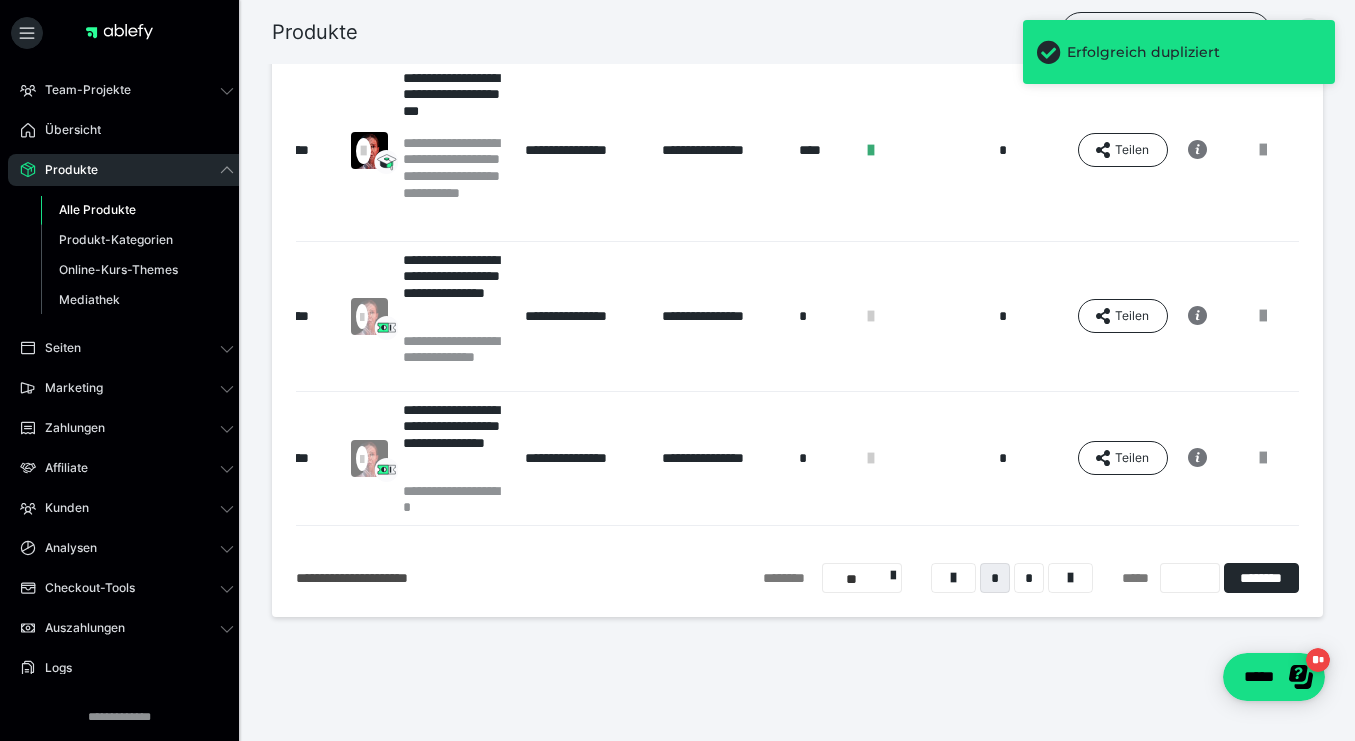 scroll, scrollTop: 1511, scrollLeft: 0, axis: vertical 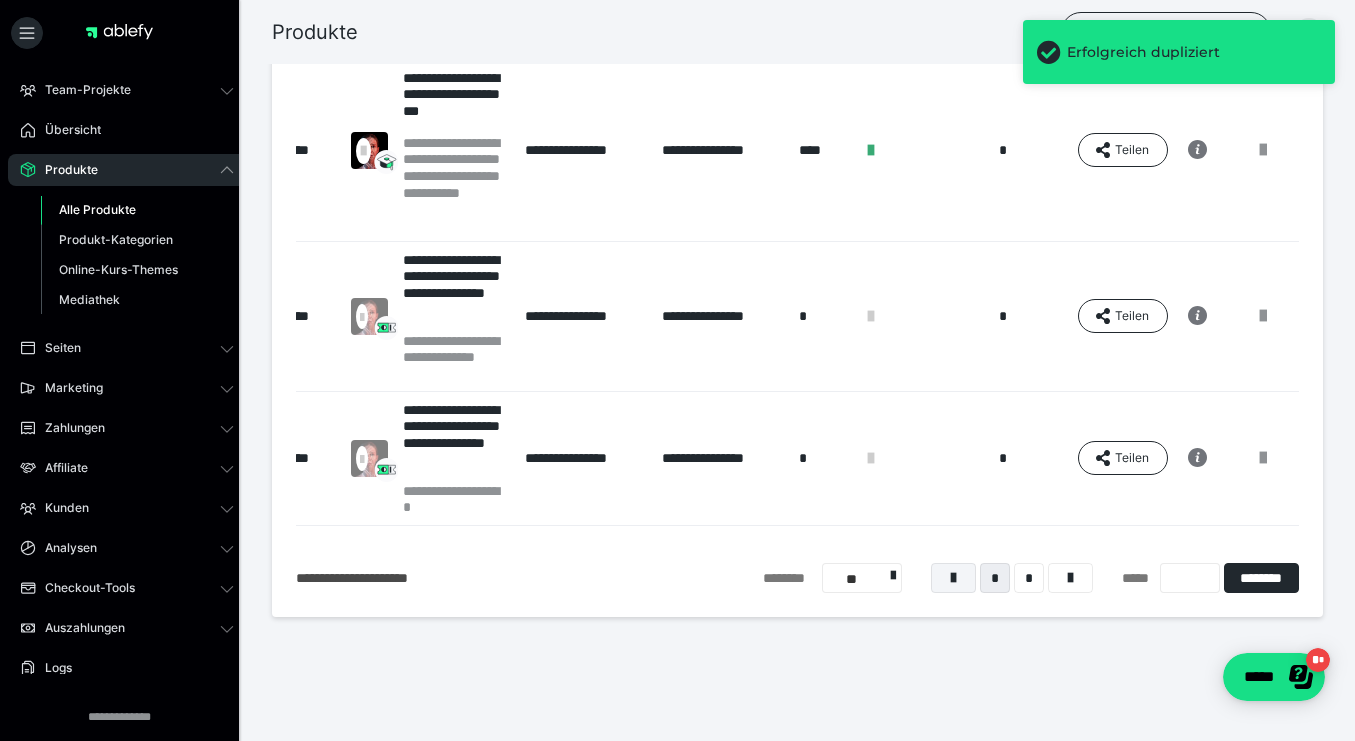 click at bounding box center [953, 578] 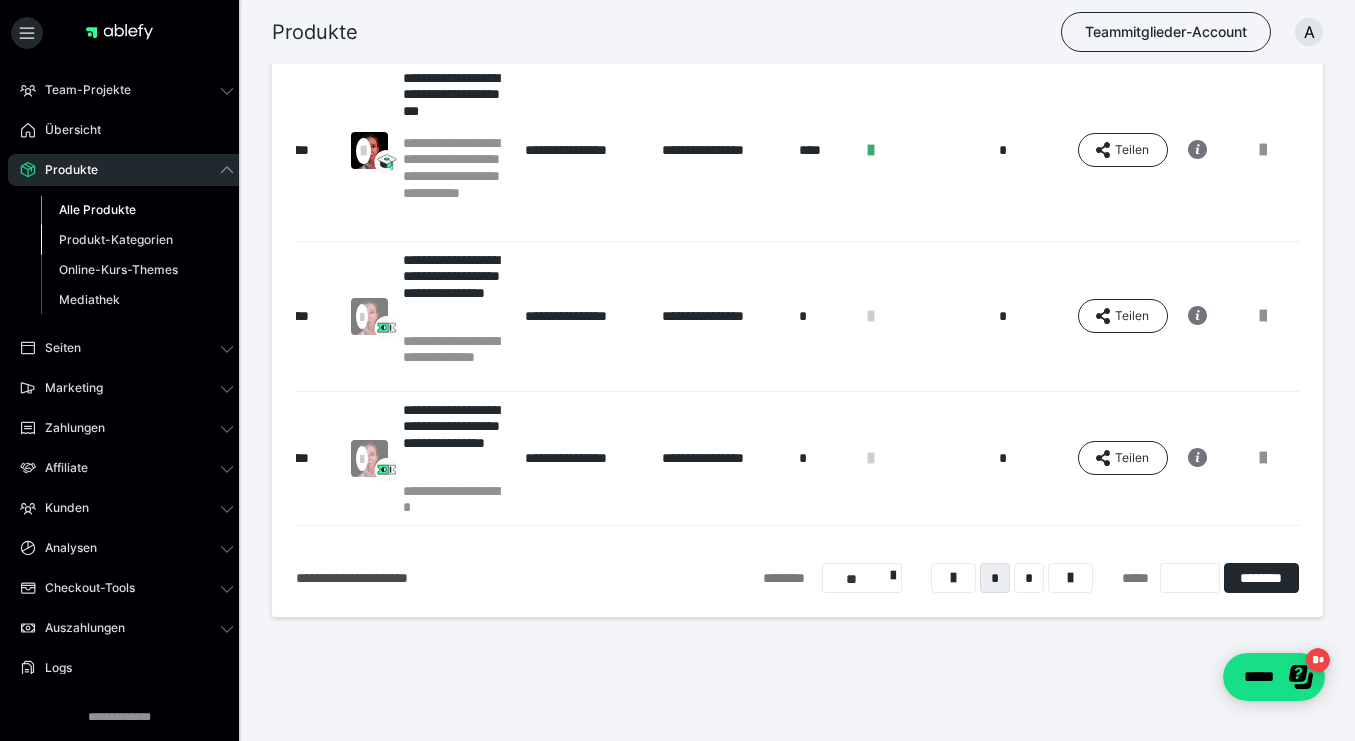 click on "Produkt-Kategorien" at bounding box center [116, 239] 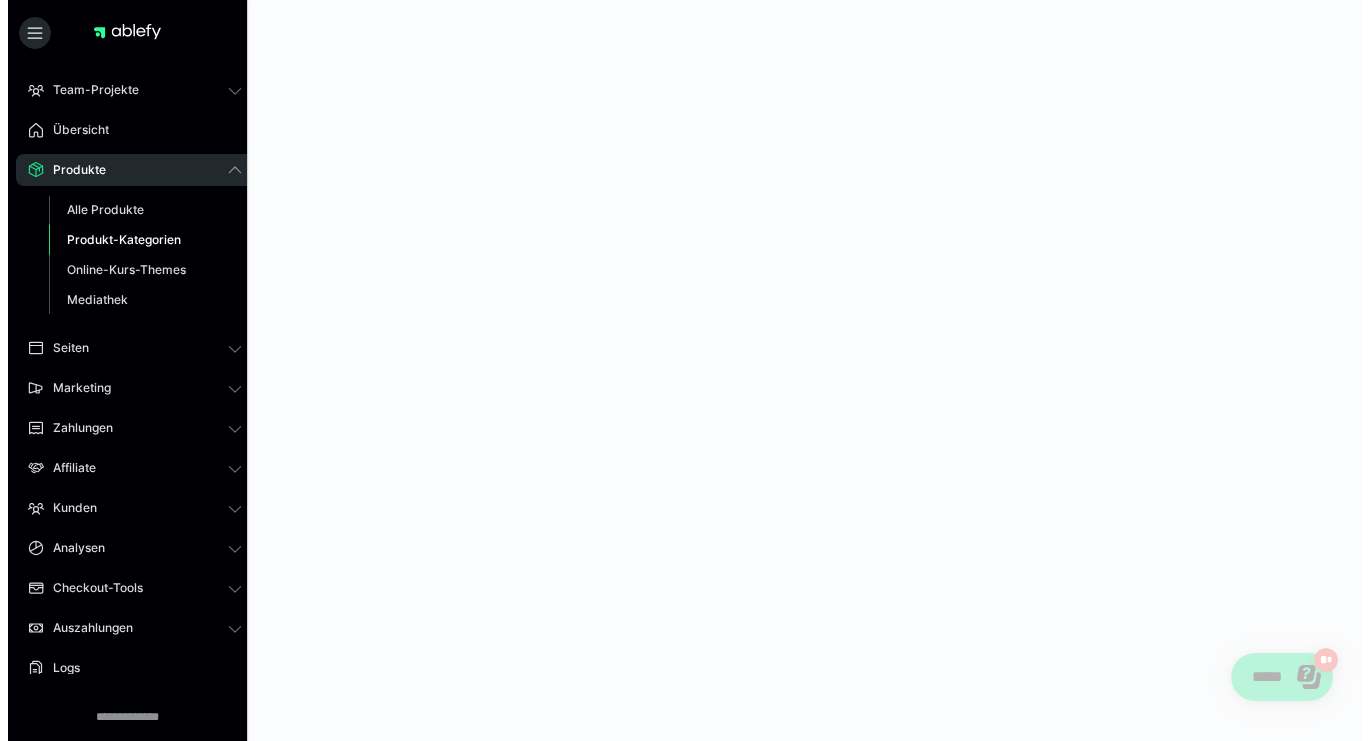 scroll, scrollTop: 0, scrollLeft: 0, axis: both 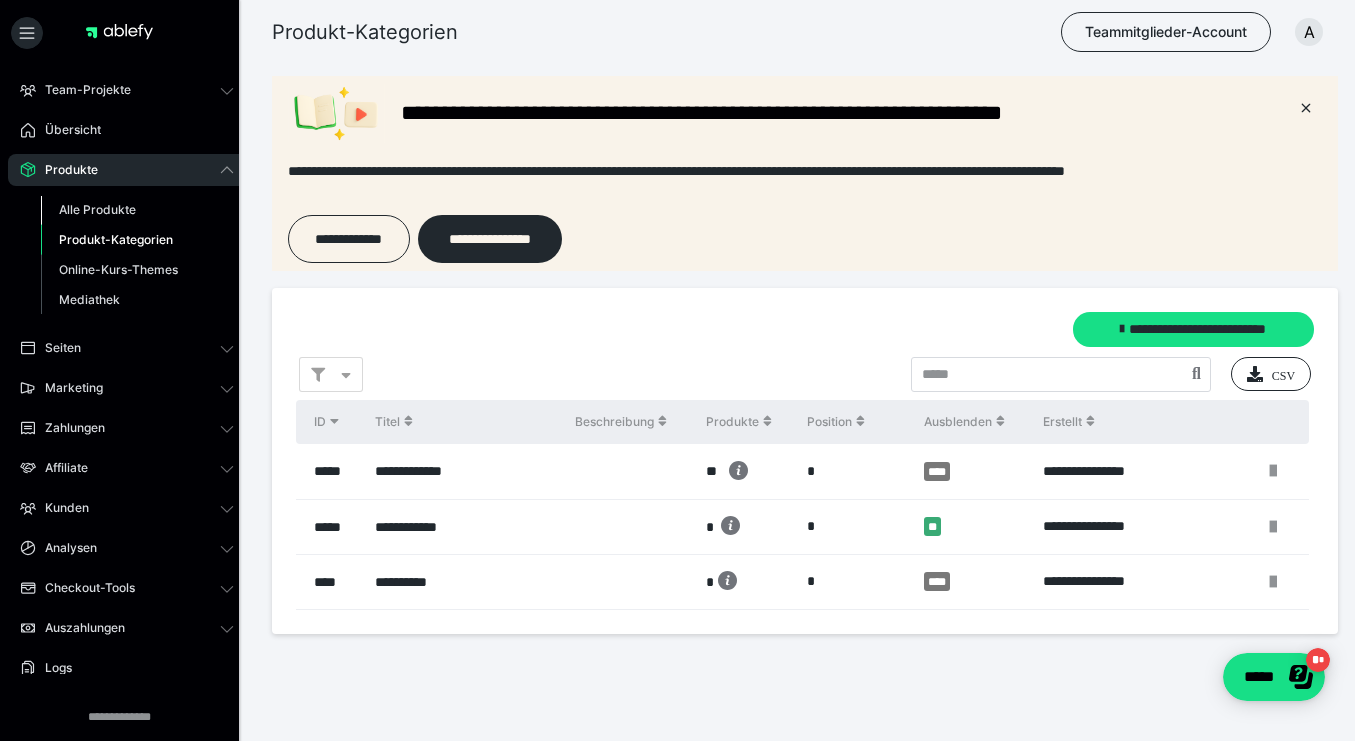 click on "Alle Produkte" at bounding box center [97, 209] 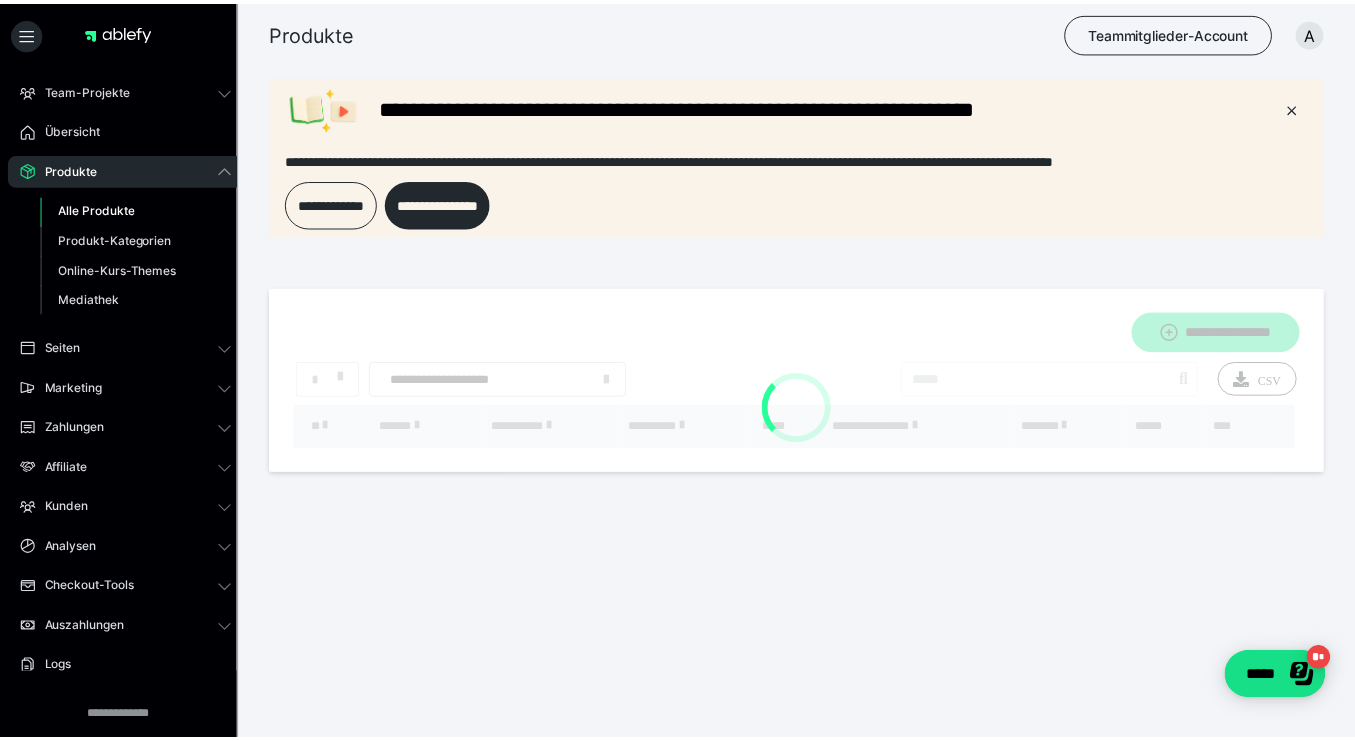 scroll, scrollTop: 0, scrollLeft: 0, axis: both 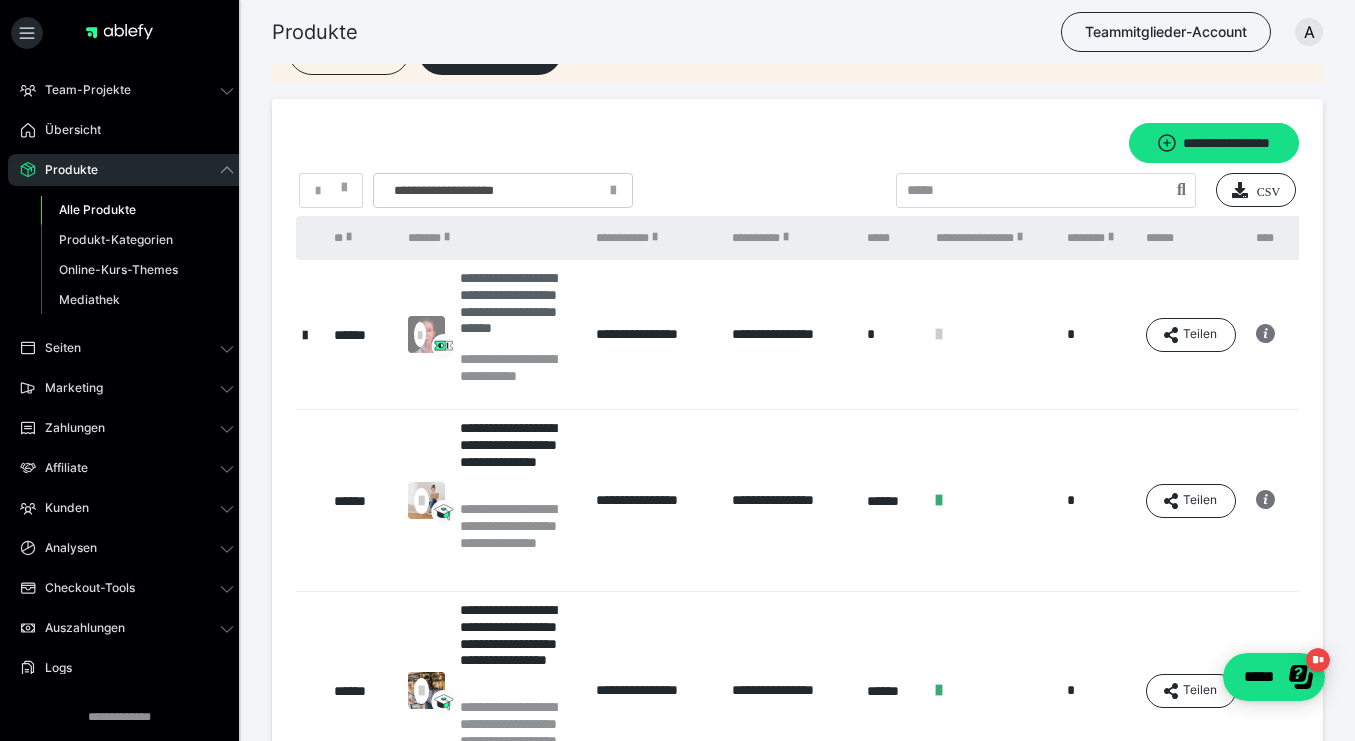 click on "**********" at bounding box center (518, 310) 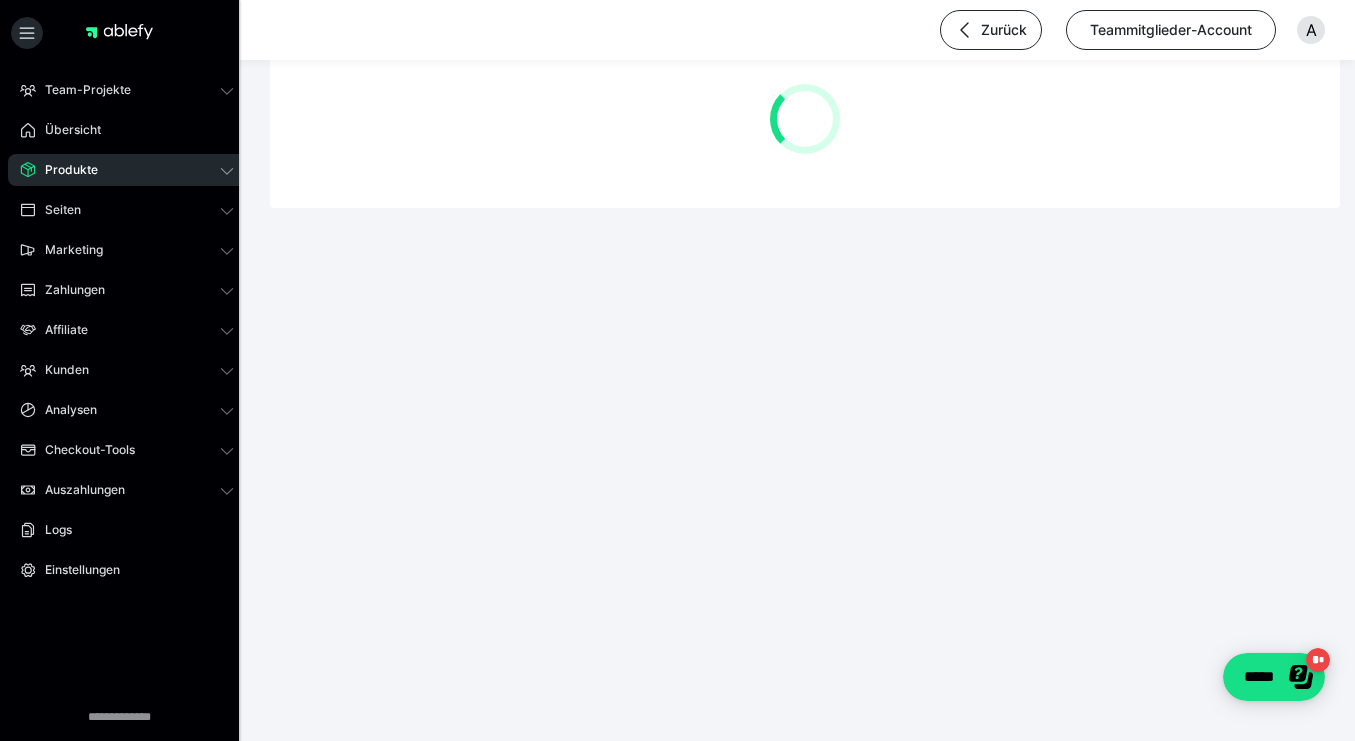 scroll, scrollTop: 0, scrollLeft: 0, axis: both 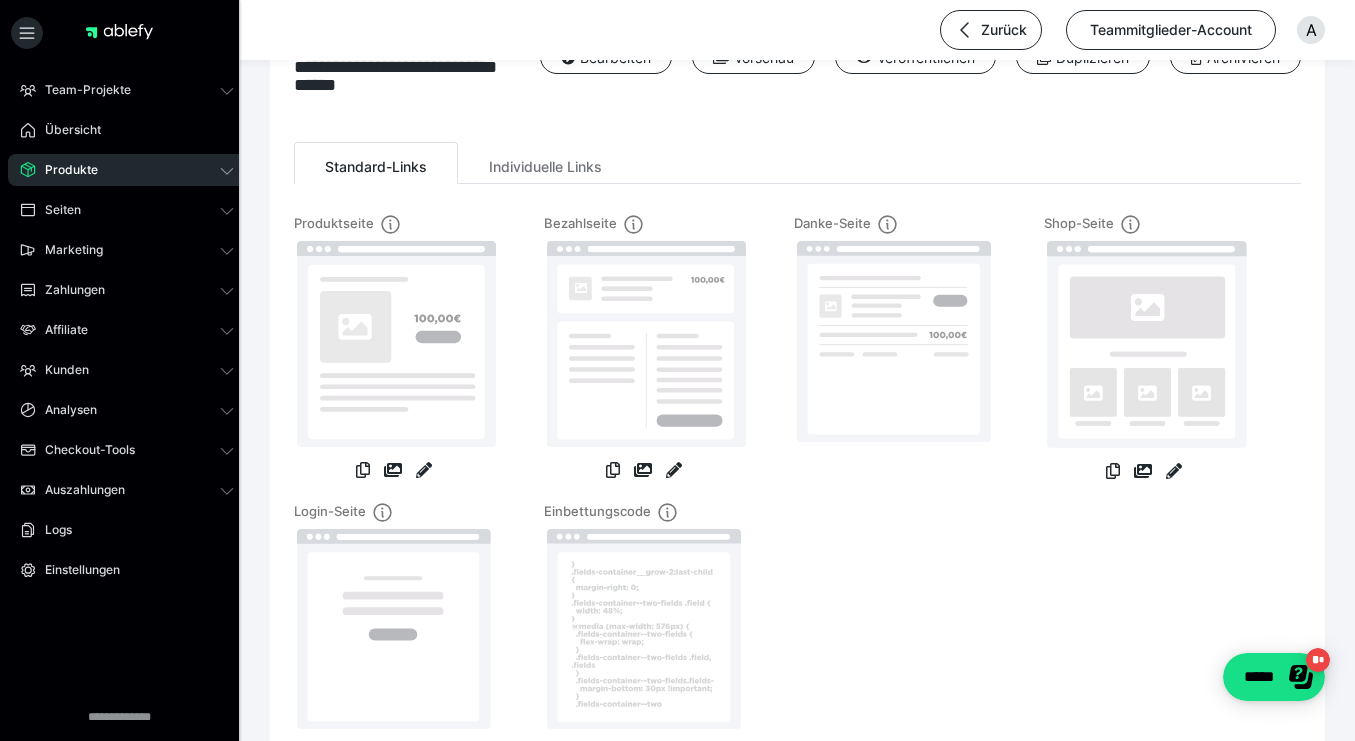 click at bounding box center [424, 472] 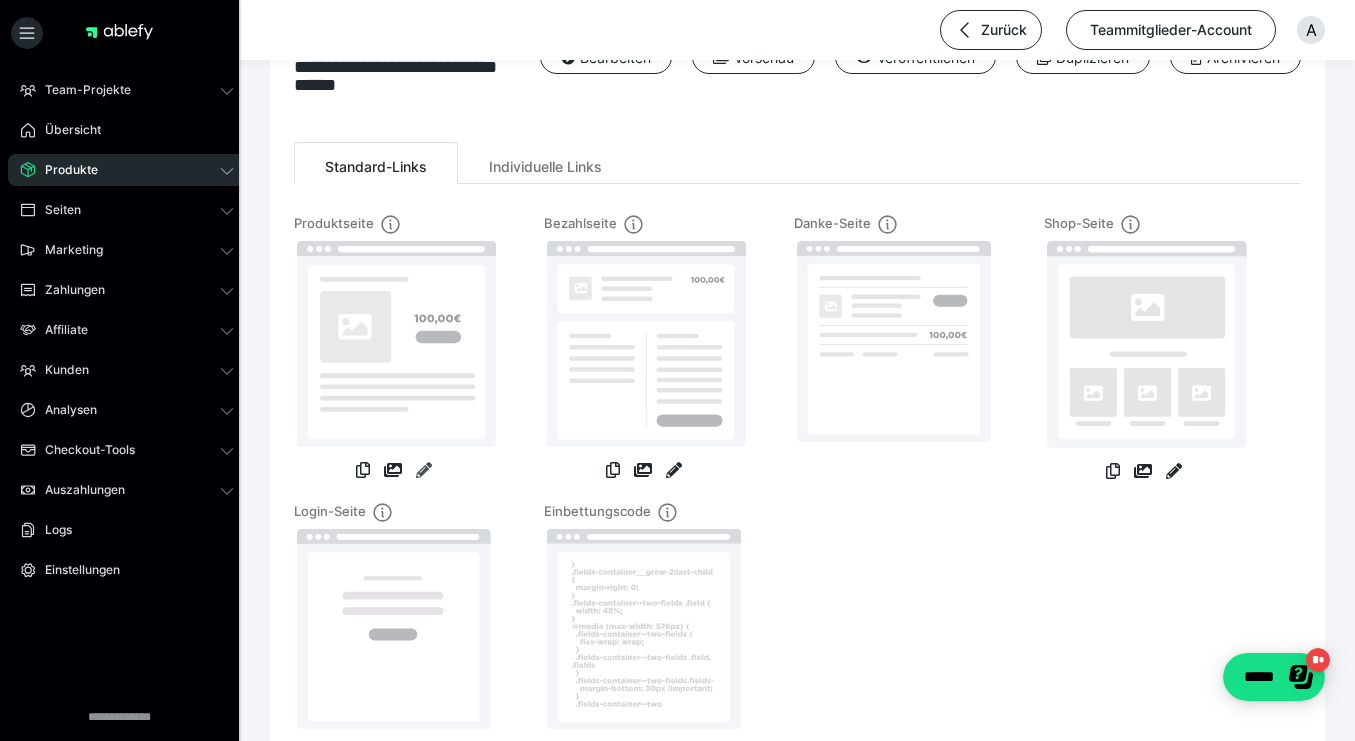 click at bounding box center [424, 470] 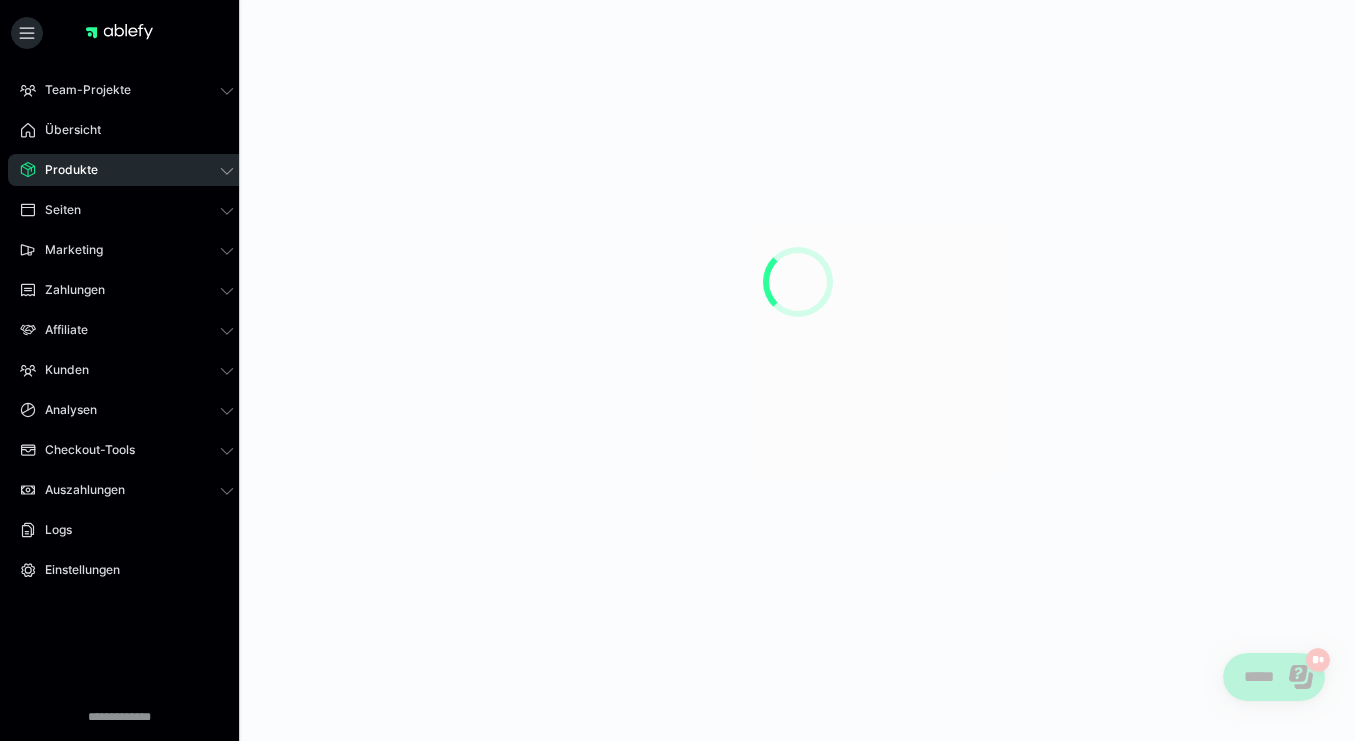 scroll, scrollTop: 0, scrollLeft: 0, axis: both 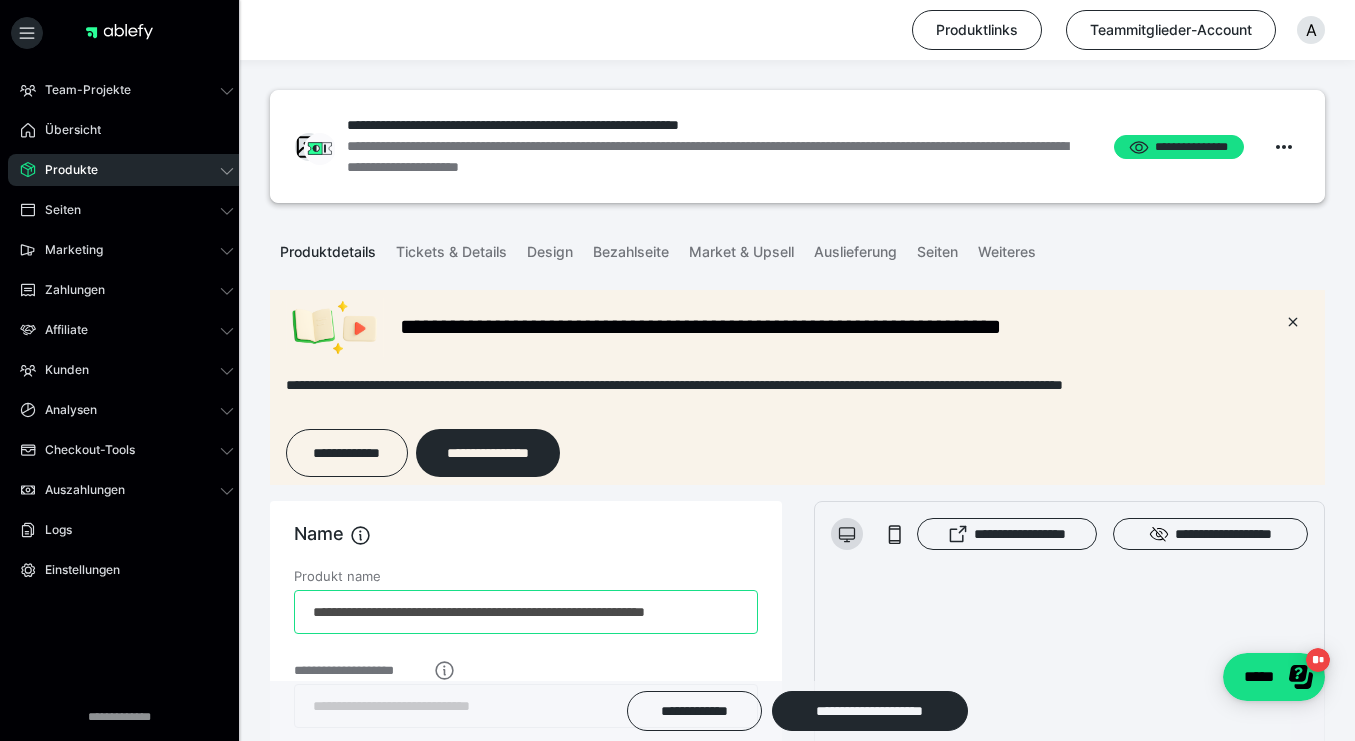 drag, startPoint x: 383, startPoint y: 613, endPoint x: 256, endPoint y: 613, distance: 127 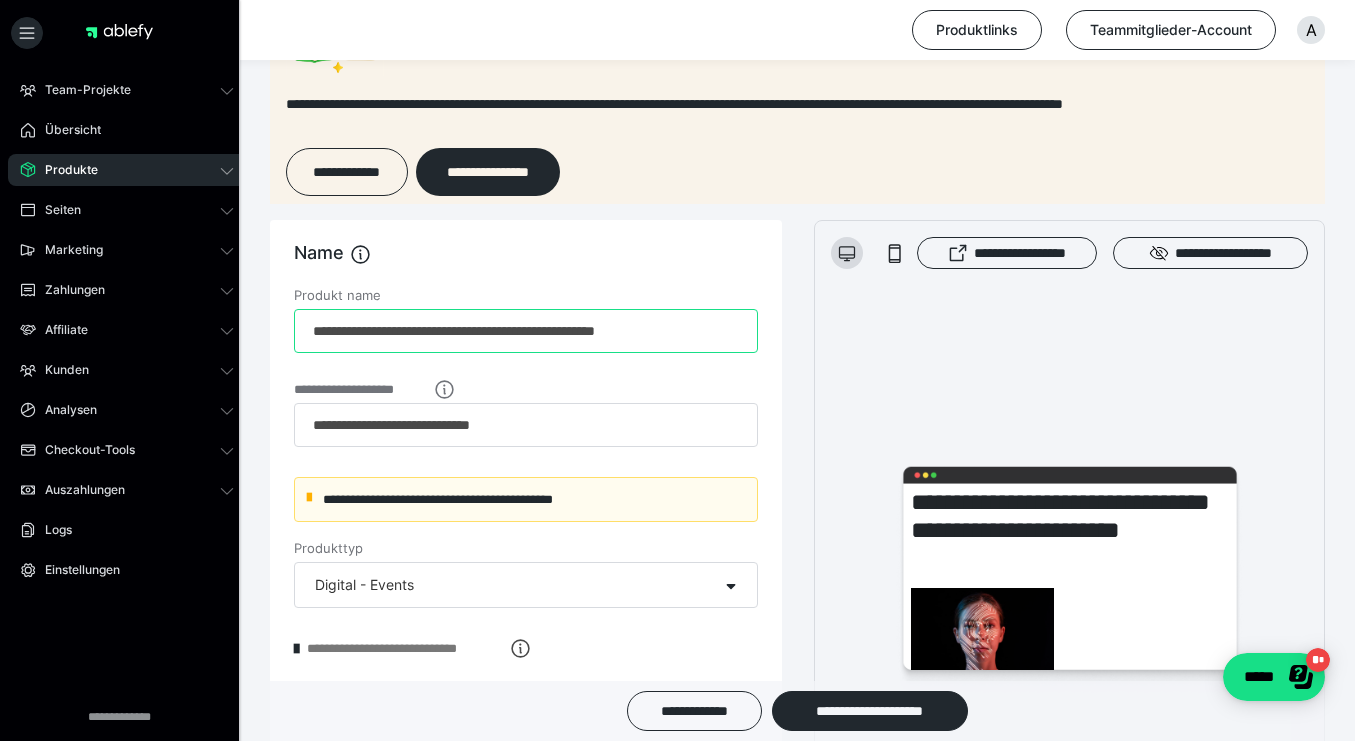 scroll, scrollTop: 317, scrollLeft: 0, axis: vertical 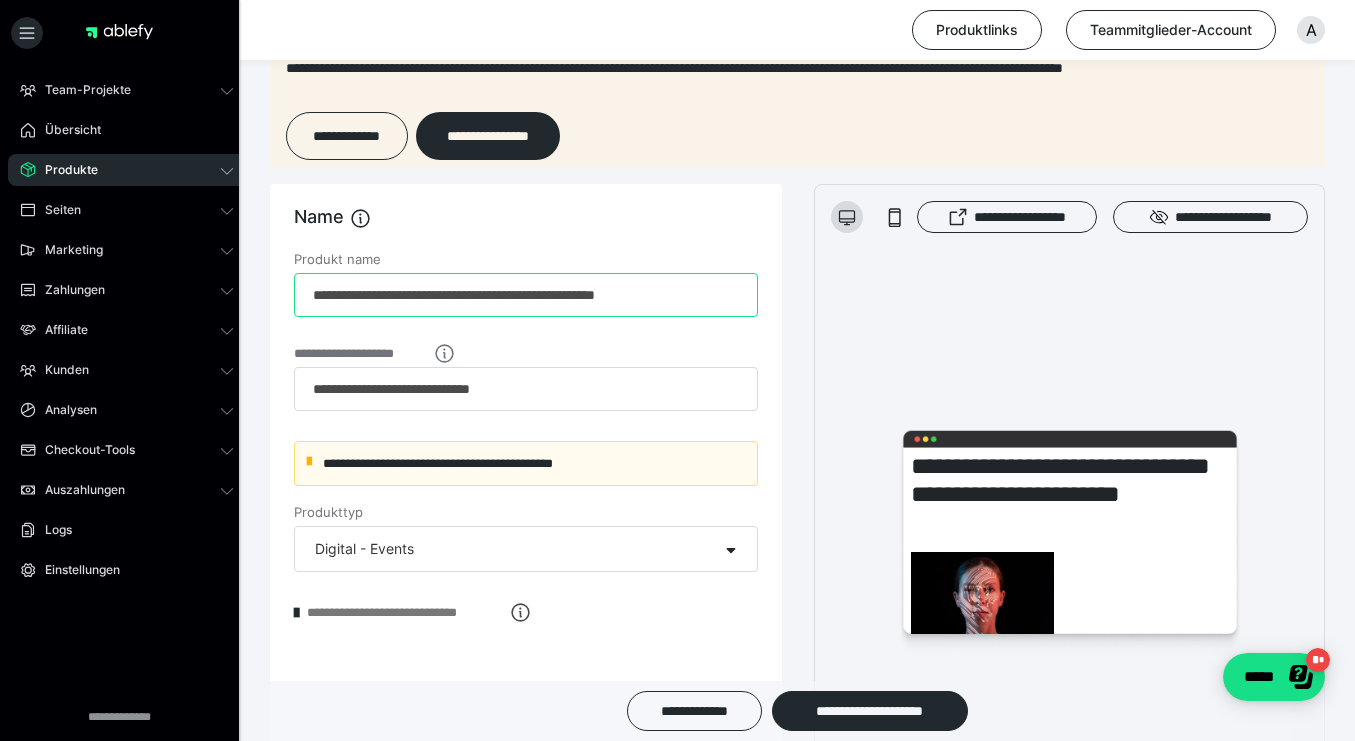 type on "**********" 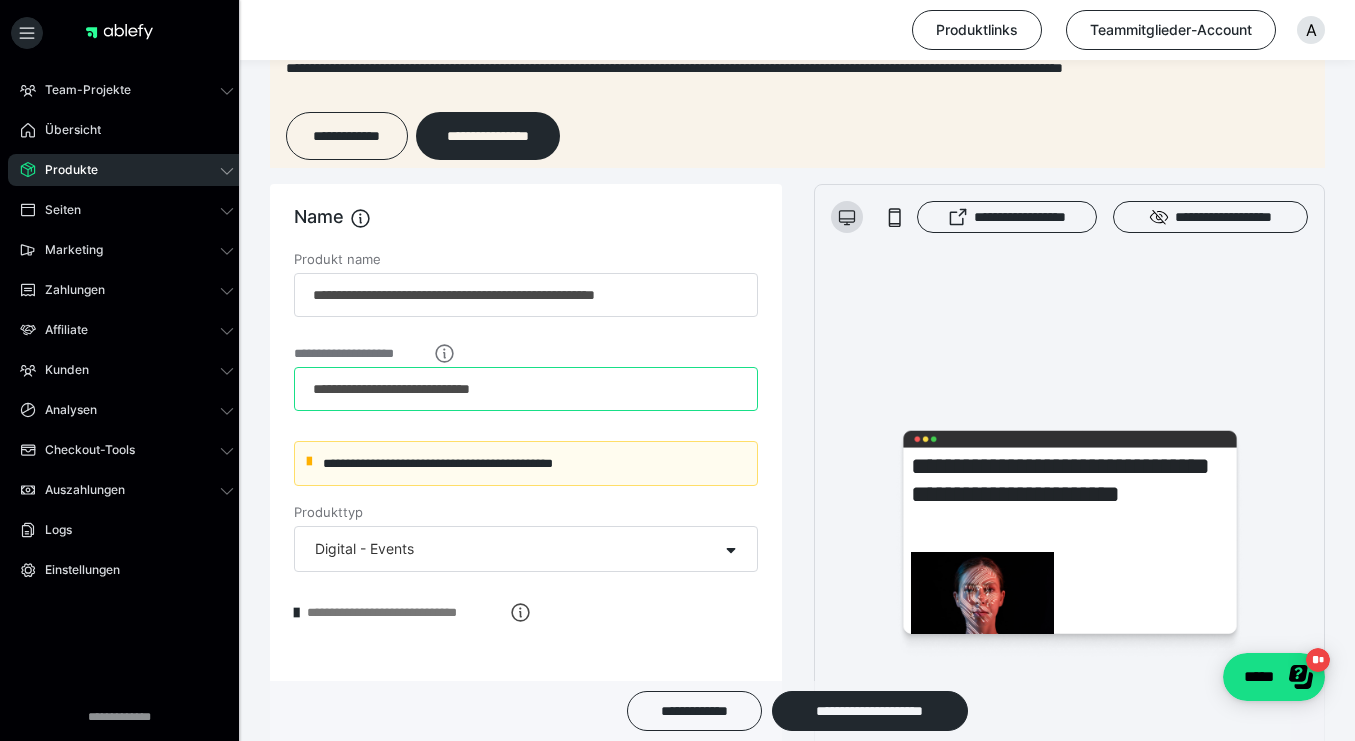 drag, startPoint x: 383, startPoint y: 390, endPoint x: 245, endPoint y: 388, distance: 138.0145 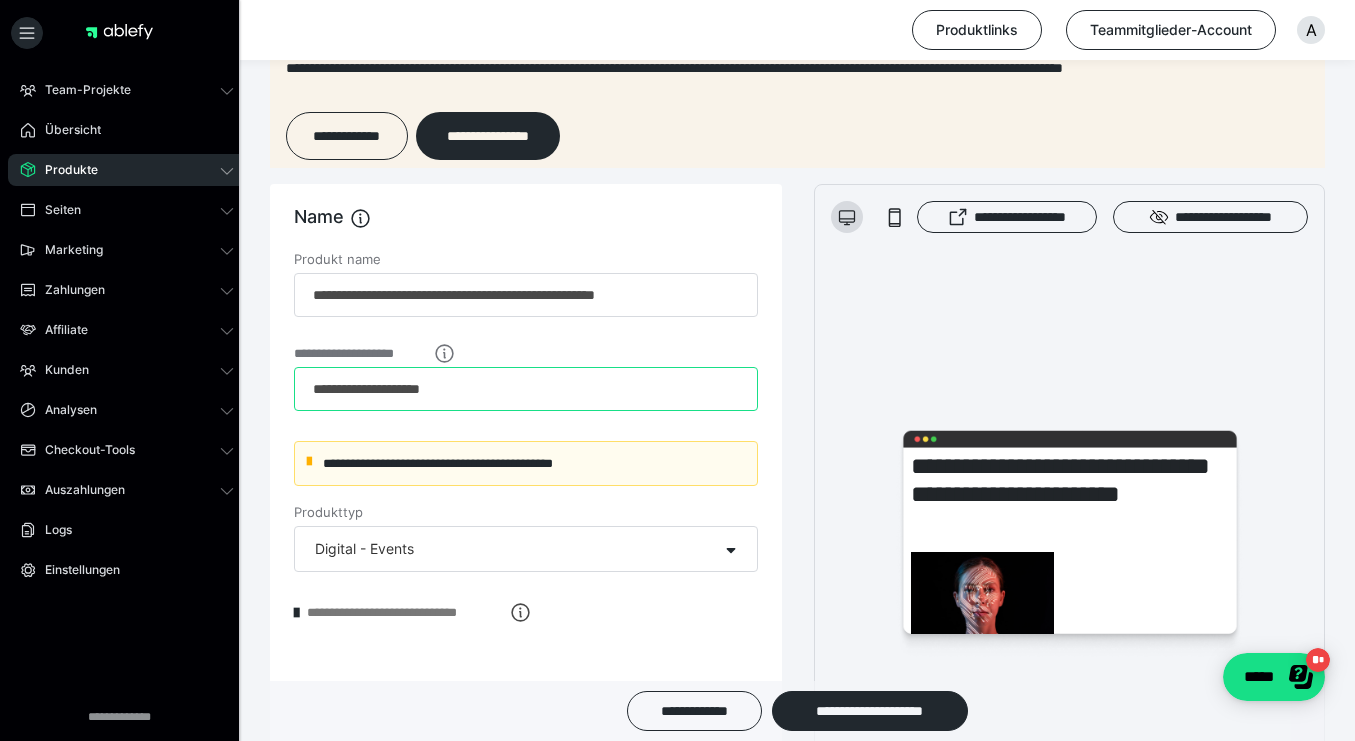 click on "**********" at bounding box center (526, 389) 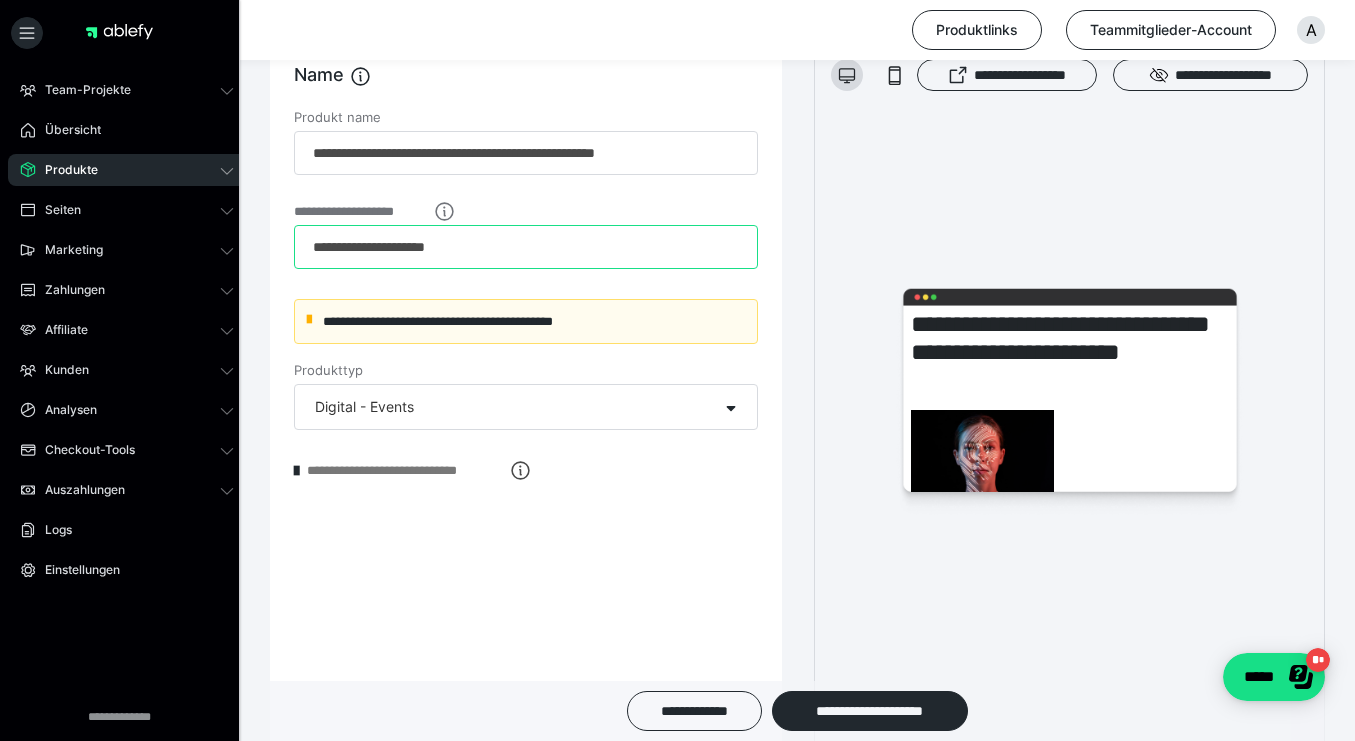 scroll, scrollTop: 471, scrollLeft: 0, axis: vertical 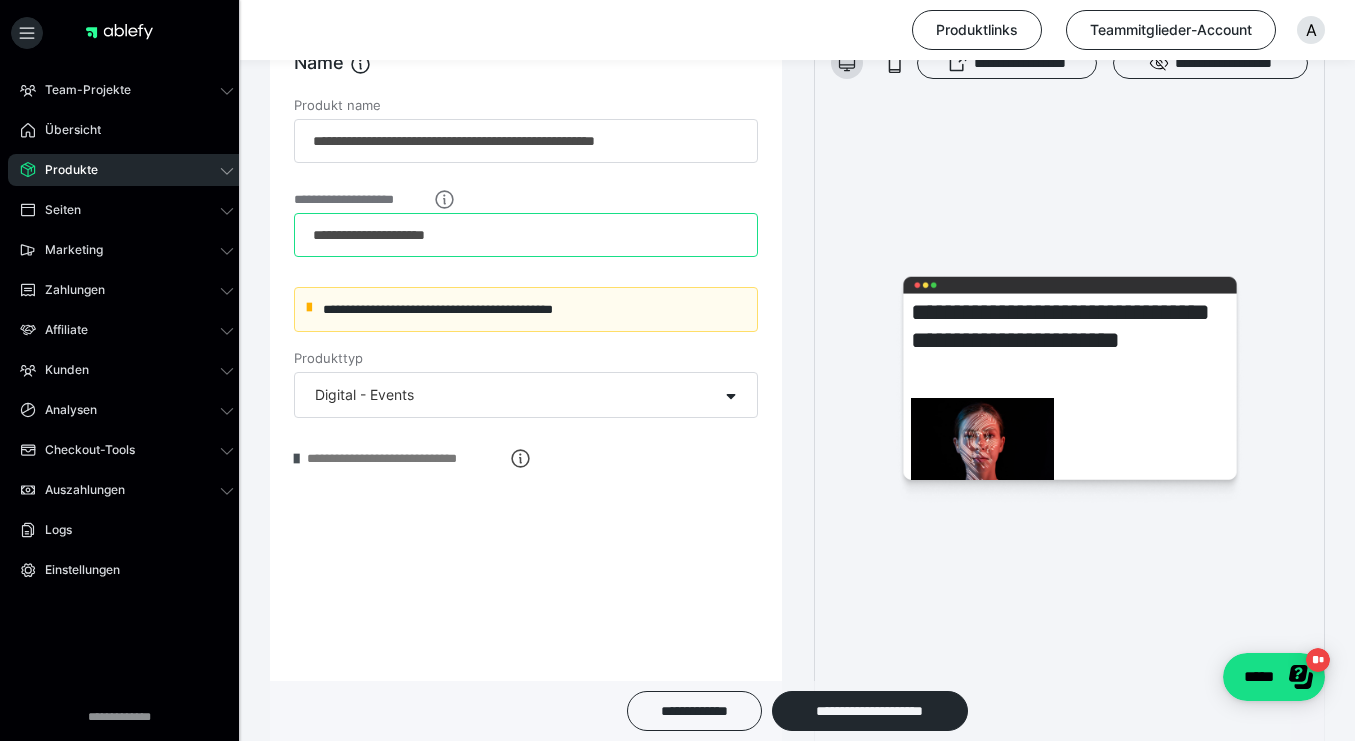 type on "**********" 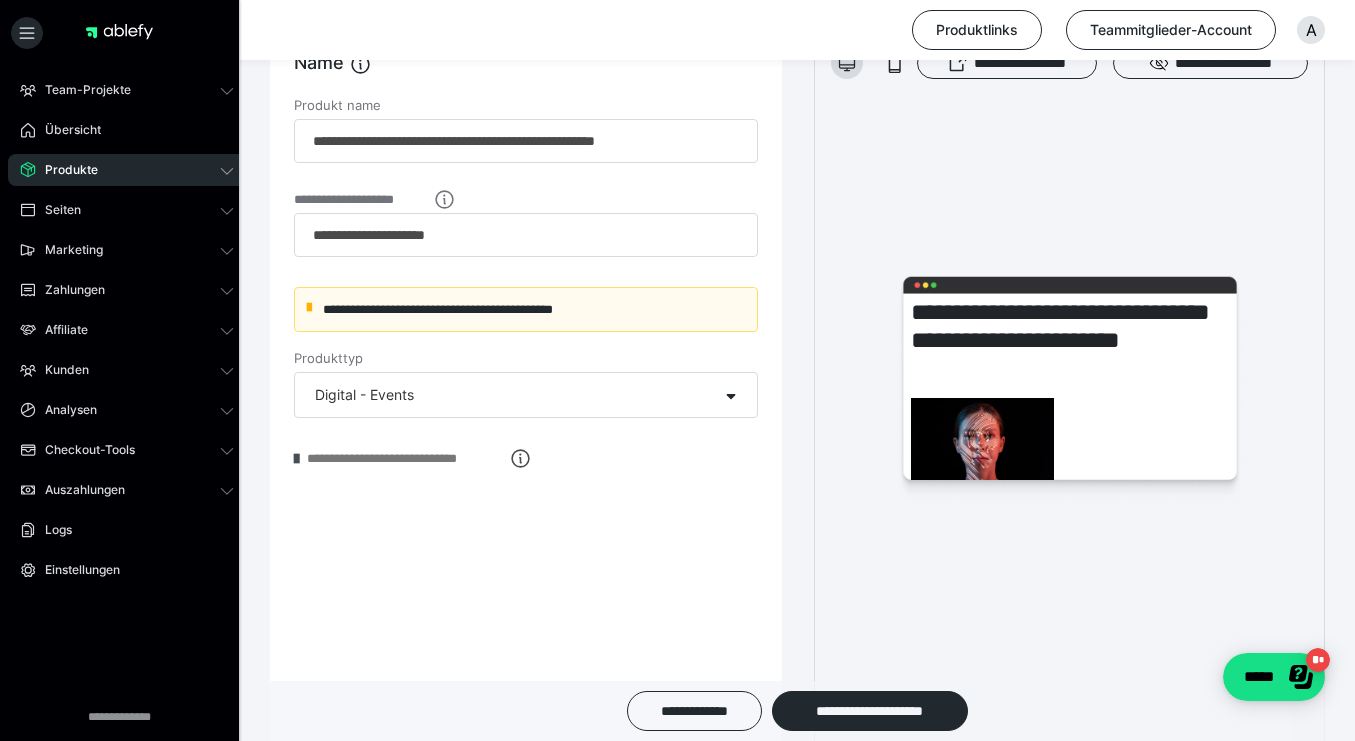 click at bounding box center (296, 459) 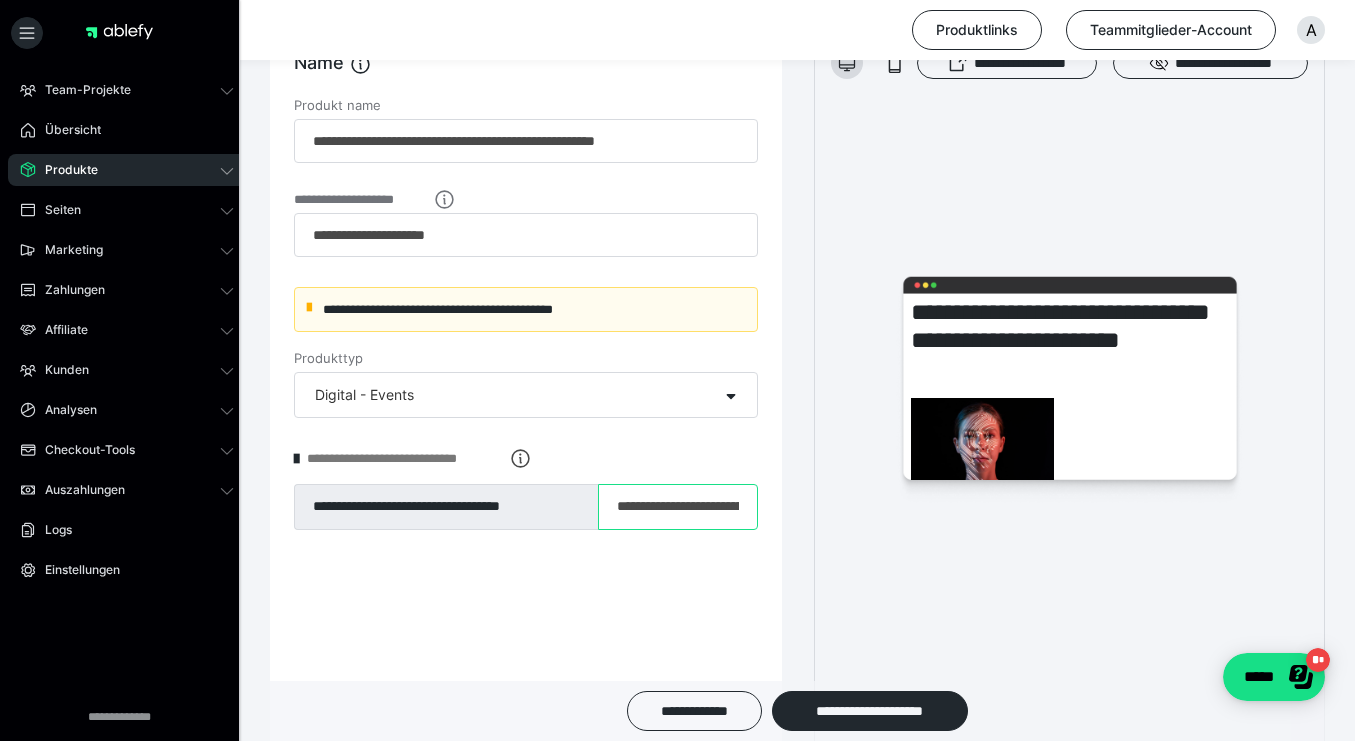 drag, startPoint x: 615, startPoint y: 507, endPoint x: 690, endPoint y: 510, distance: 75.059975 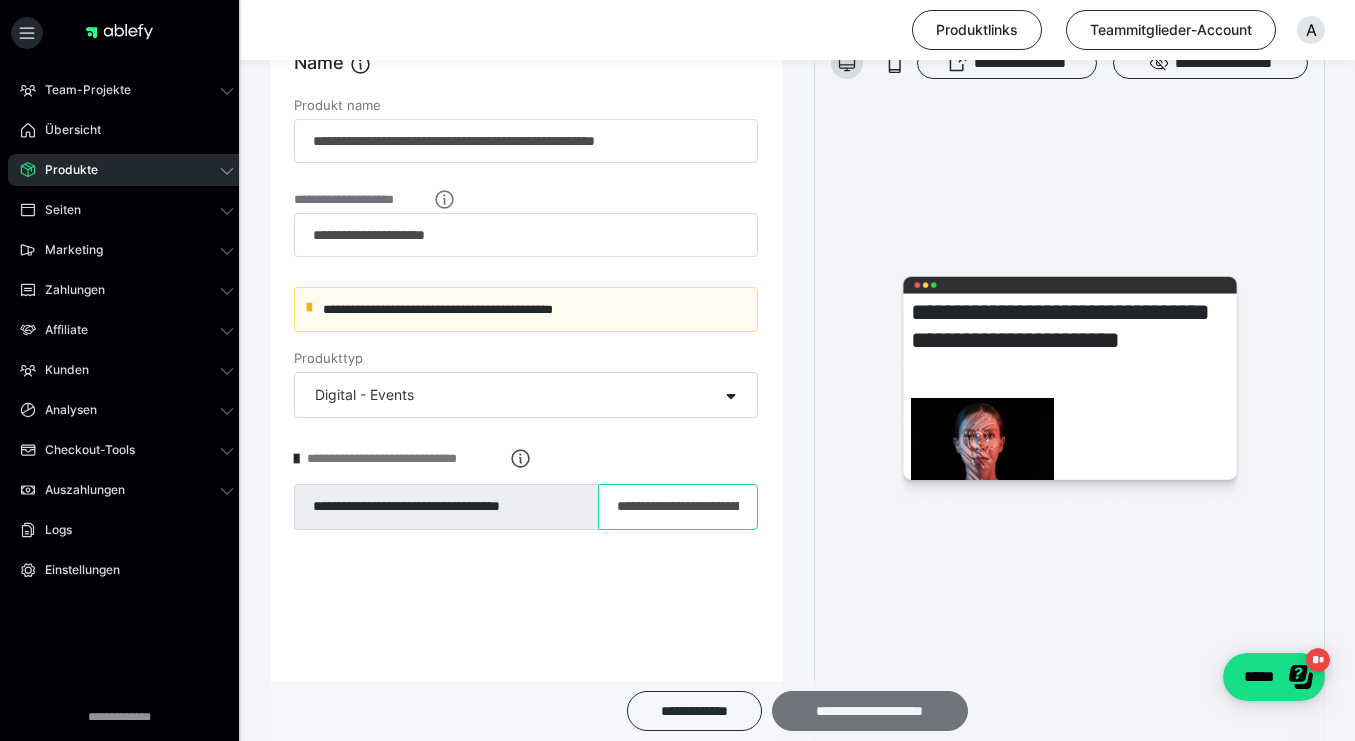 type on "**********" 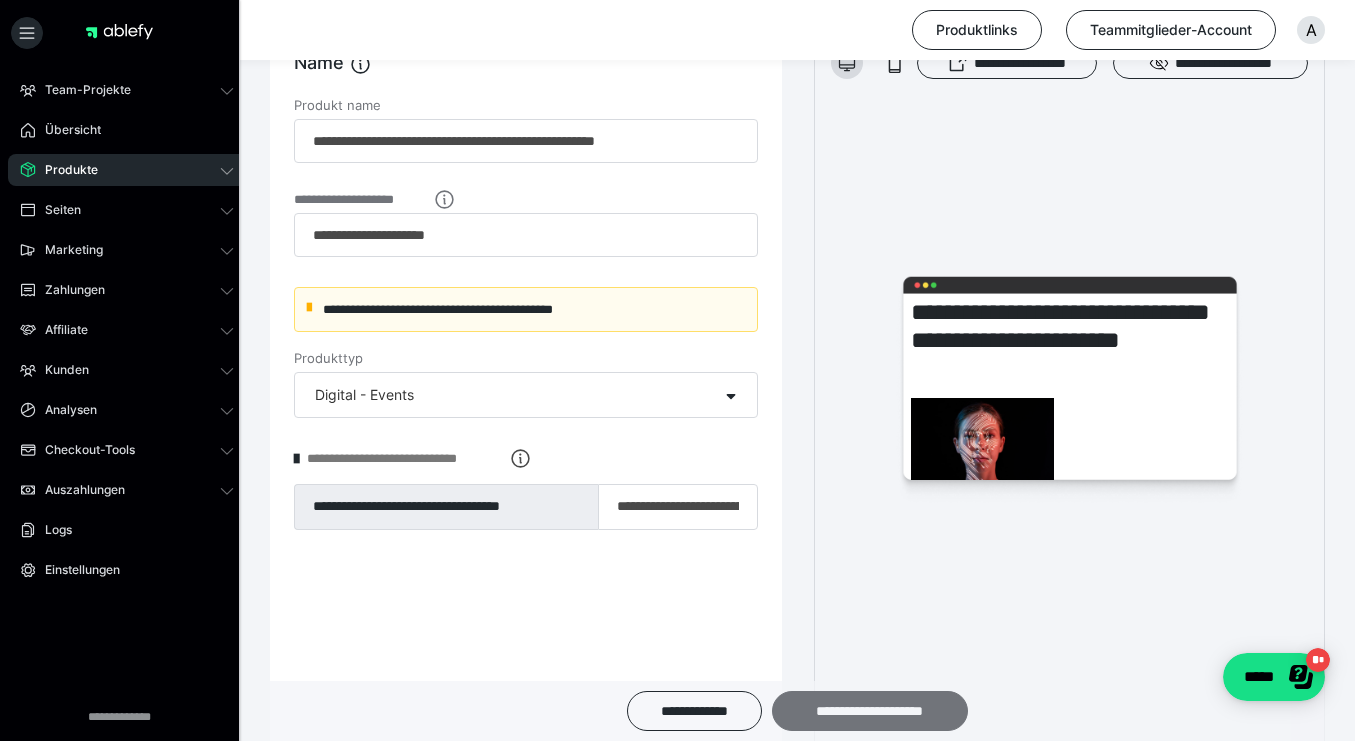 click on "**********" at bounding box center [870, 711] 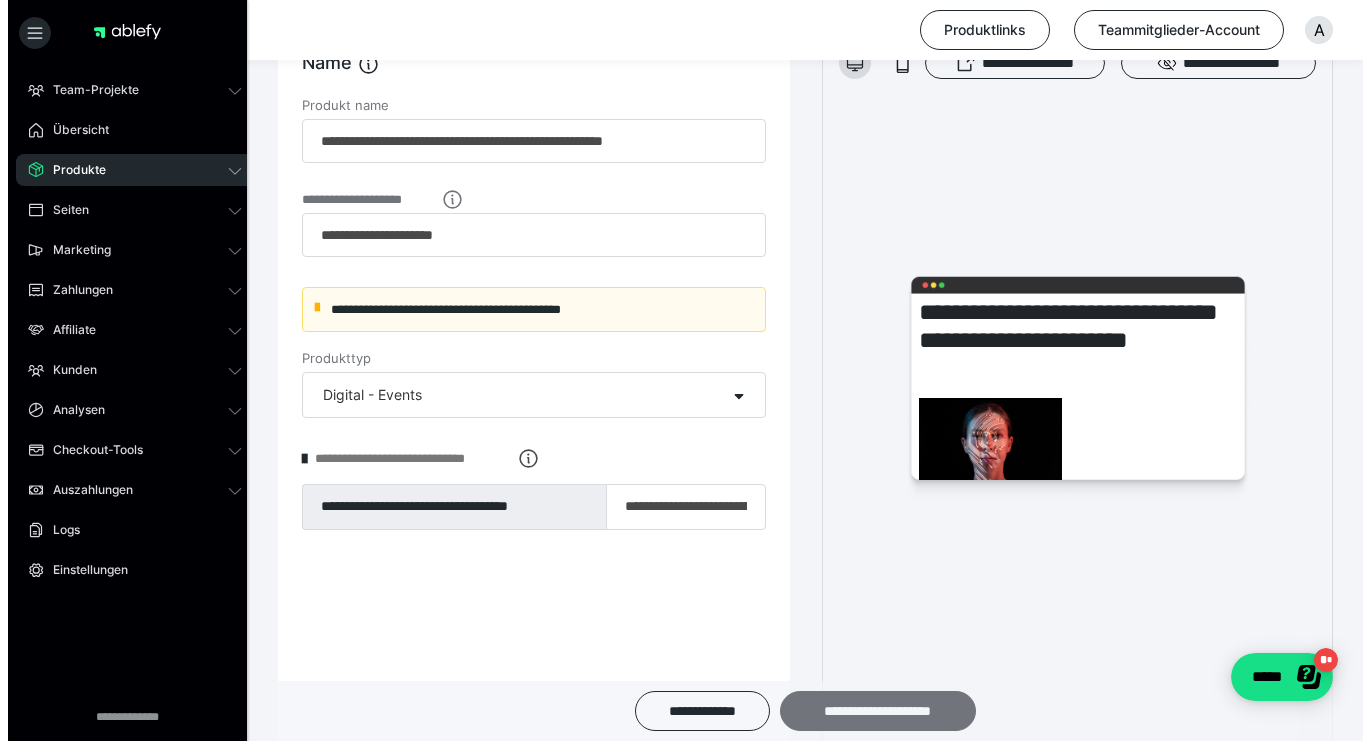 scroll, scrollTop: 0, scrollLeft: 0, axis: both 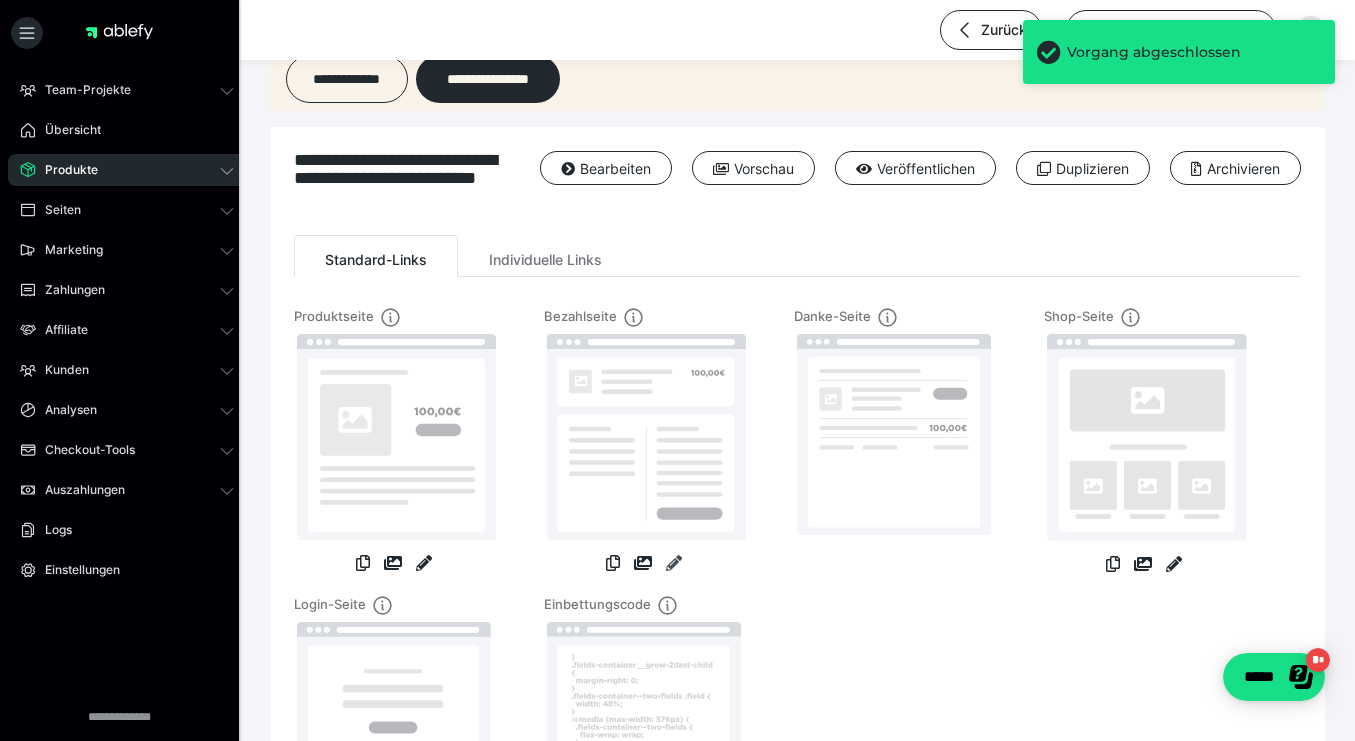 click at bounding box center [674, 563] 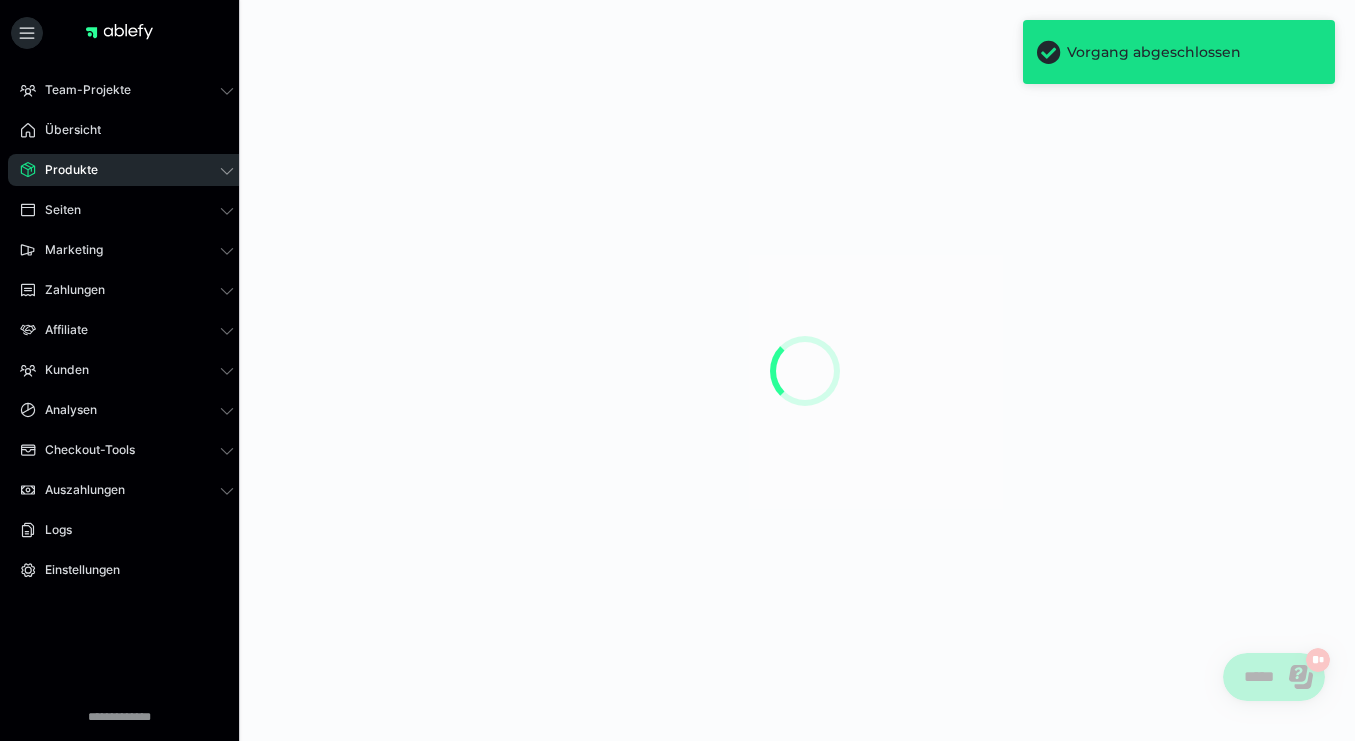 scroll, scrollTop: 0, scrollLeft: 0, axis: both 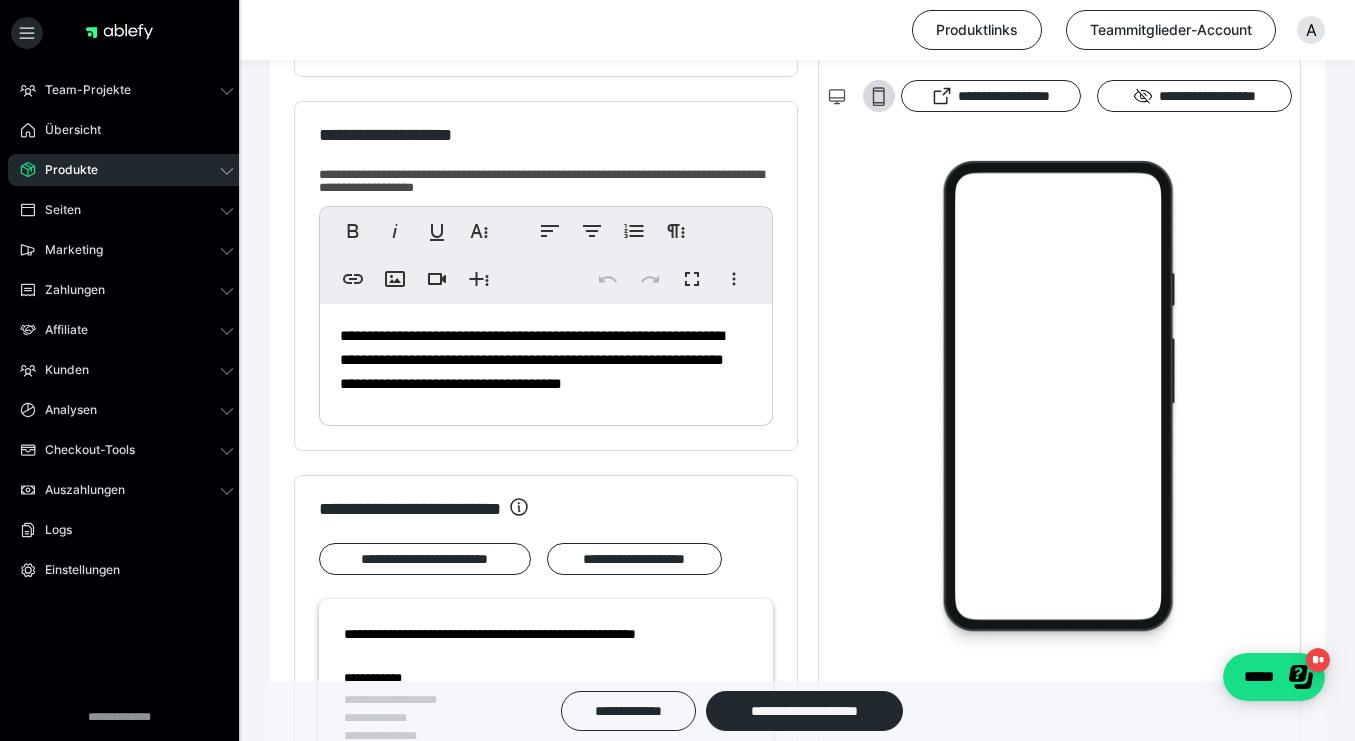click on "**********" at bounding box center [532, 359] 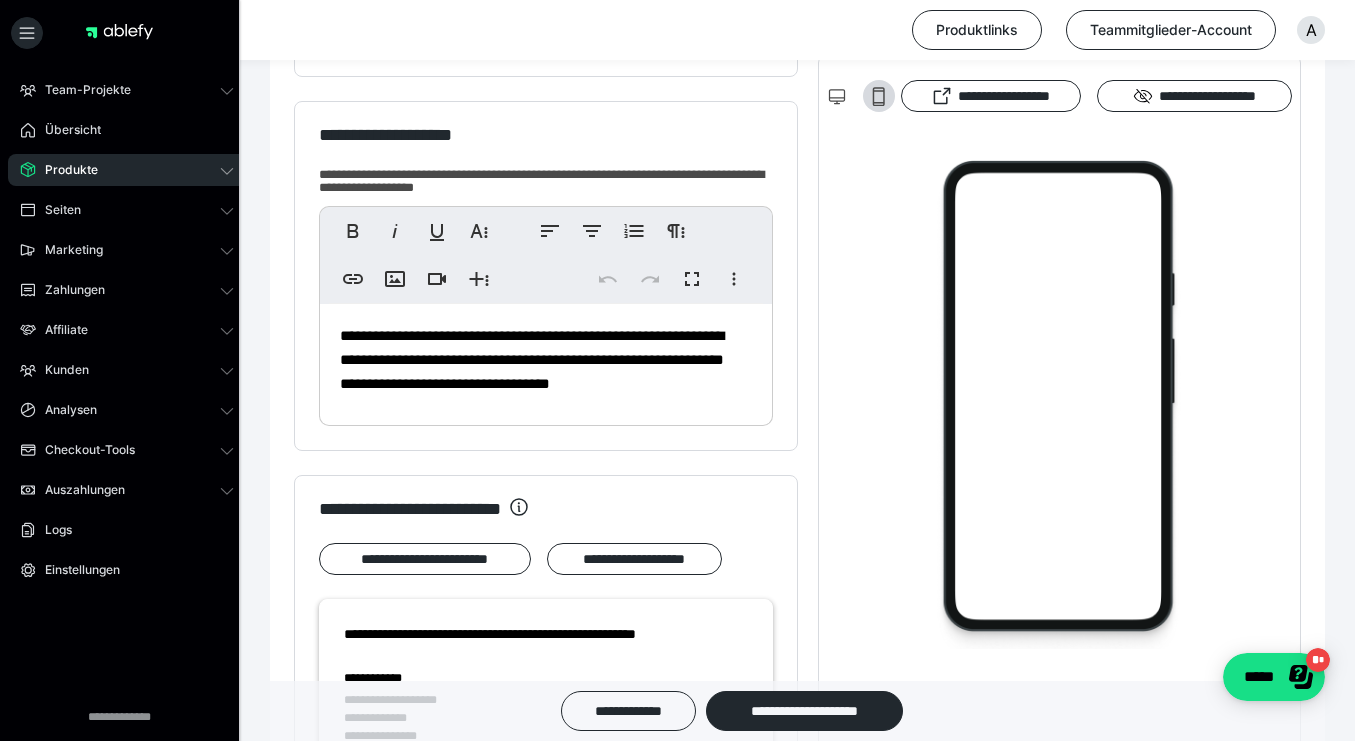 type 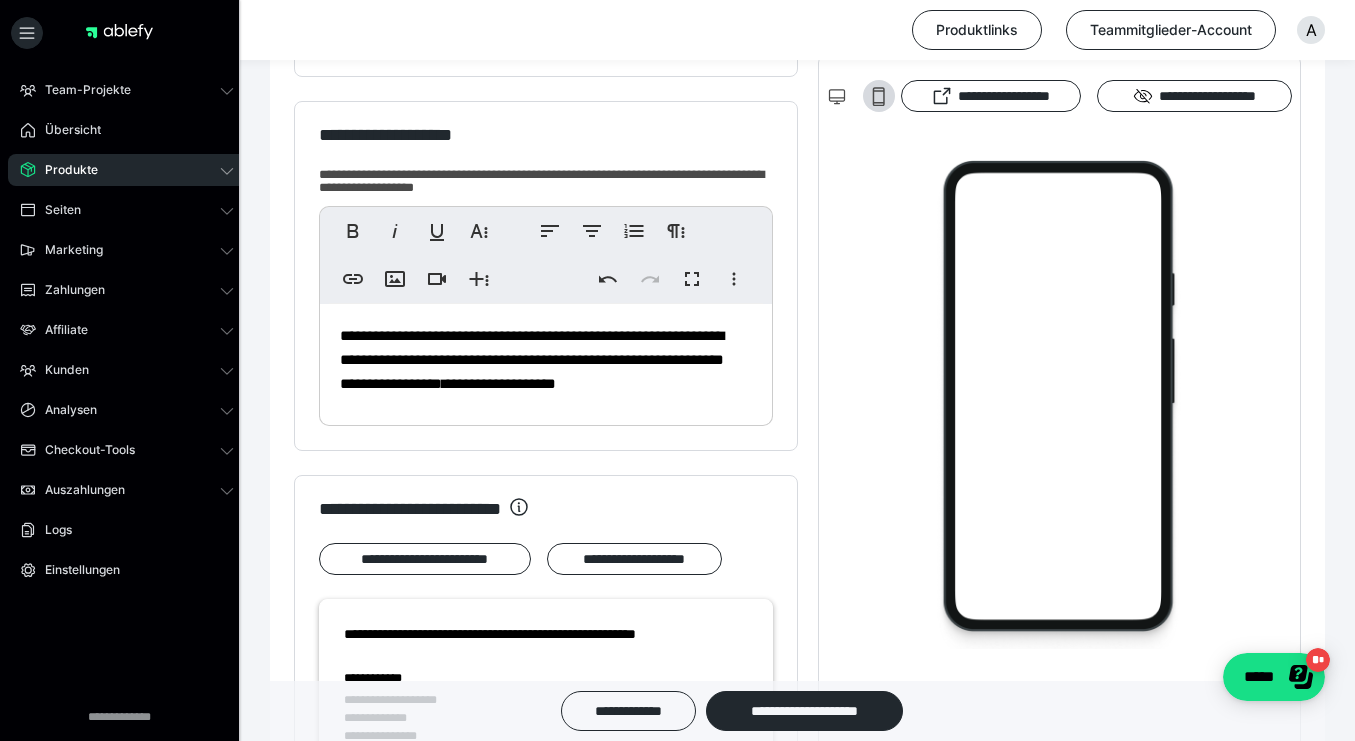 click on "**********" at bounding box center [532, 359] 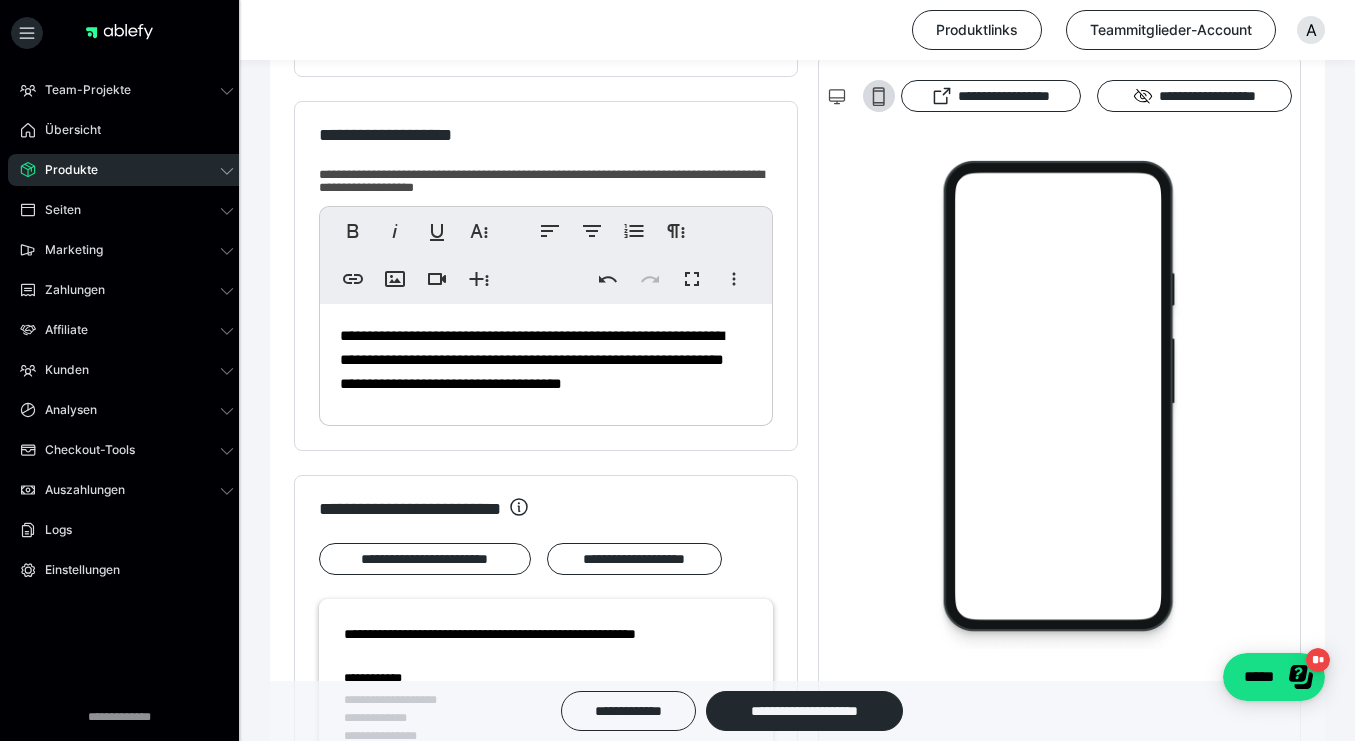 click on "**********" at bounding box center (532, 359) 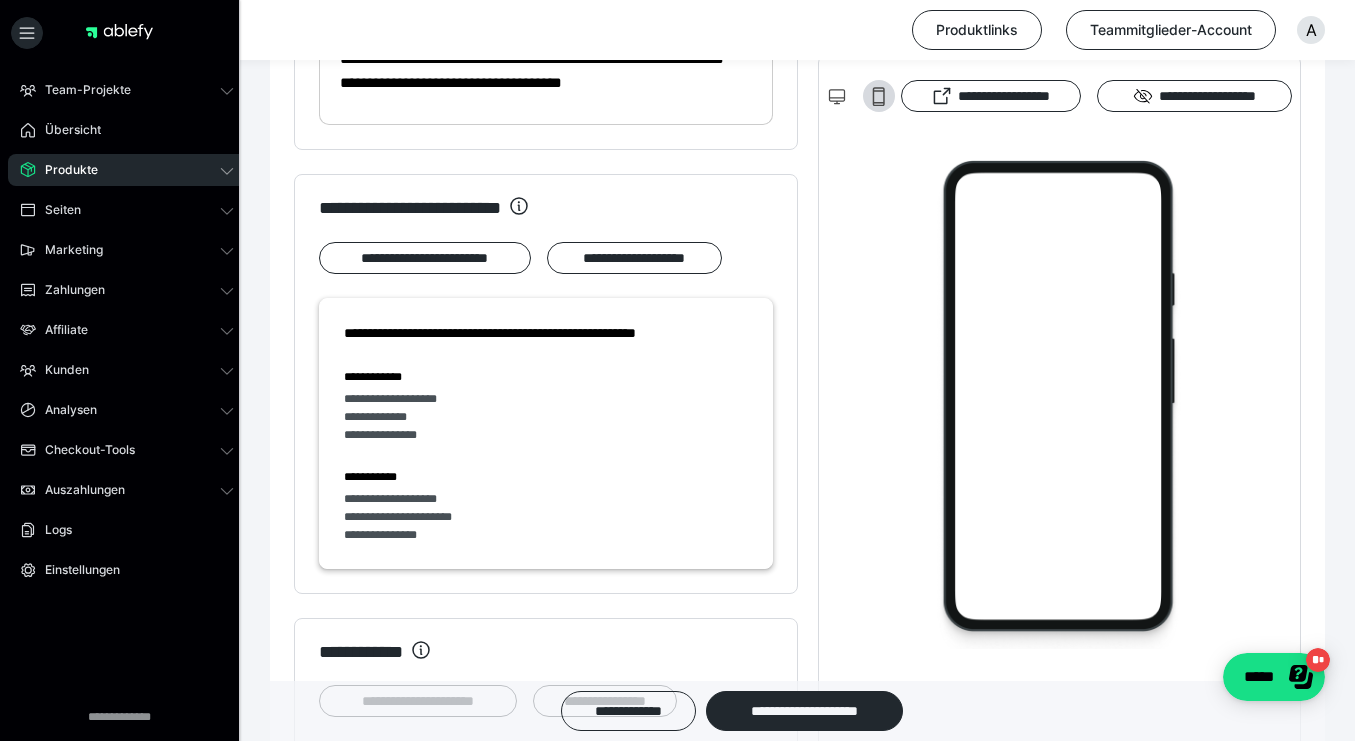 scroll, scrollTop: 1013, scrollLeft: 0, axis: vertical 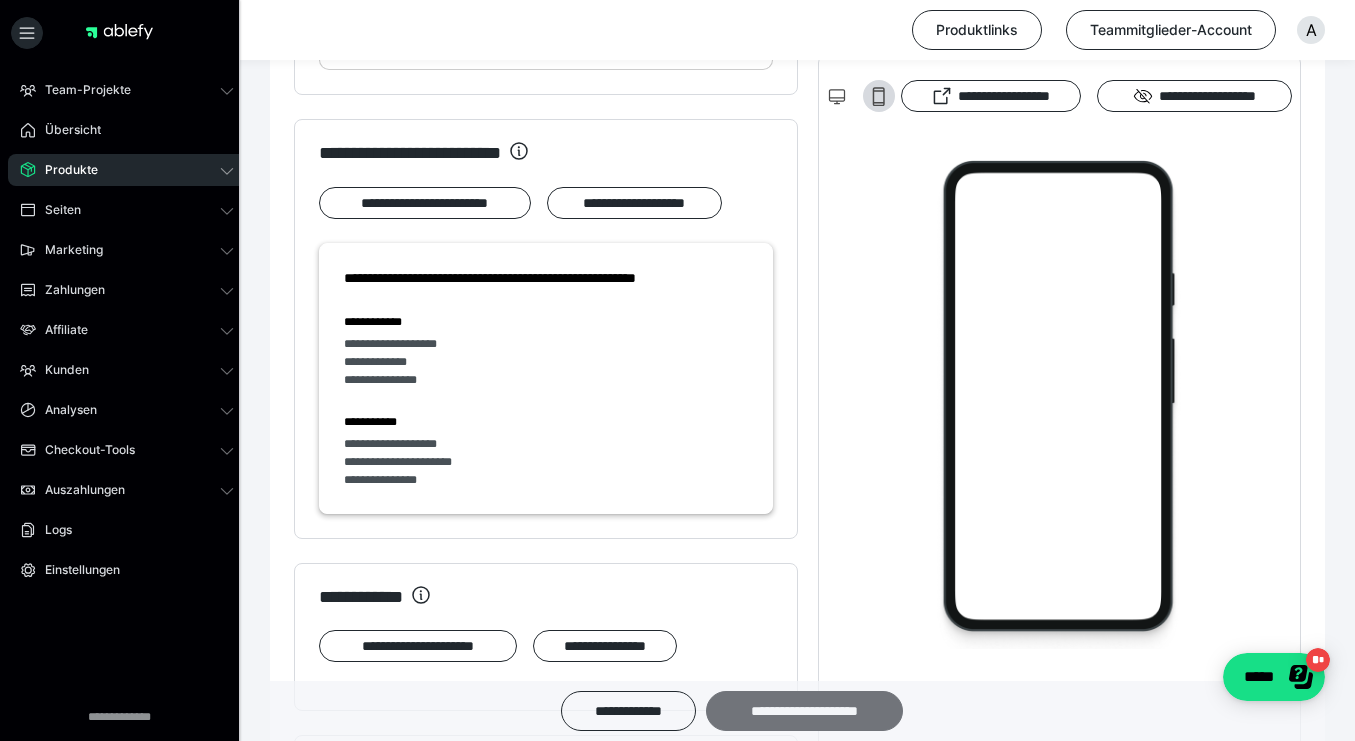 click on "**********" at bounding box center (804, 711) 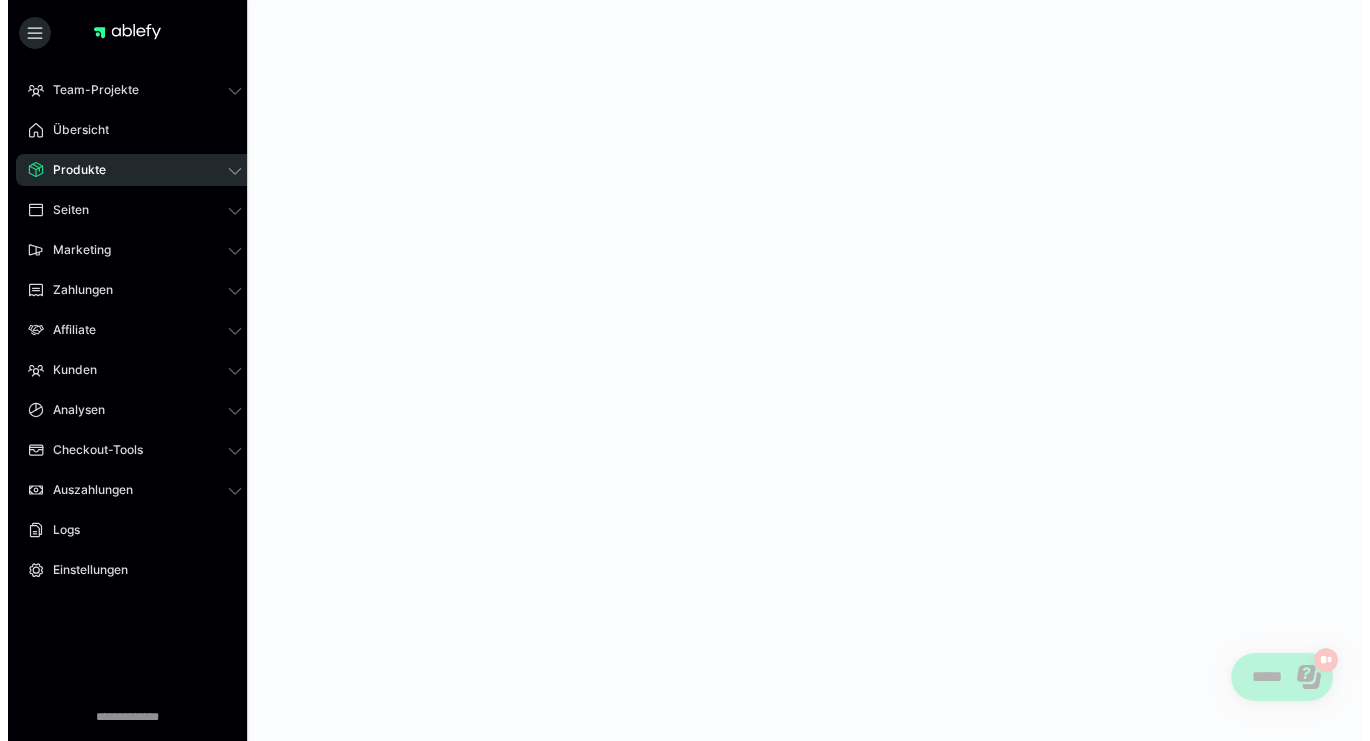 scroll, scrollTop: 0, scrollLeft: 0, axis: both 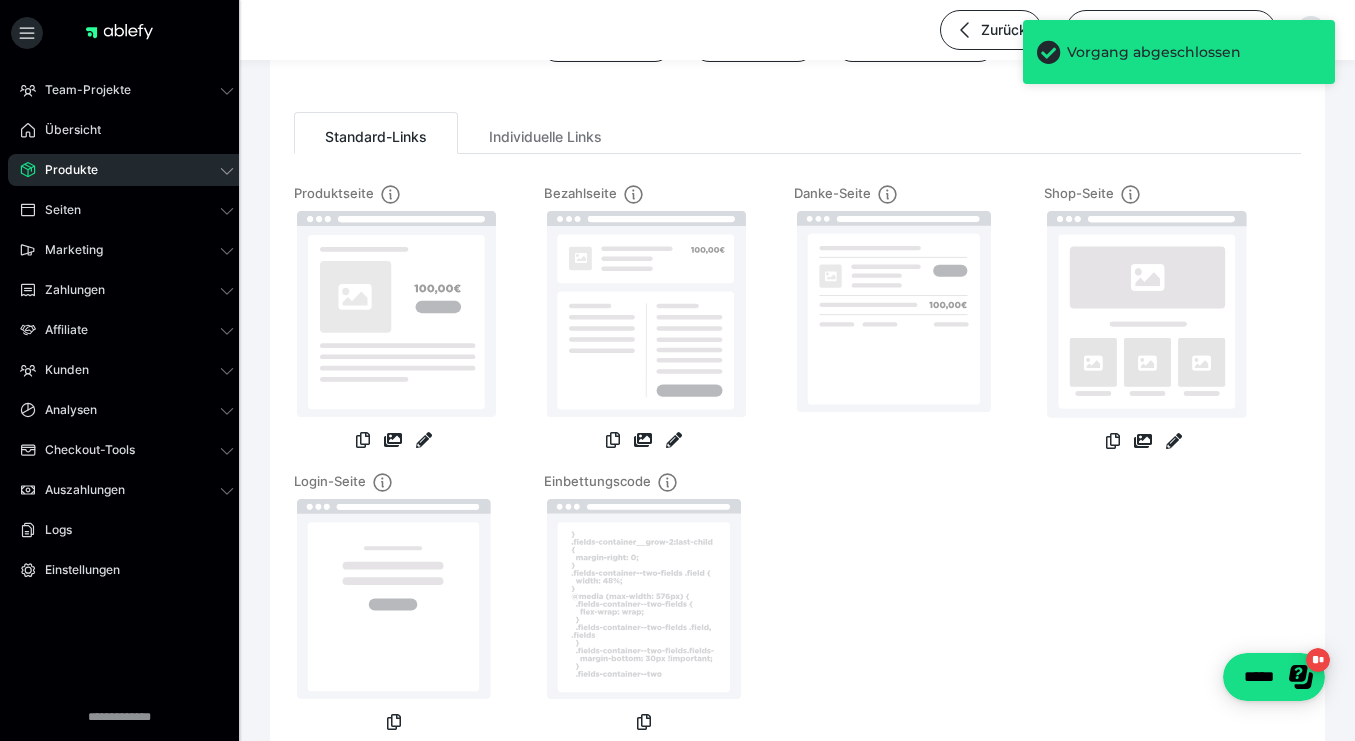 click at bounding box center (424, 442) 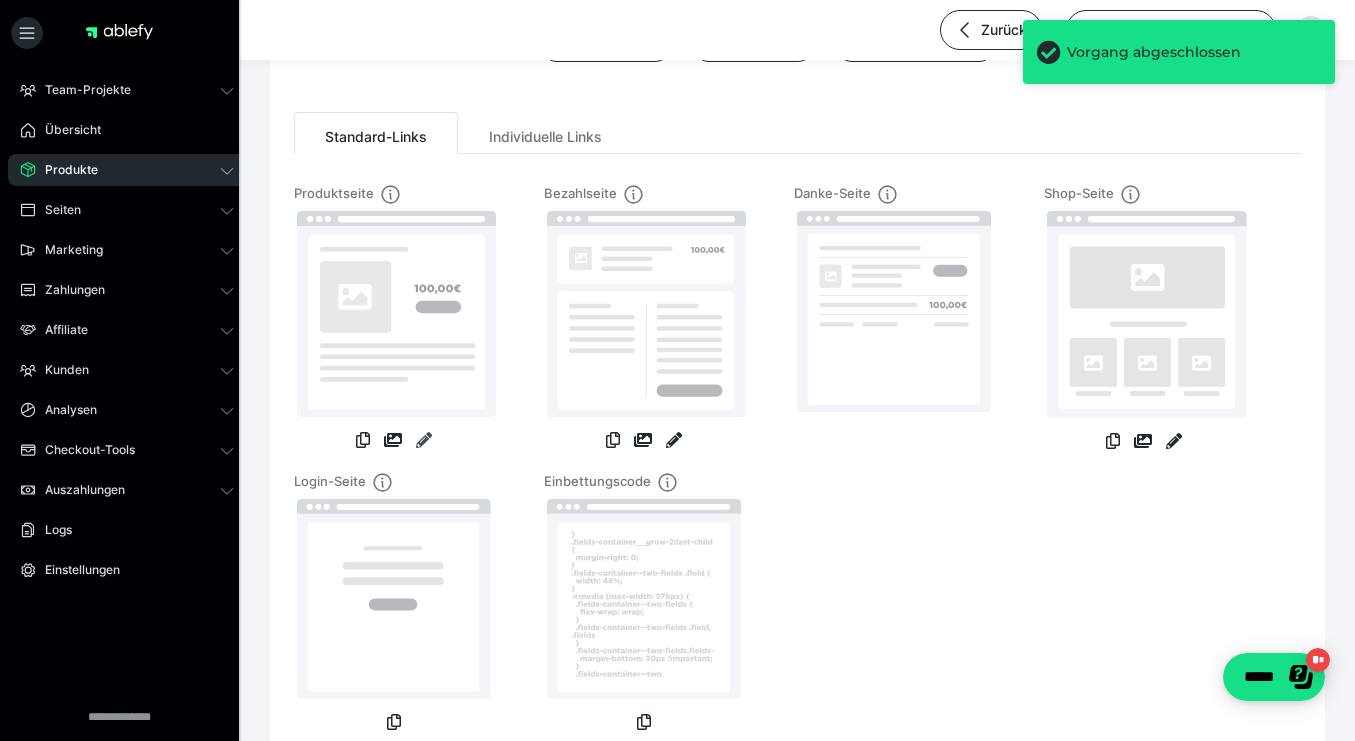 click at bounding box center [424, 440] 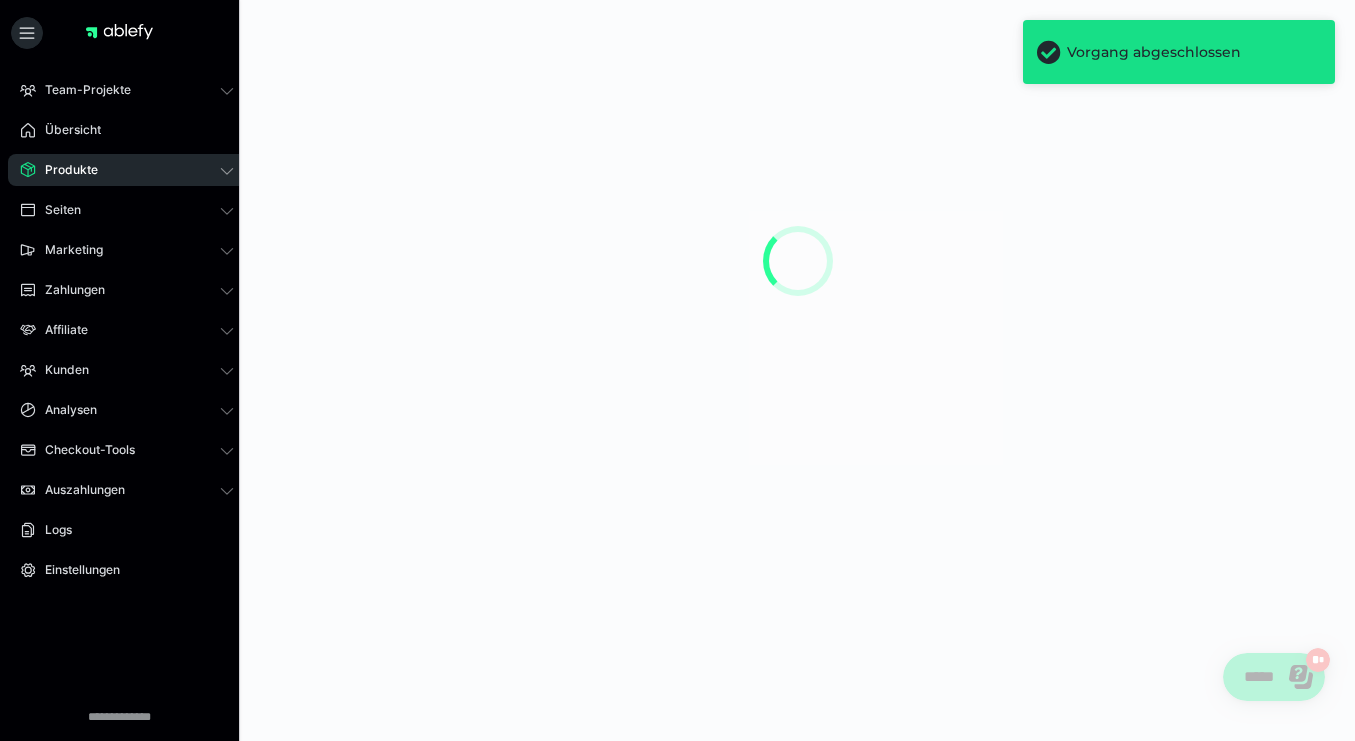 scroll, scrollTop: 0, scrollLeft: 0, axis: both 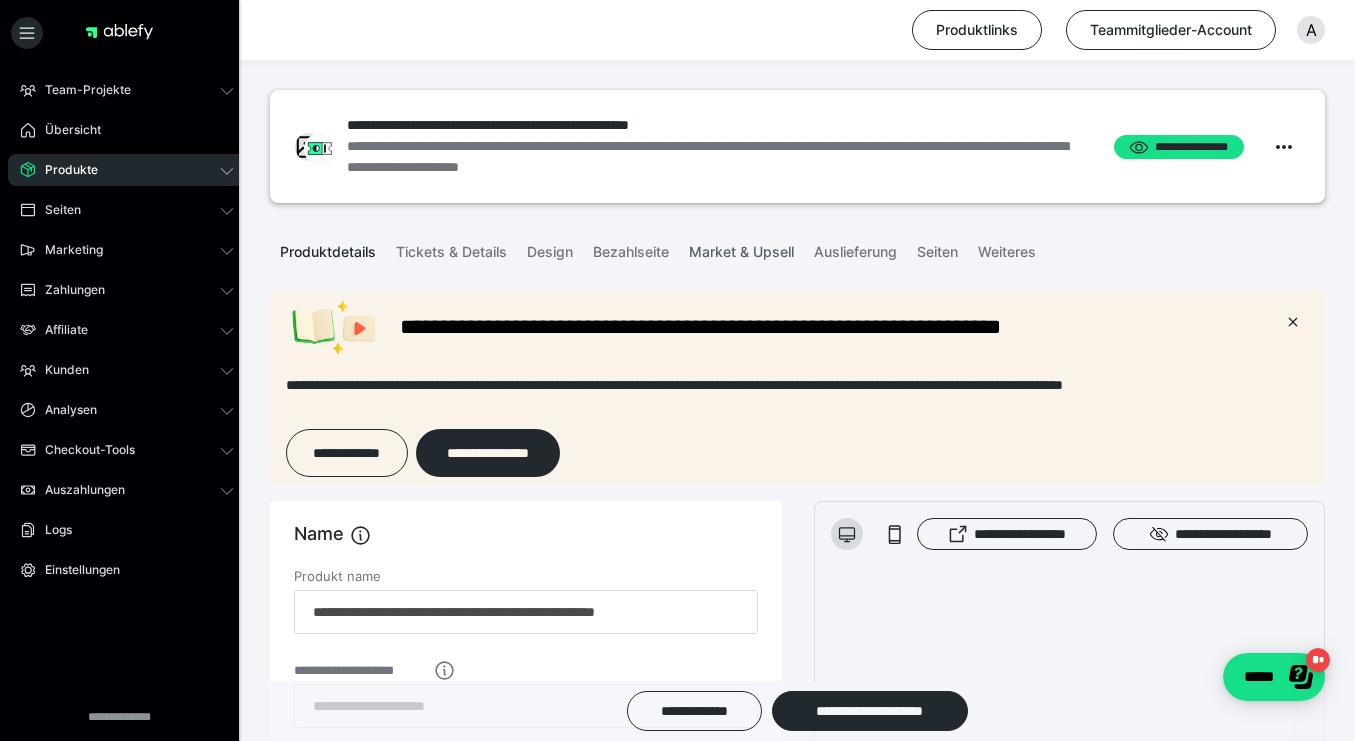 click on "Market & Upsell" at bounding box center [741, 248] 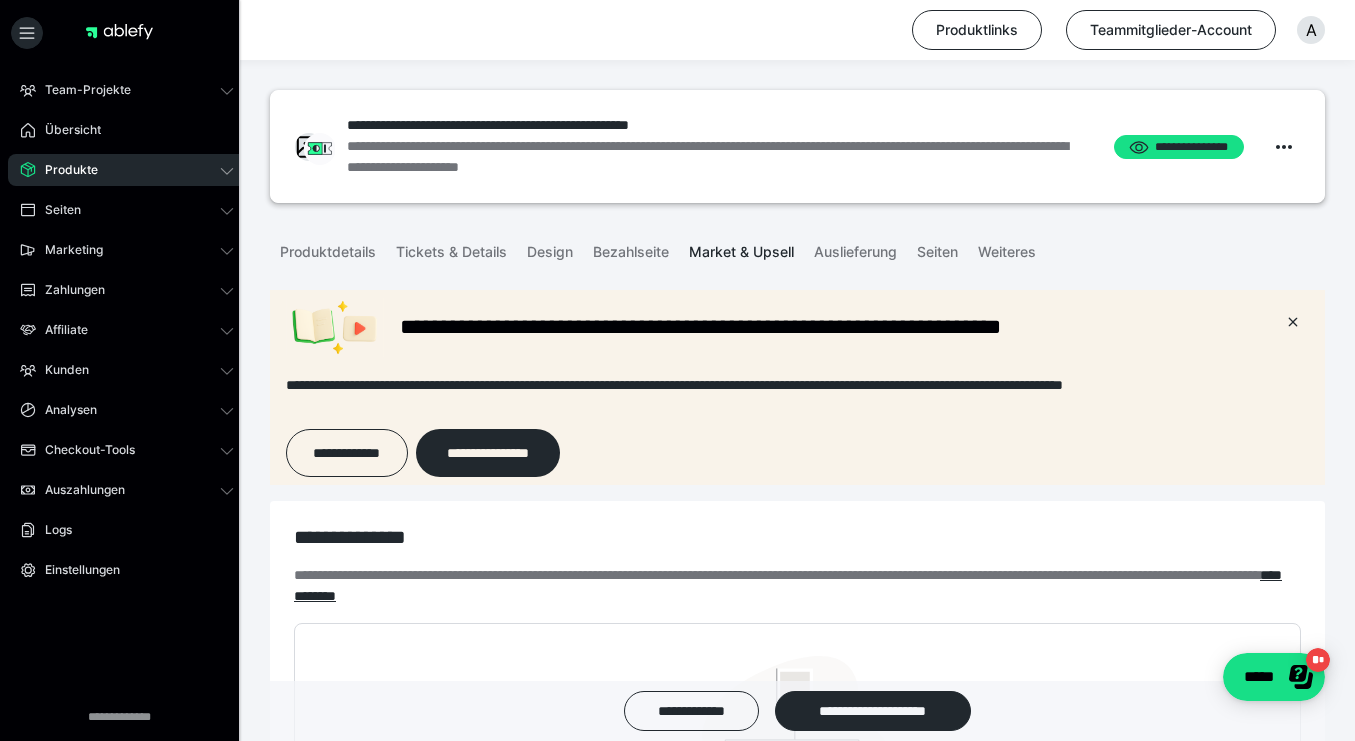 scroll, scrollTop: 12, scrollLeft: 0, axis: vertical 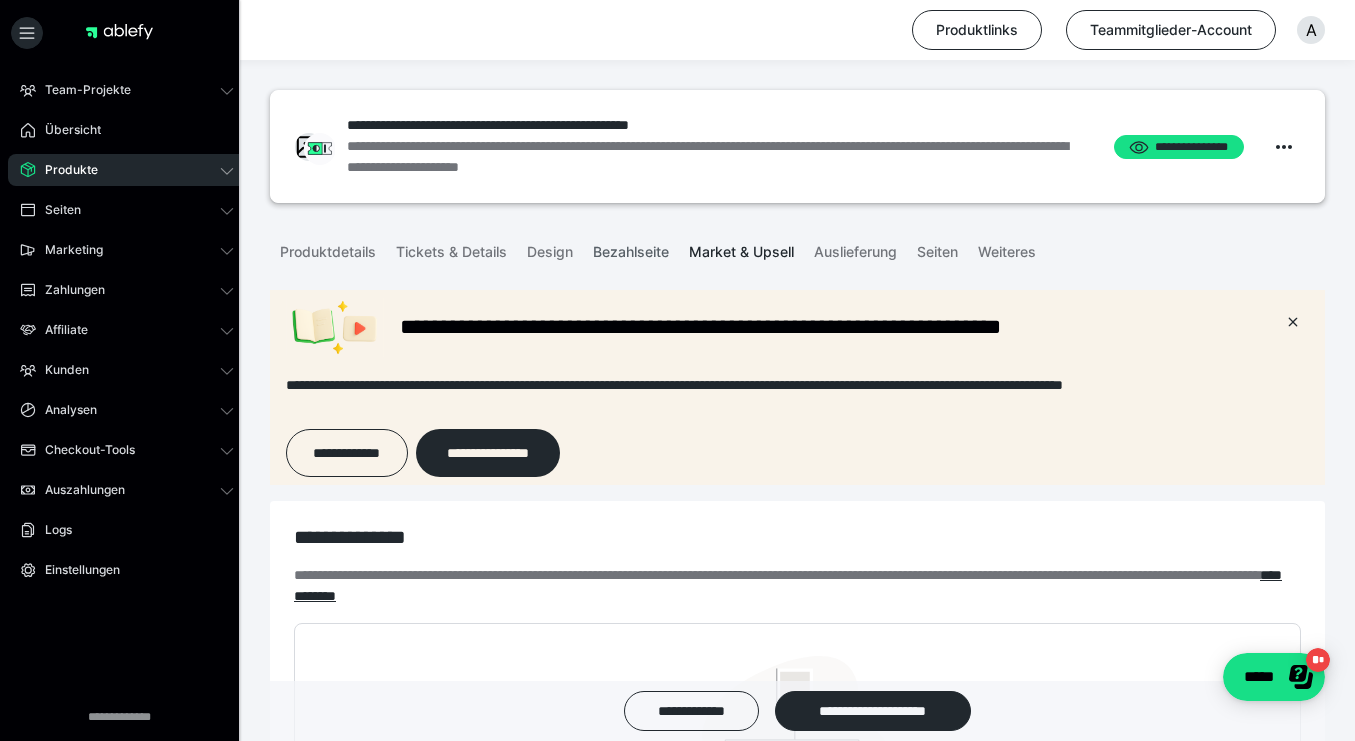 click on "Bezahlseite" at bounding box center [631, 248] 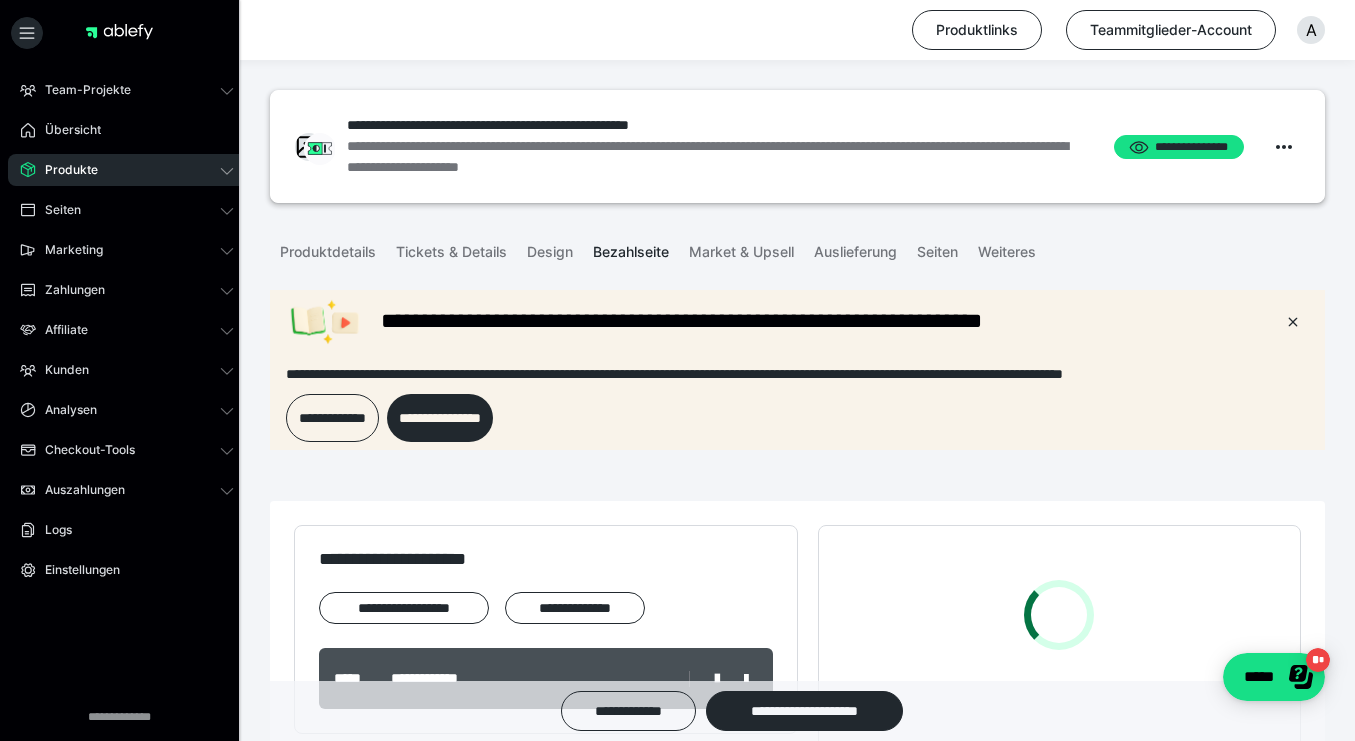 scroll, scrollTop: 0, scrollLeft: 0, axis: both 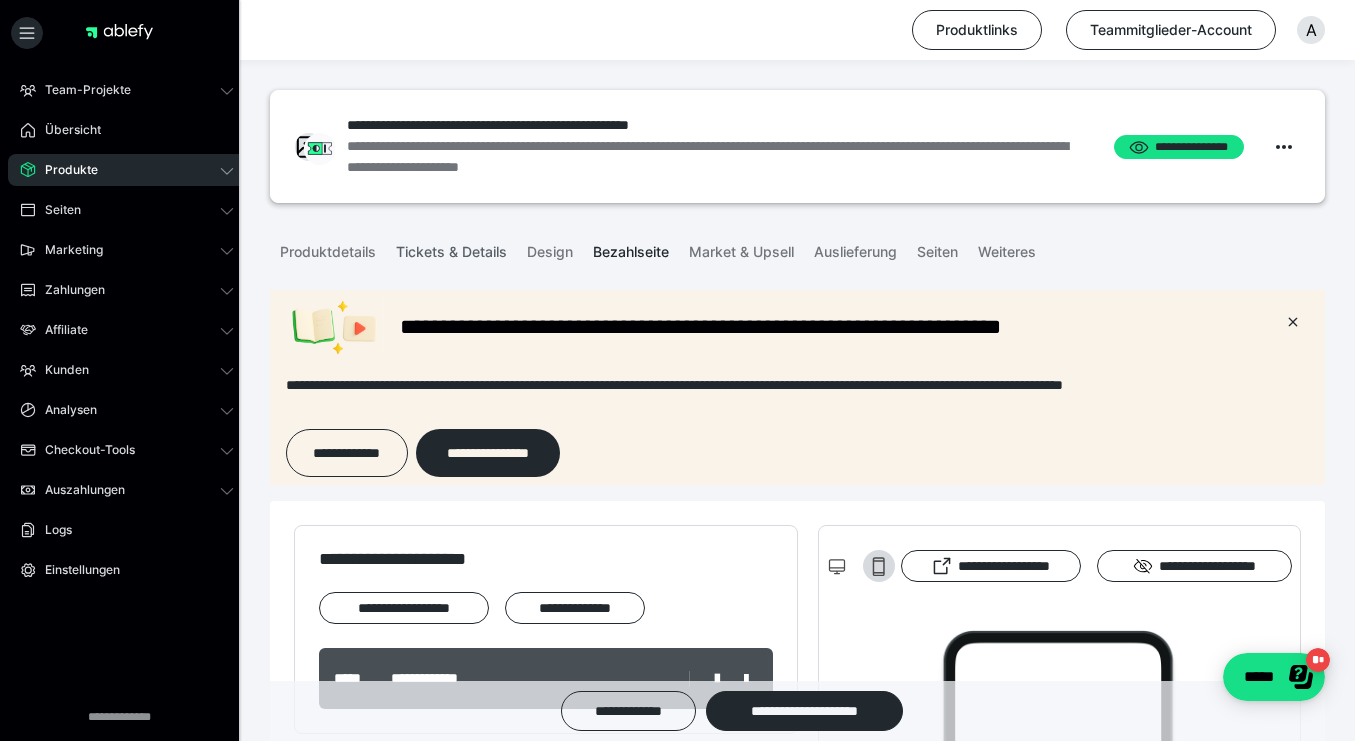 click on "Tickets & Details" at bounding box center [451, 248] 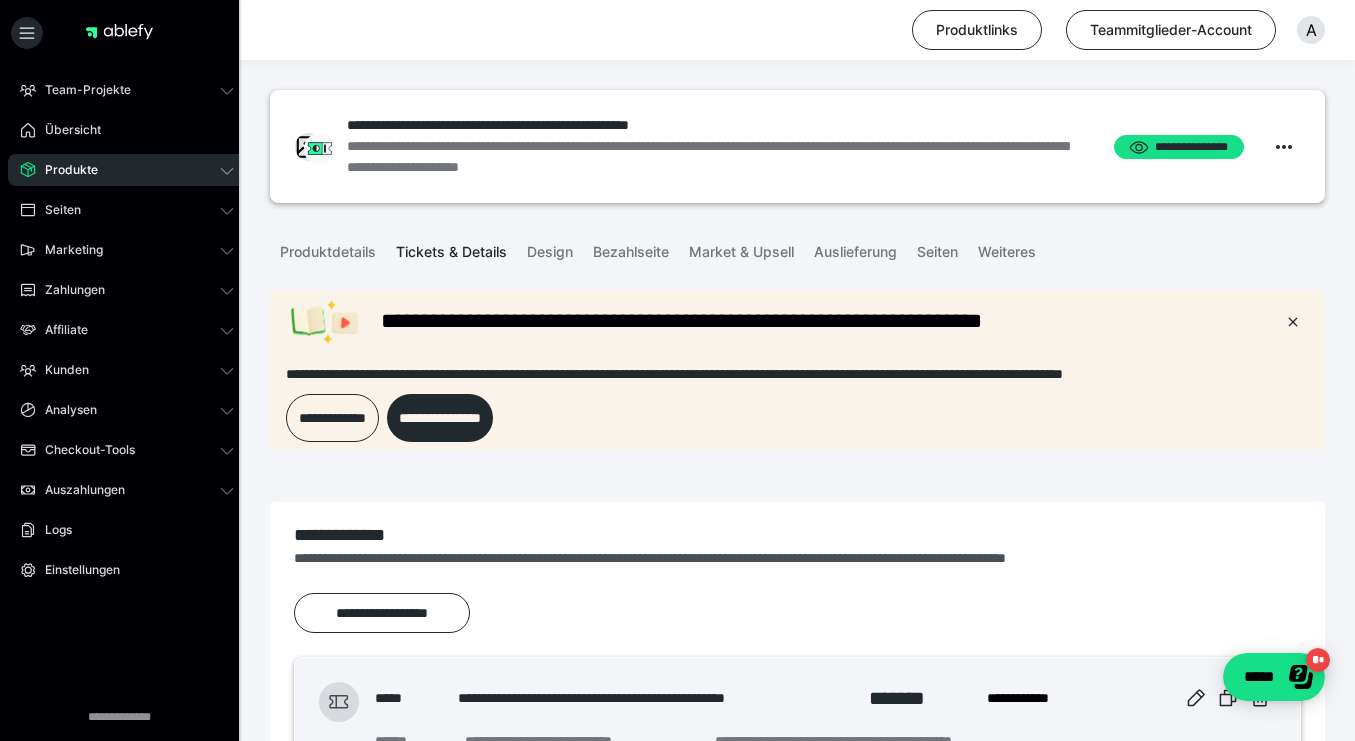 scroll, scrollTop: 0, scrollLeft: 0, axis: both 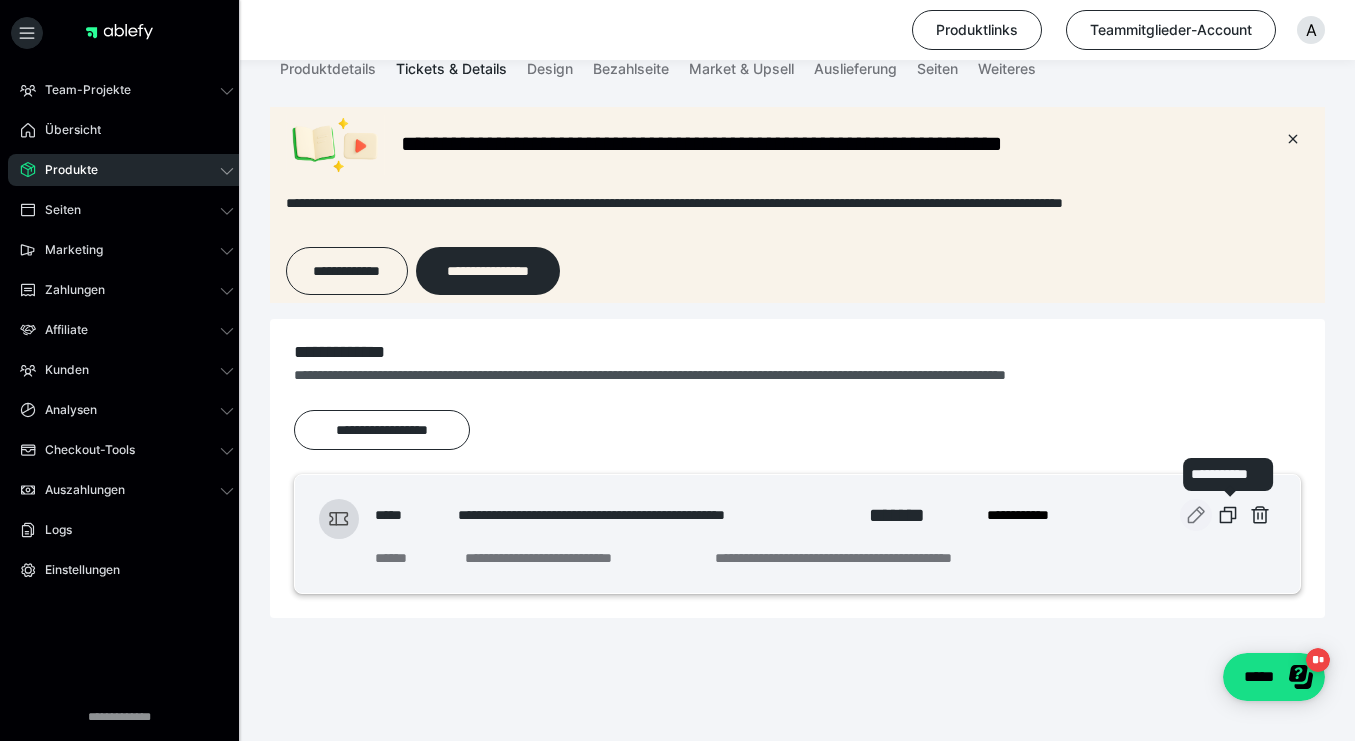 click 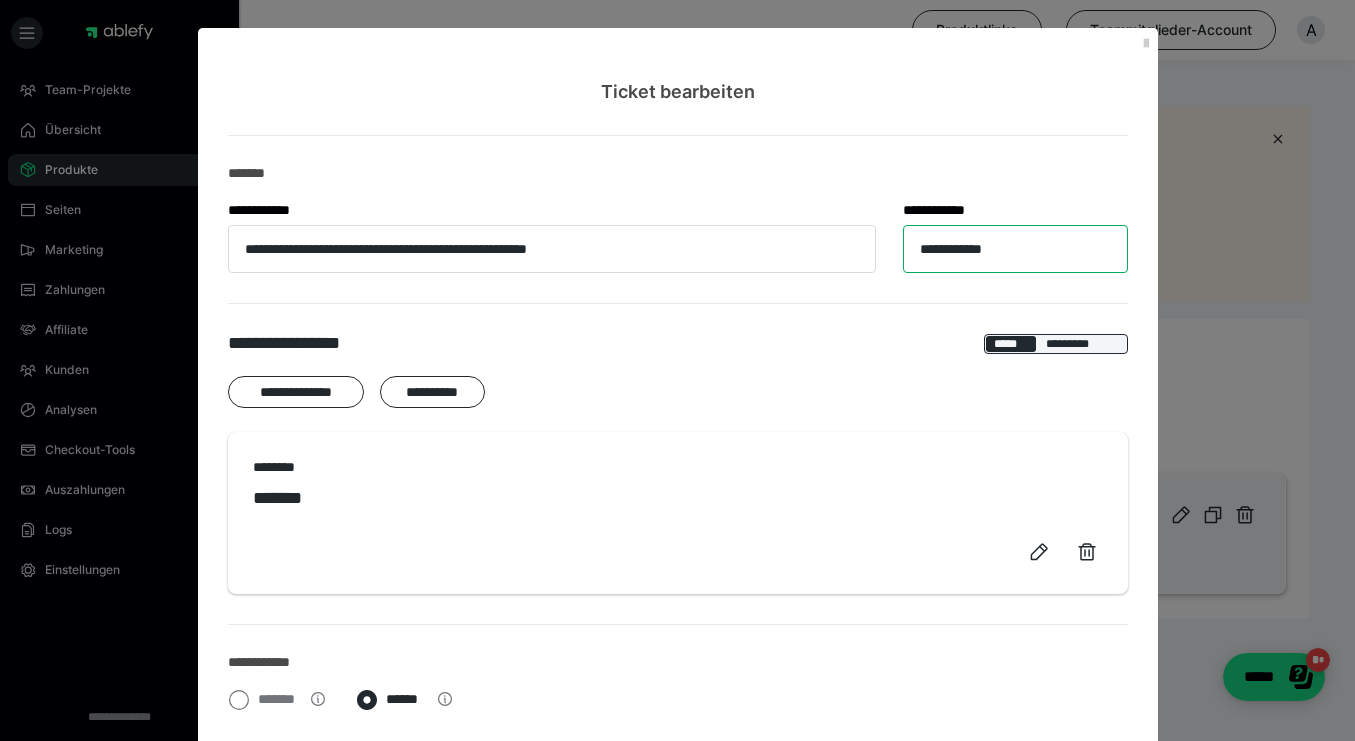 click on "**********" at bounding box center [1015, 249] 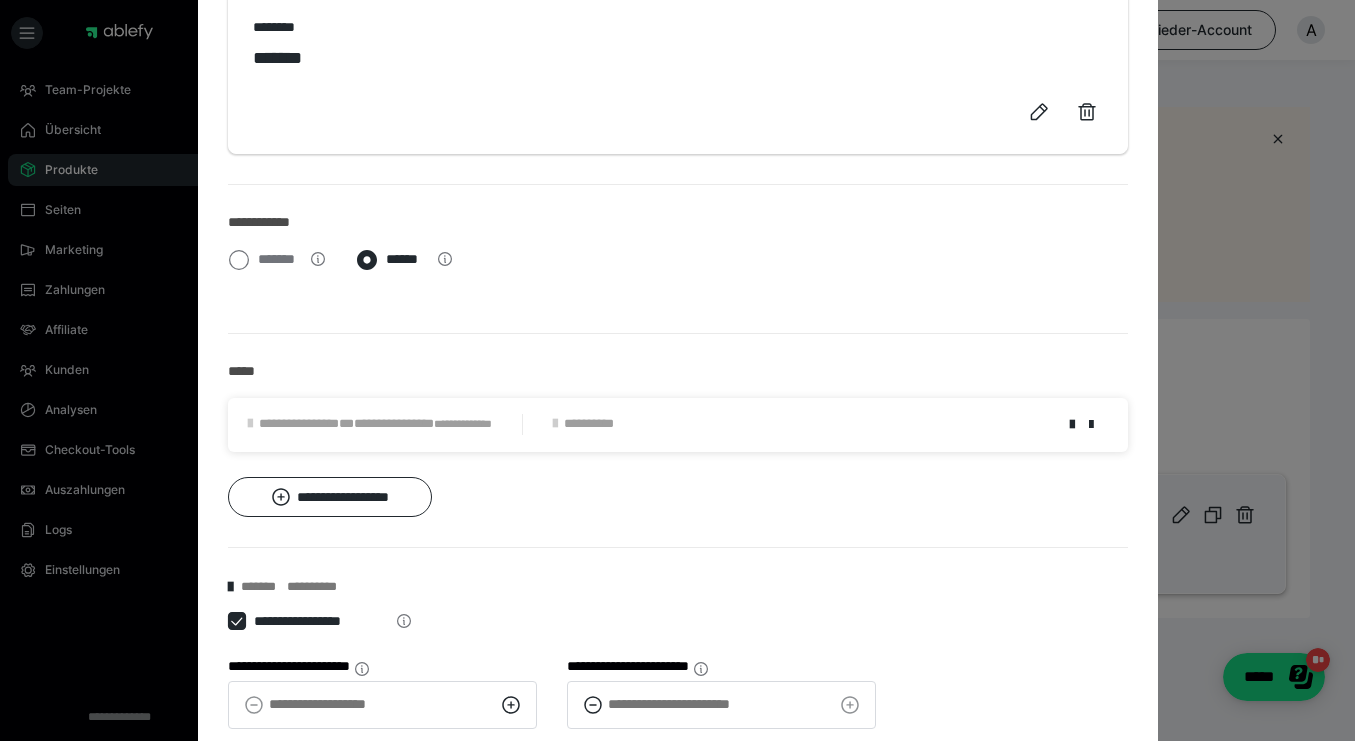 scroll, scrollTop: 441, scrollLeft: 0, axis: vertical 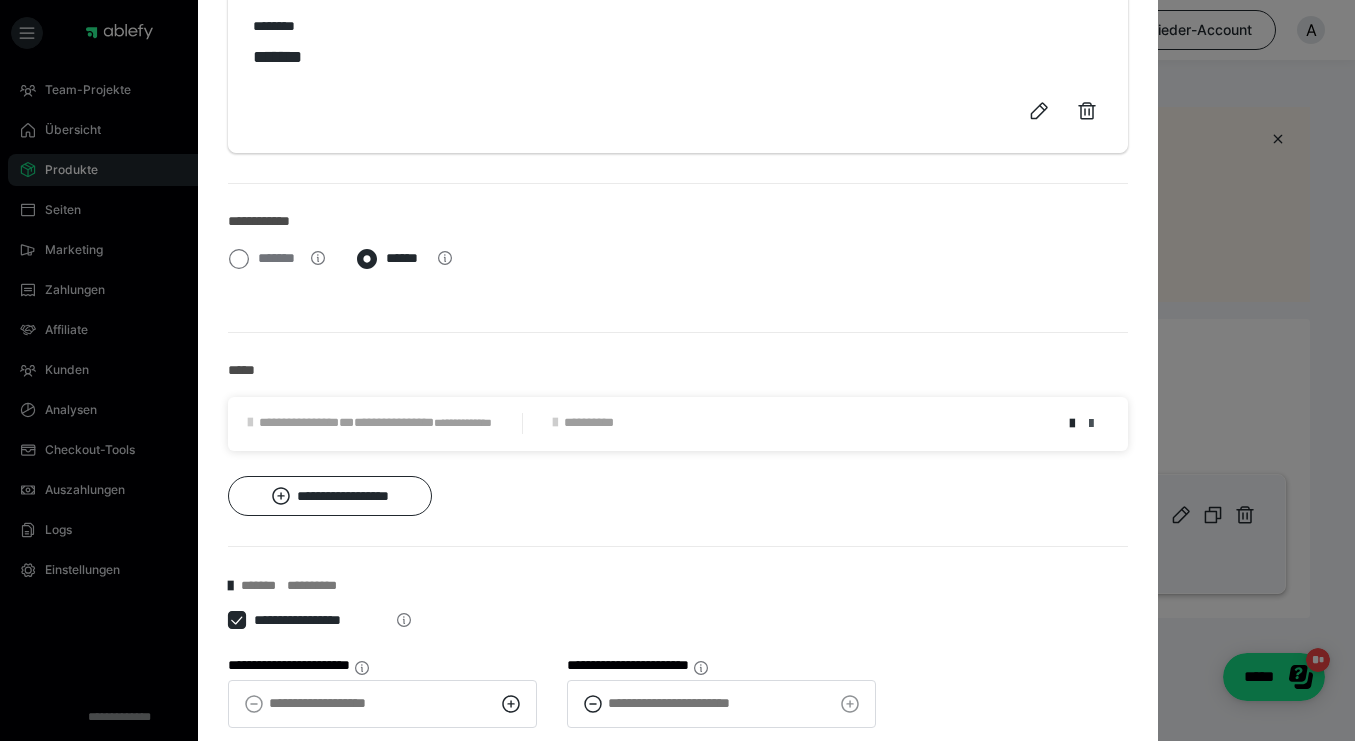 type on "**********" 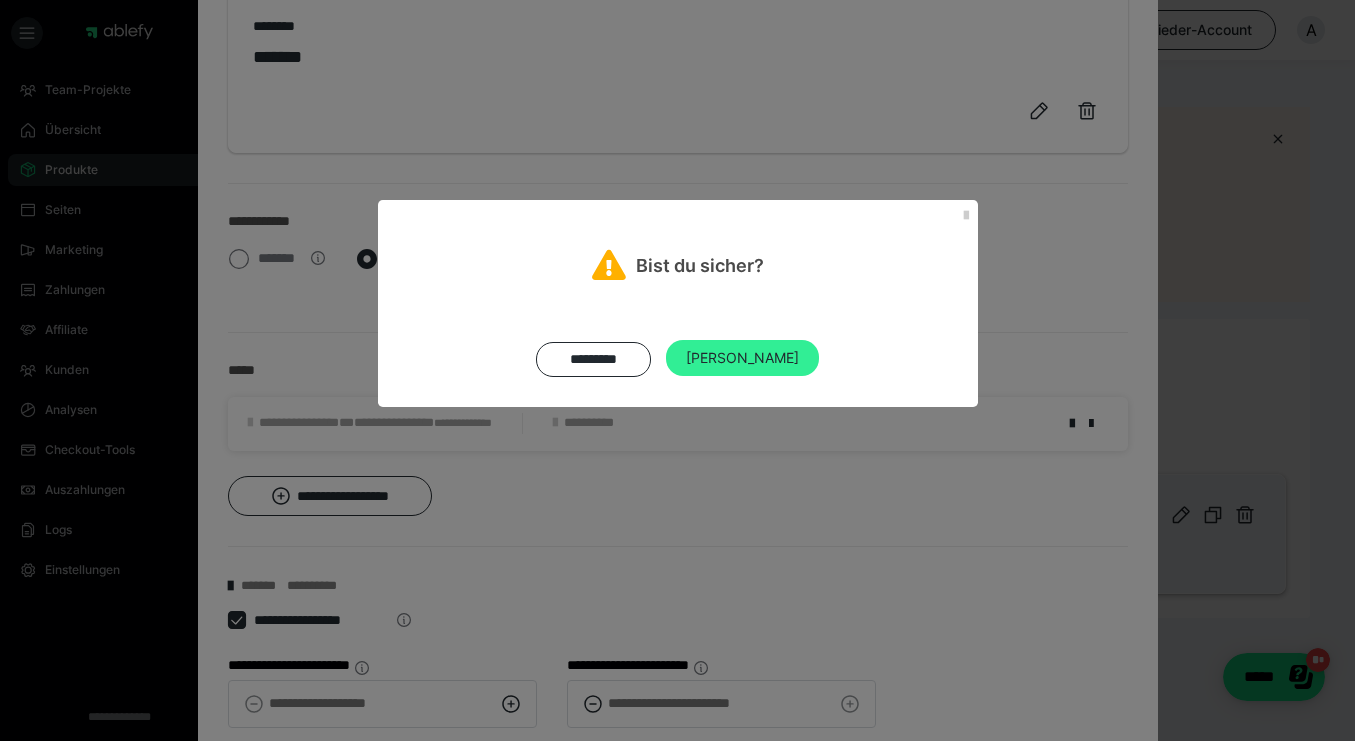 click on "Ja" at bounding box center (742, 358) 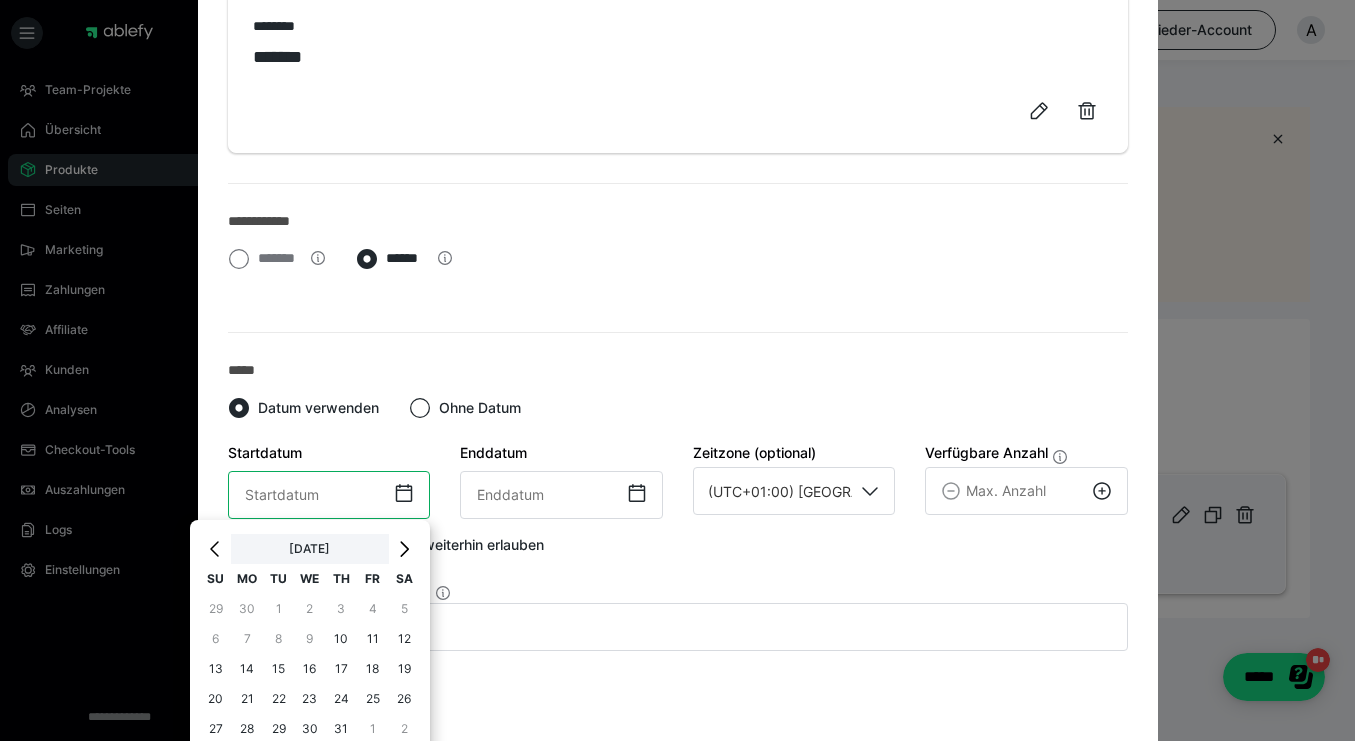 click on "‹ July 2025 › Su Mo Tu We Th Fr Sa 29 30 1 2 3 4 5 6 7 8 9 10 11 12 13 14 15 16 17 18 19 20 21 22 23 24 25 26 27 28 29 30 31 1 2 3 4 5 6 7 8 9 00:00" at bounding box center [329, 495] 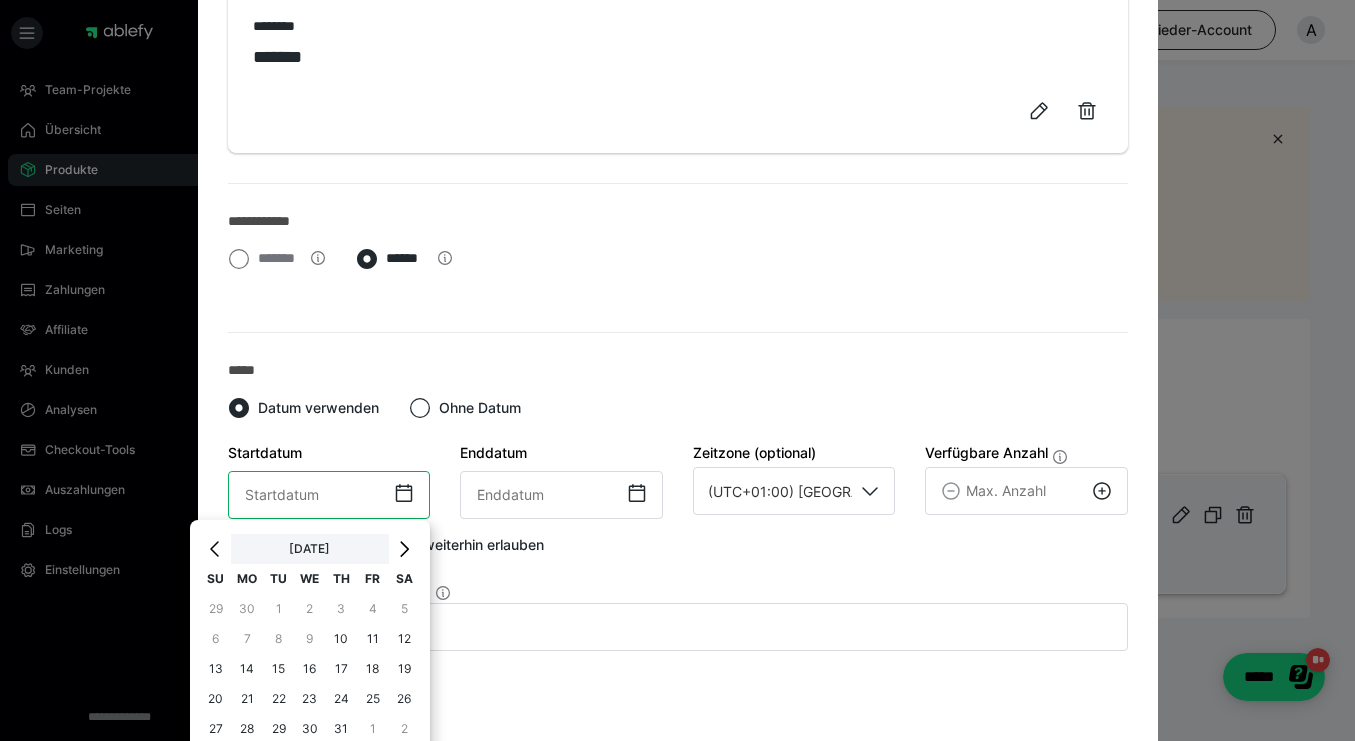 scroll, scrollTop: 511, scrollLeft: 0, axis: vertical 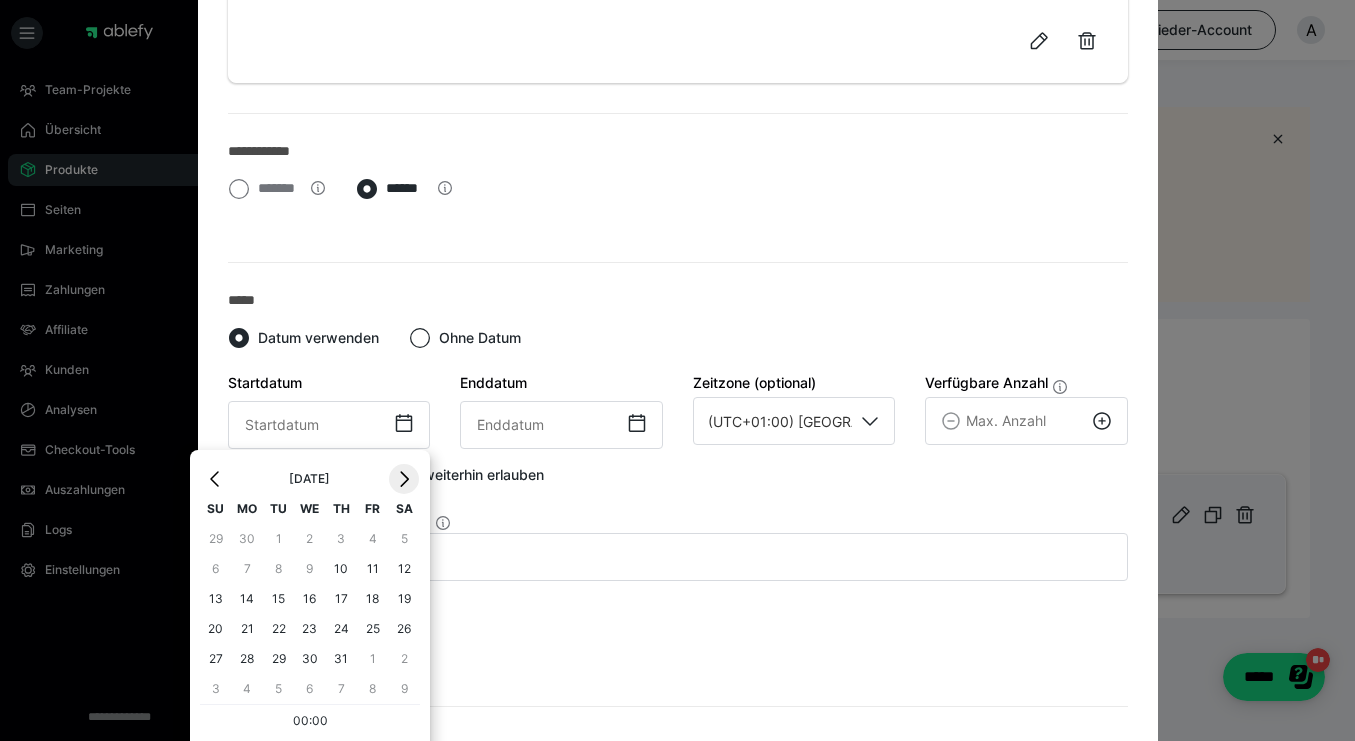 click on "›" at bounding box center (404, 479) 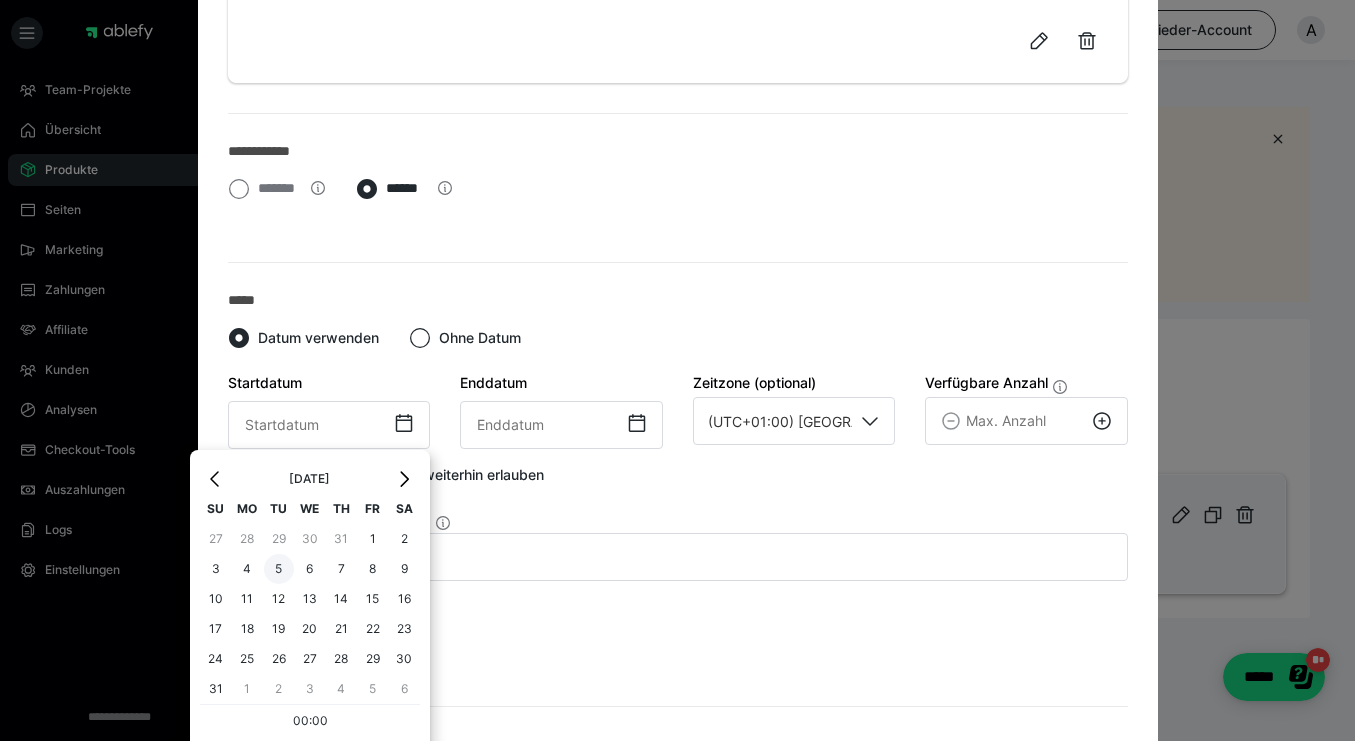 click on "5" at bounding box center (279, 569) 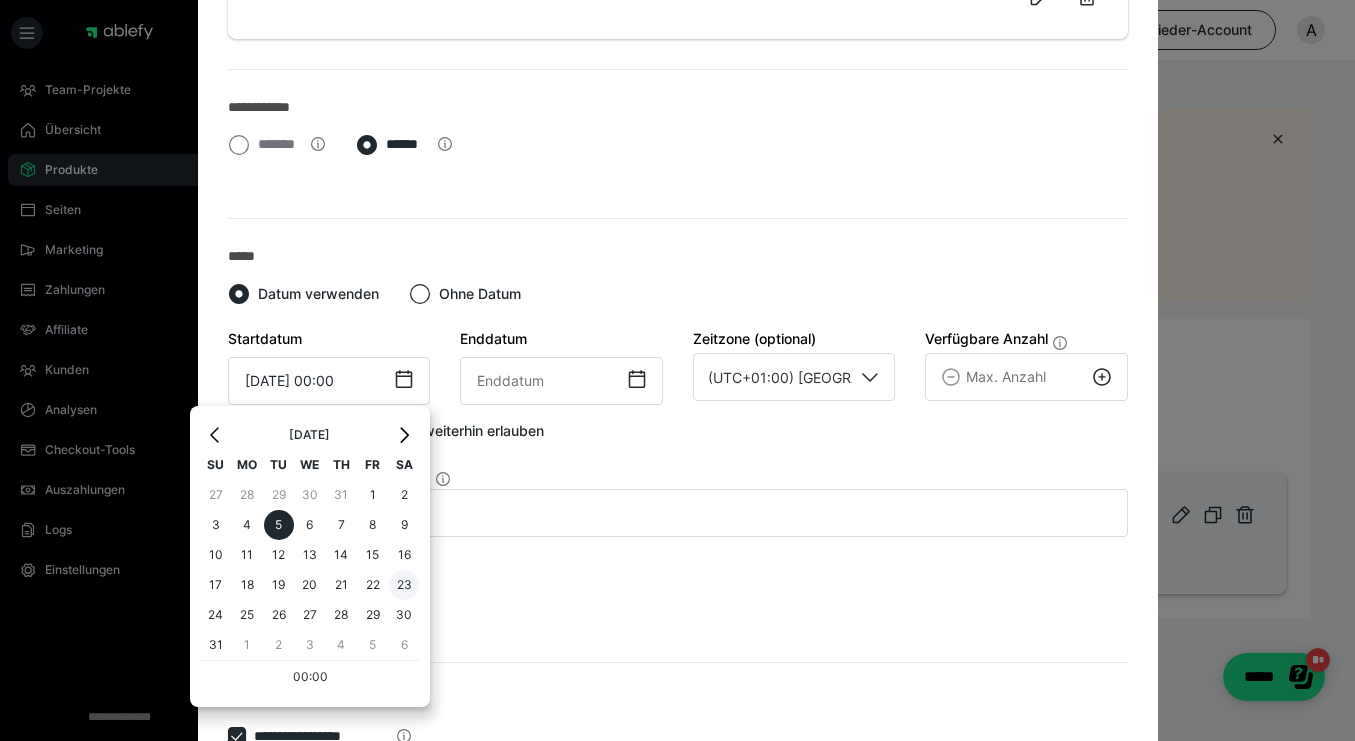 scroll, scrollTop: 575, scrollLeft: 0, axis: vertical 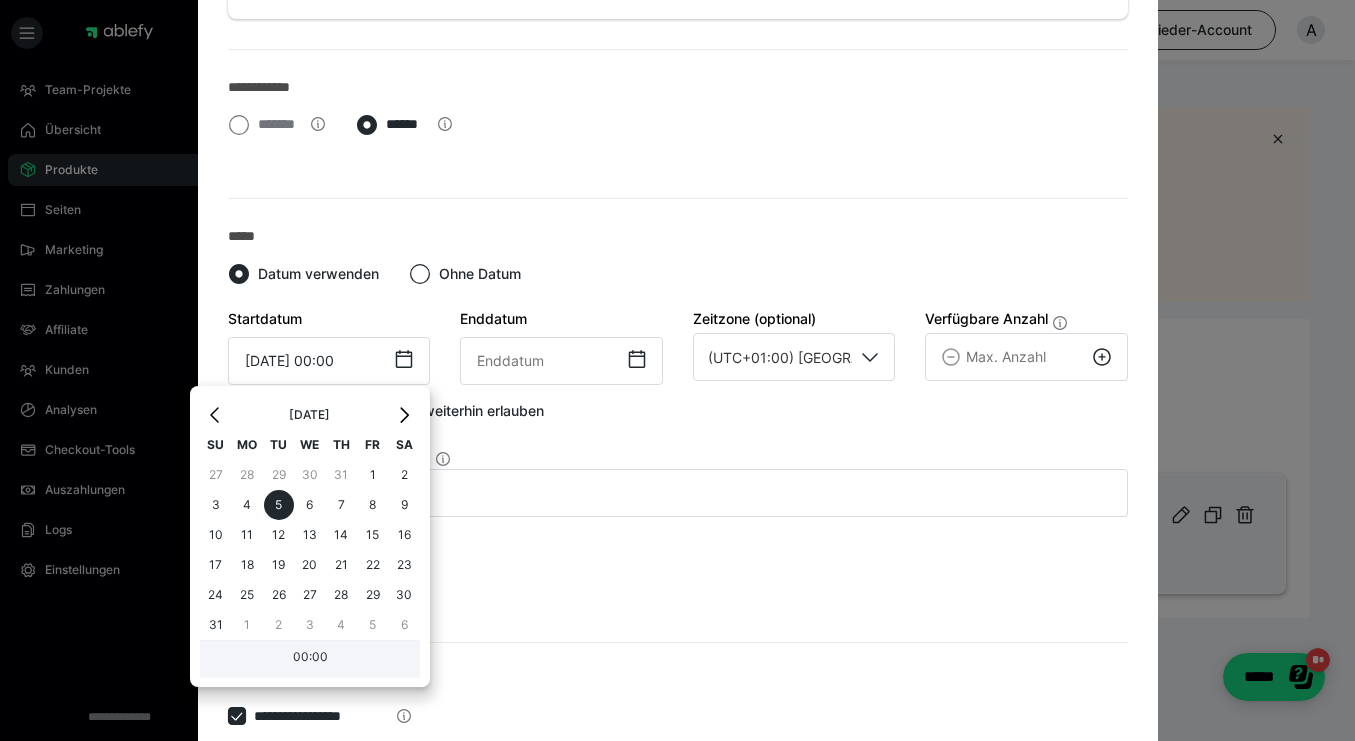 click on "00:00" at bounding box center [310, 659] 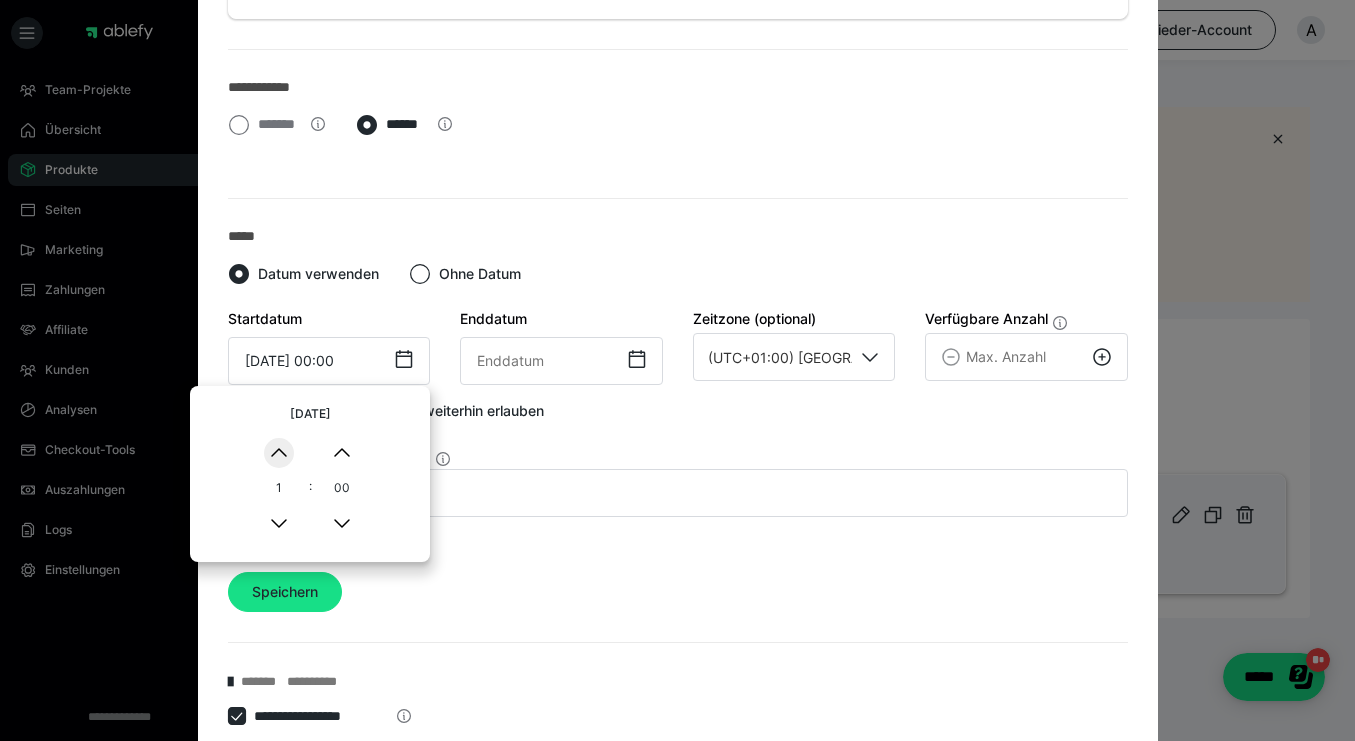 click on "▲" at bounding box center [279, 453] 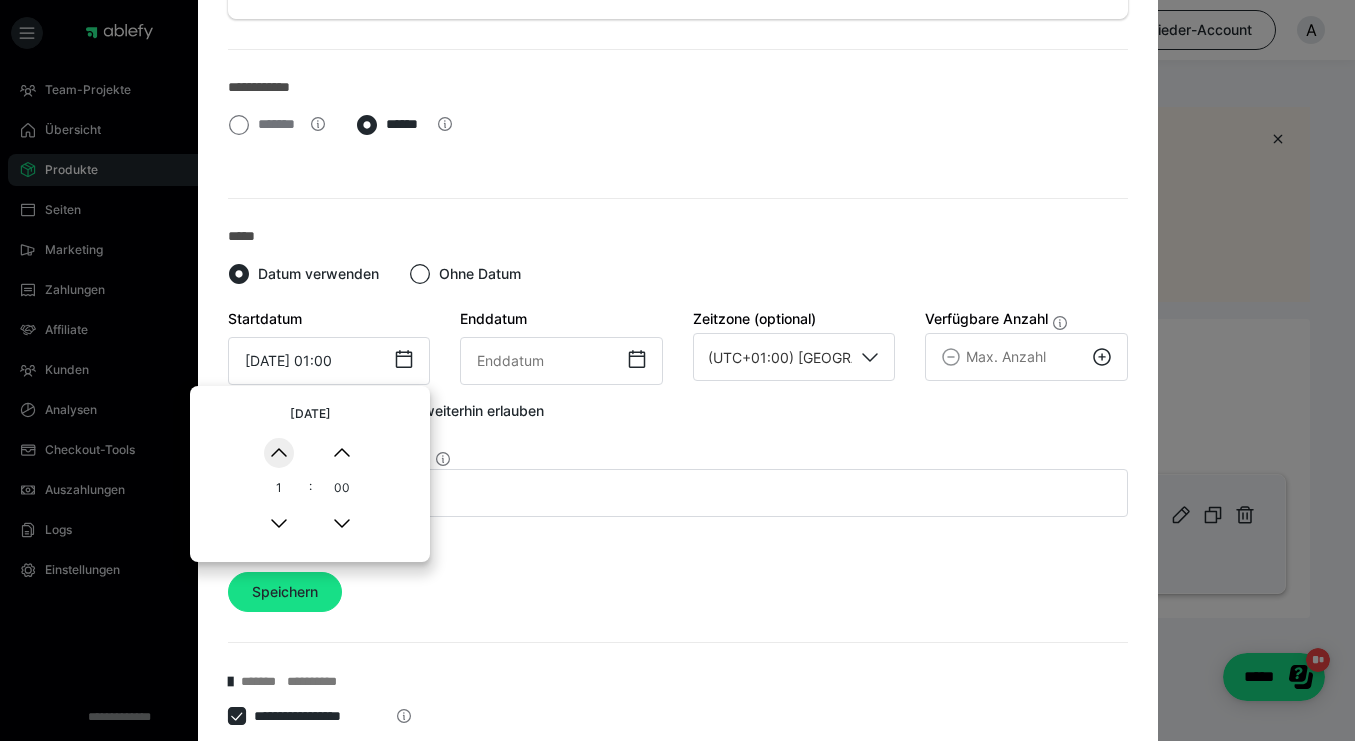 click on "▲" at bounding box center [279, 453] 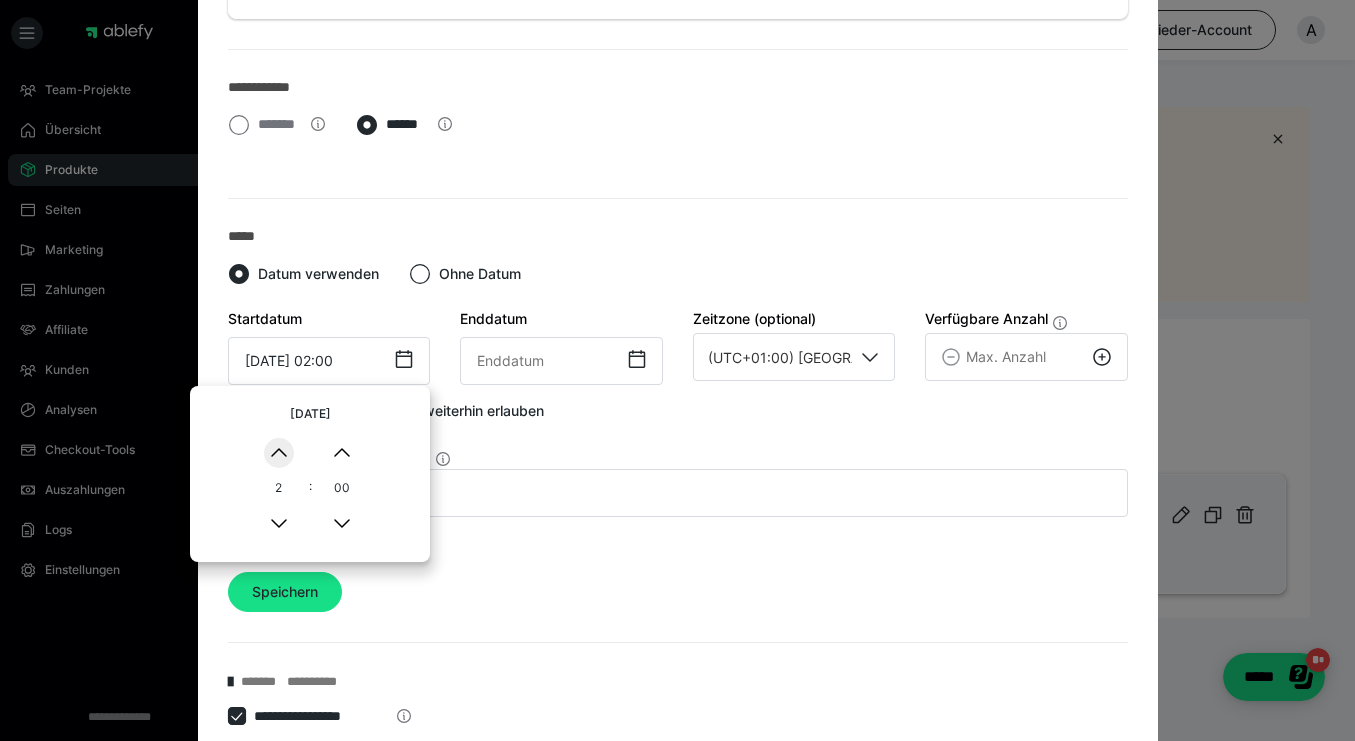 click on "▲" at bounding box center [279, 453] 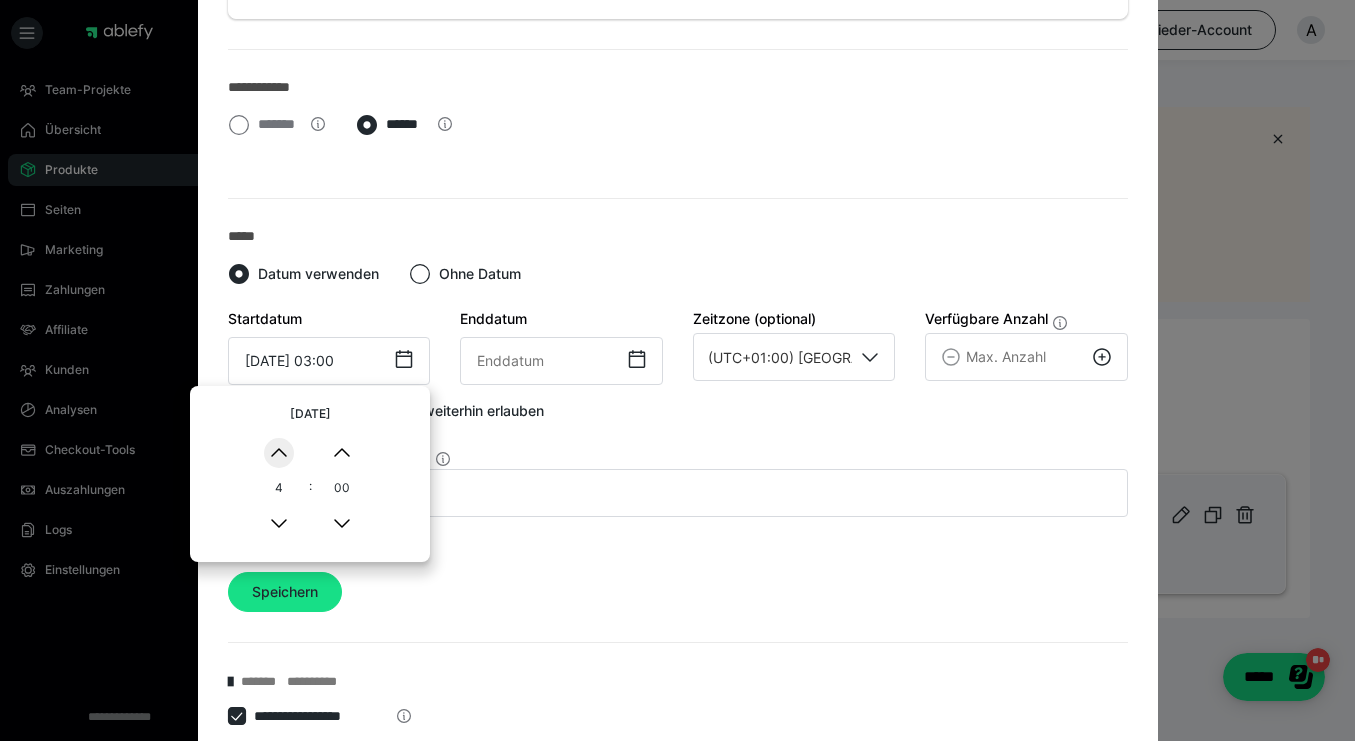 click on "▲" at bounding box center [279, 453] 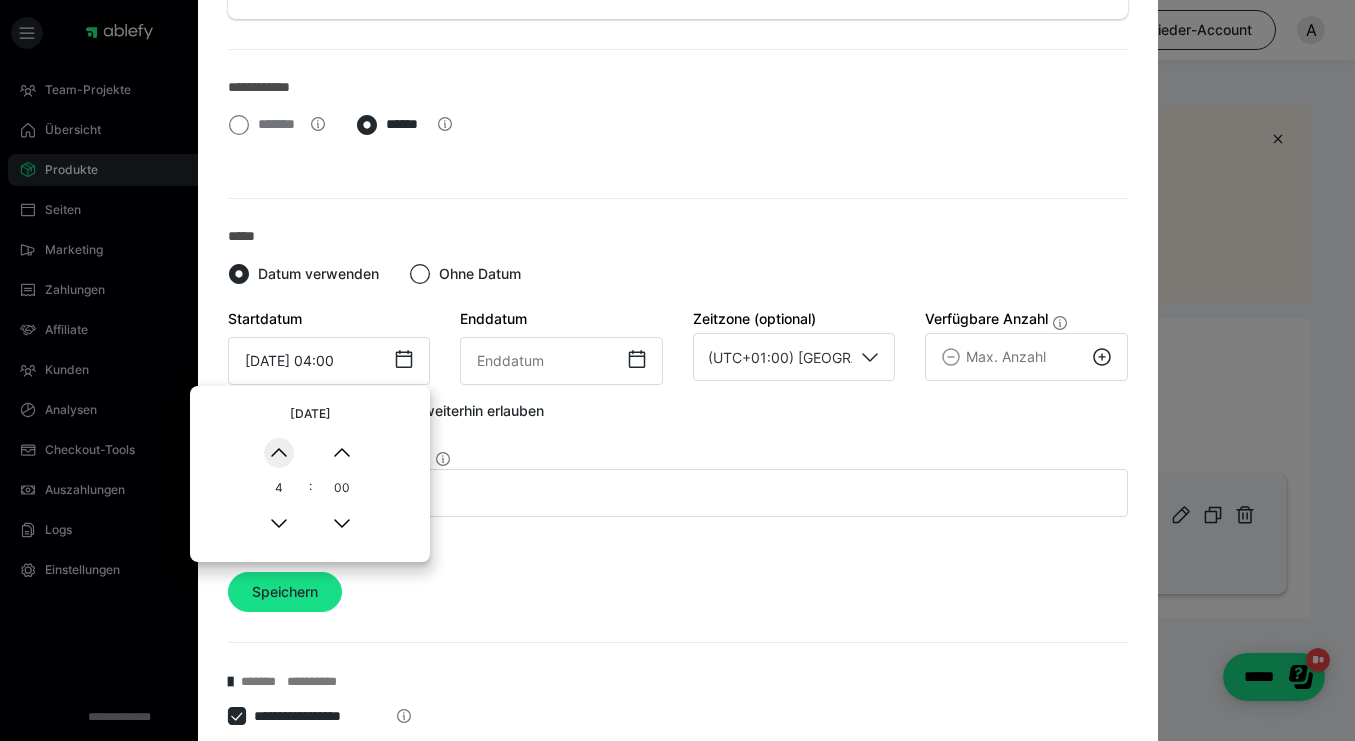click on "▲" at bounding box center (279, 453) 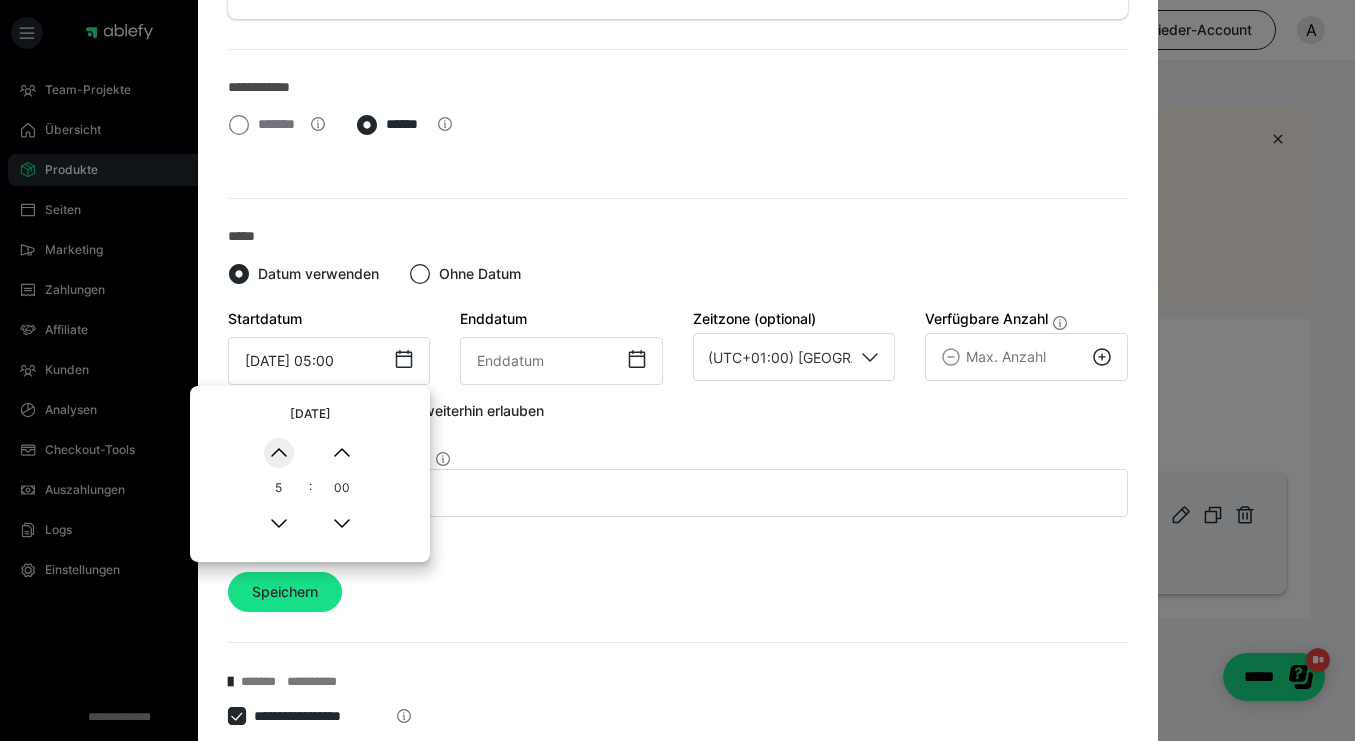 click on "▲" at bounding box center (279, 453) 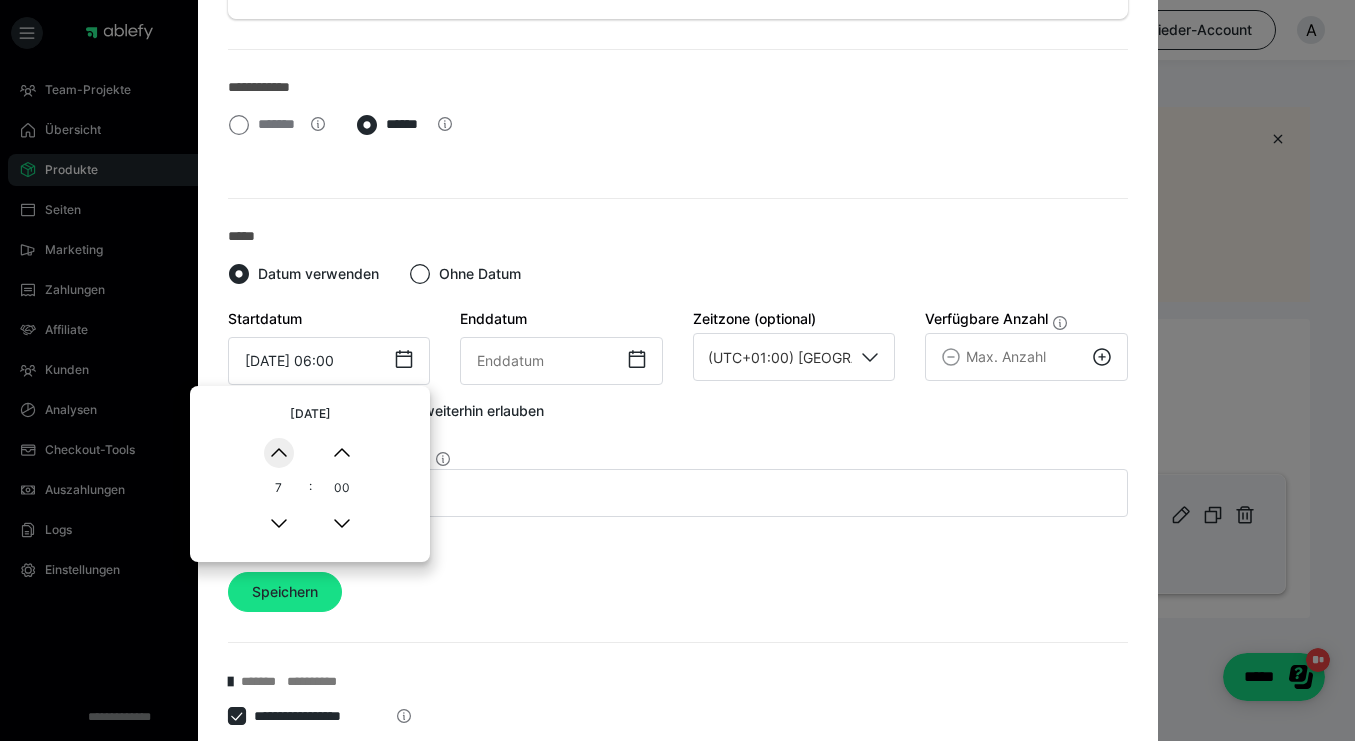 click on "▲" at bounding box center [279, 453] 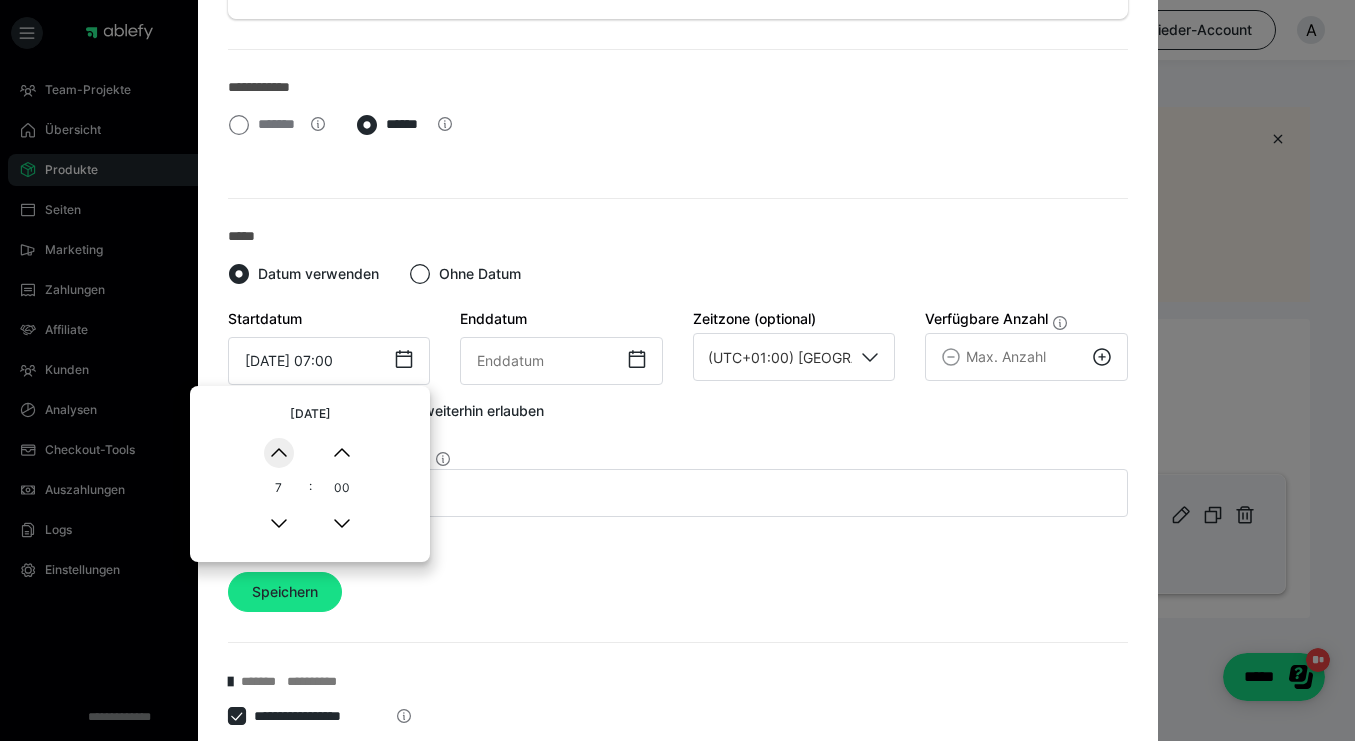 click on "▲" at bounding box center [279, 453] 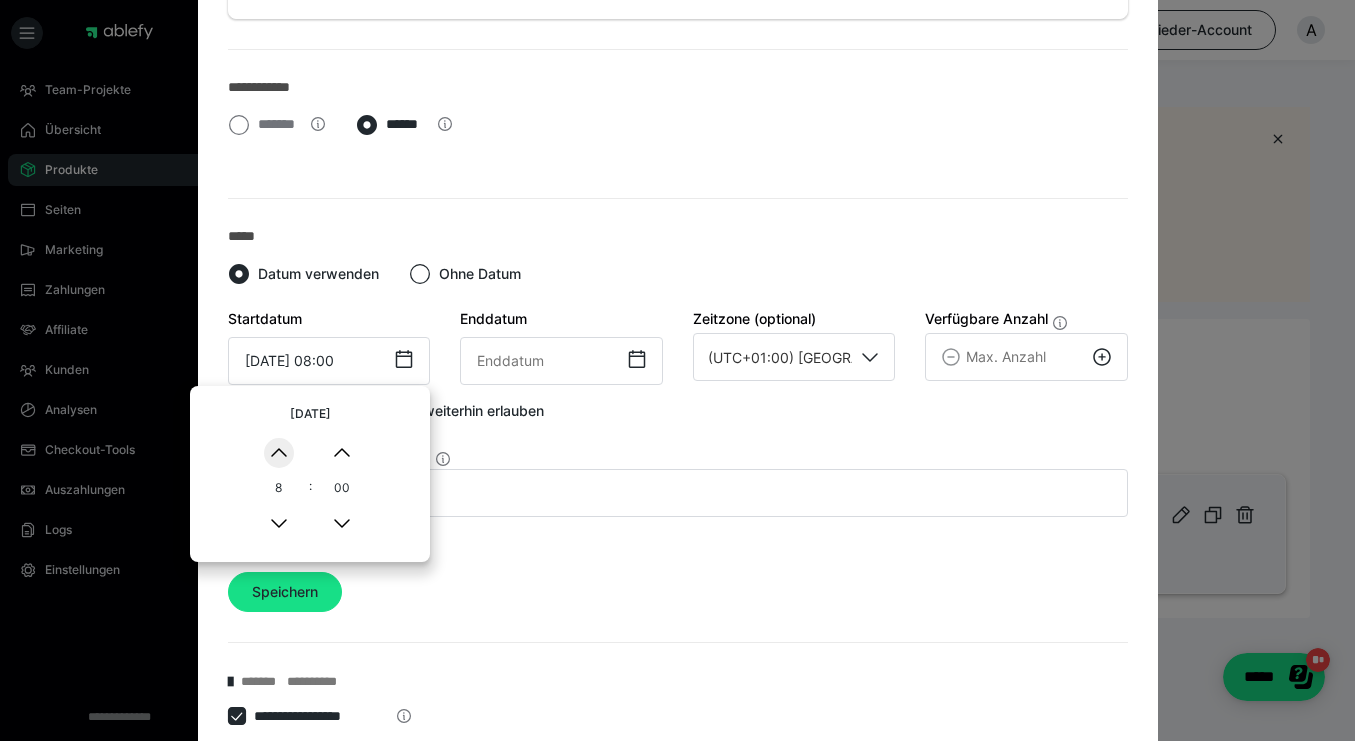 click on "▲" at bounding box center [279, 453] 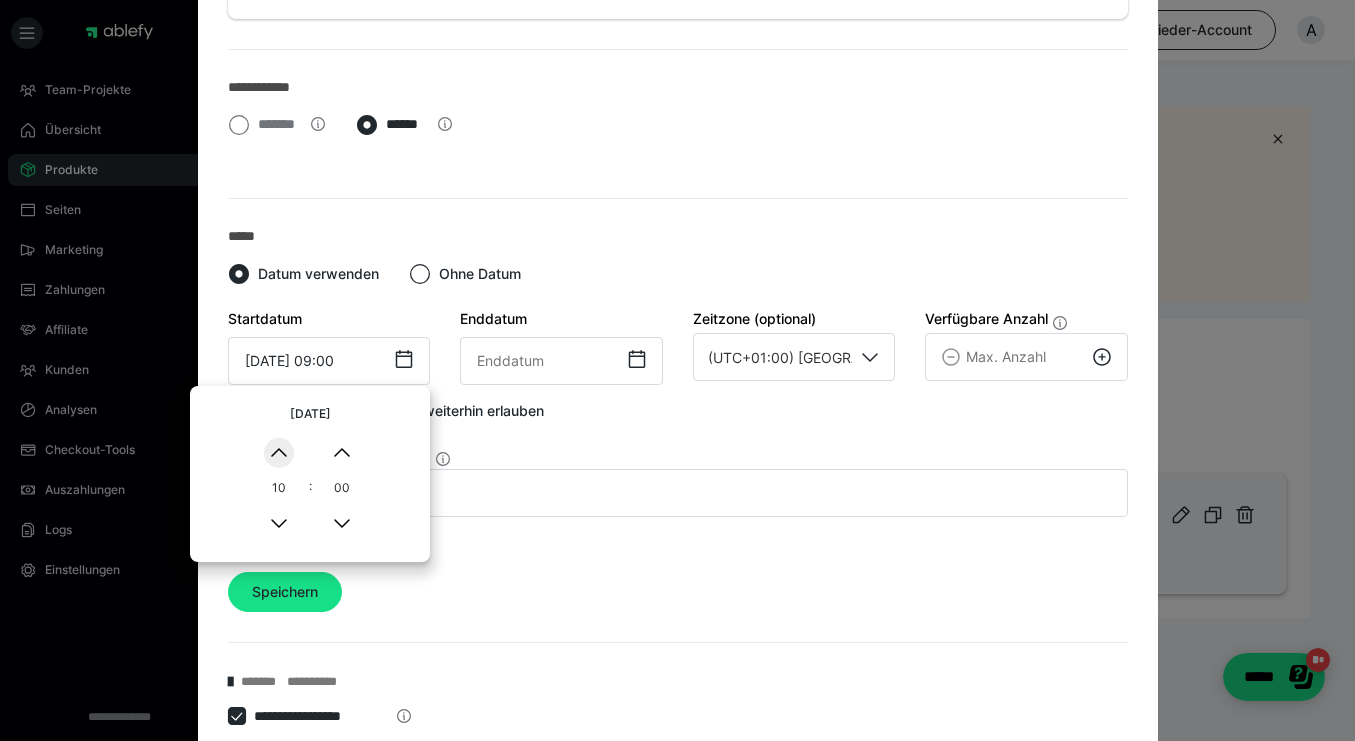 click on "▲" at bounding box center (279, 453) 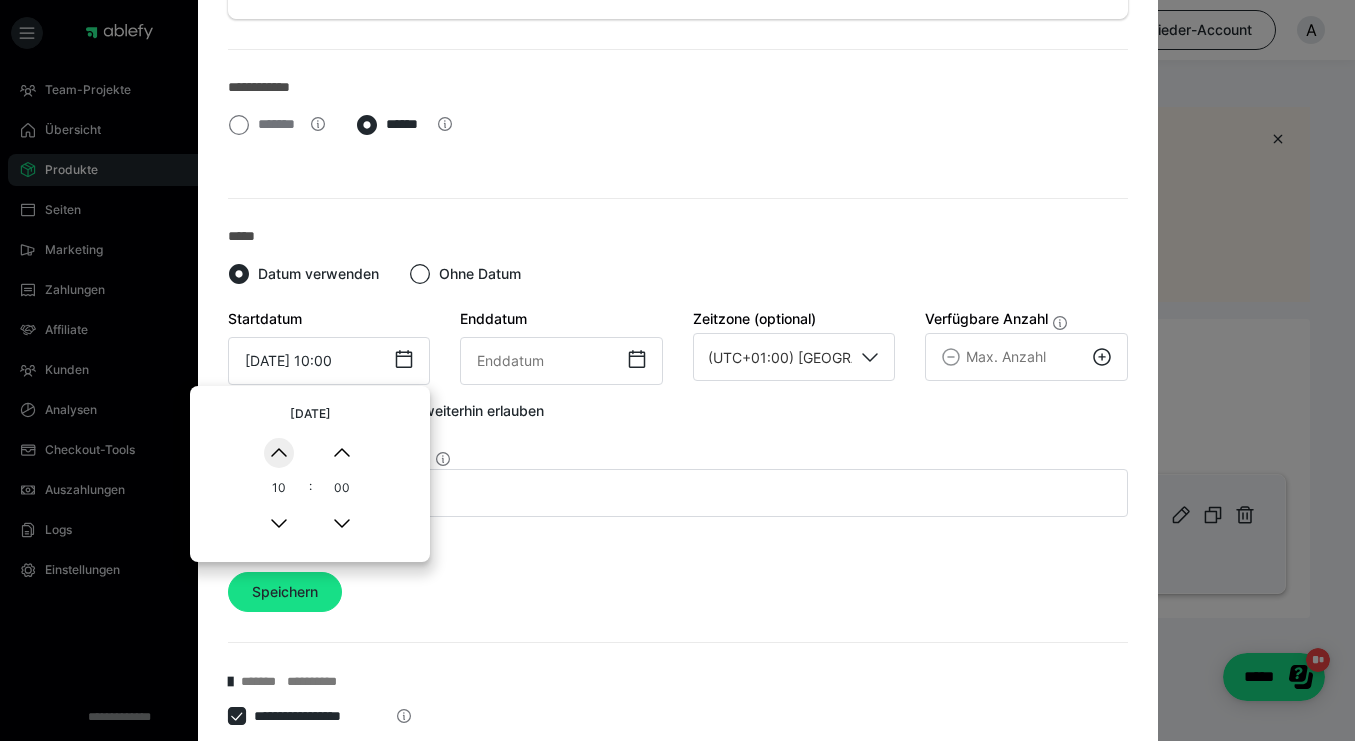 click on "▲" at bounding box center (279, 453) 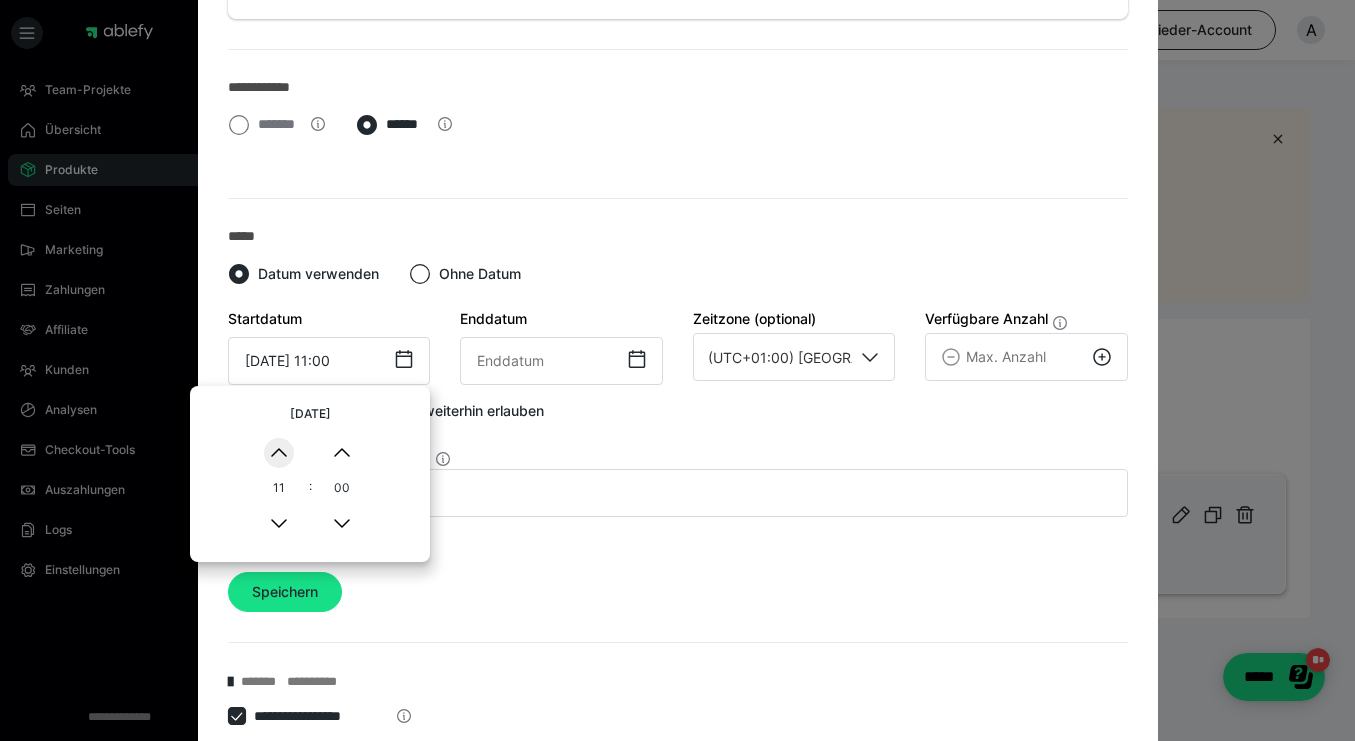 click on "▲" at bounding box center (279, 453) 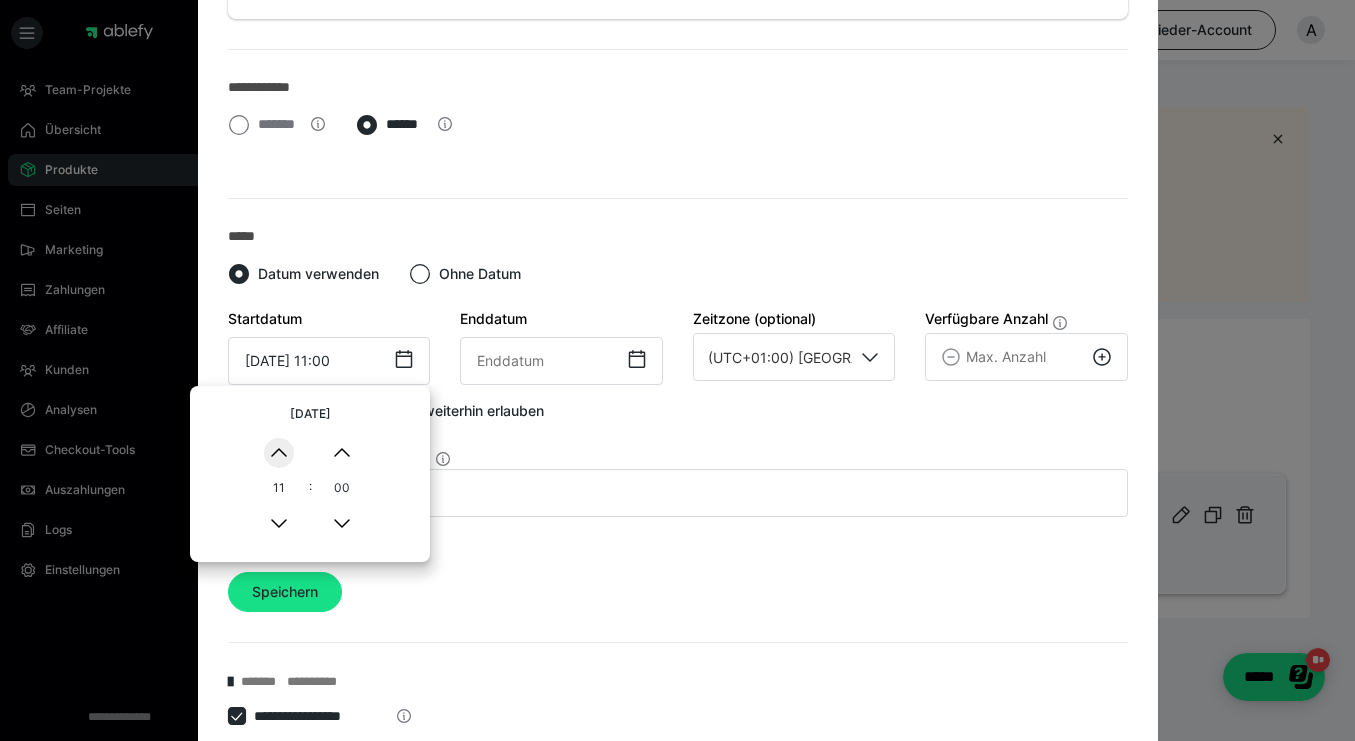 type on "05.08.2025 12:00" 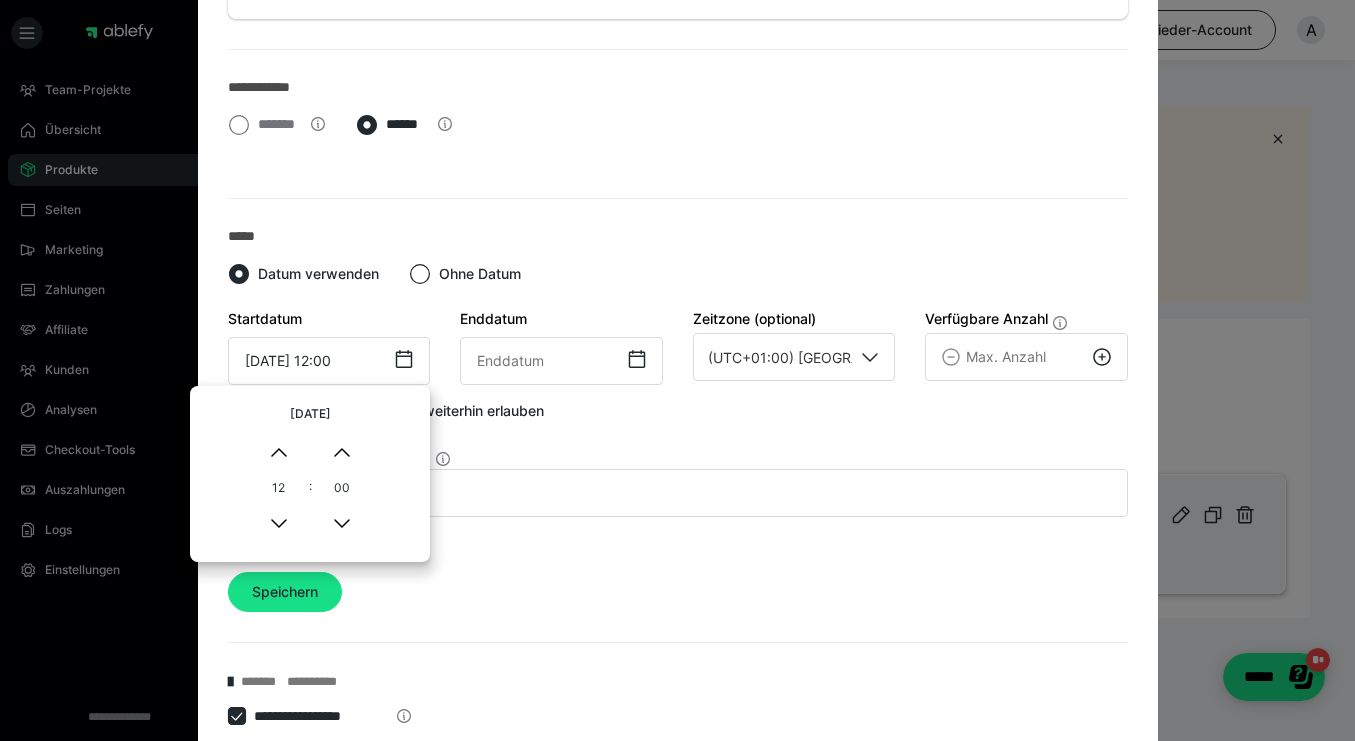 click on "Datum verwenden Ohne Datum" at bounding box center (678, 278) 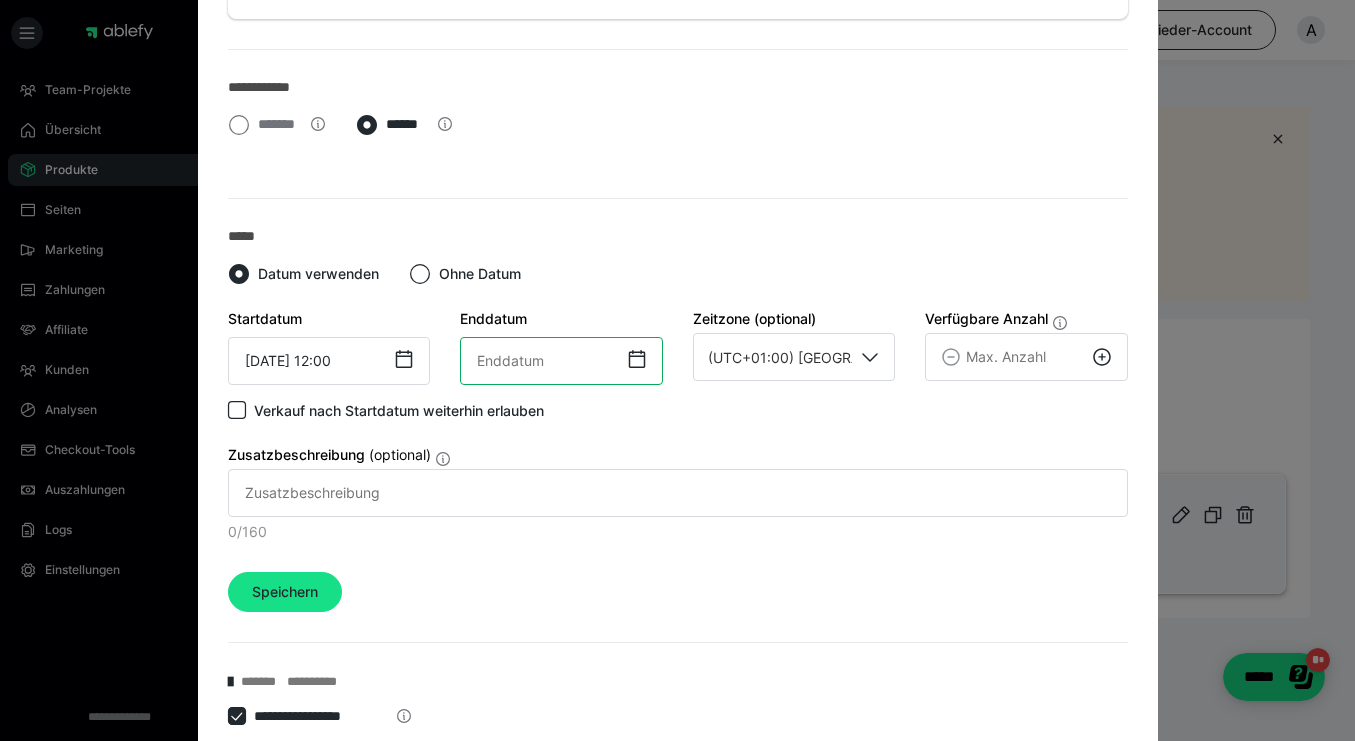 click at bounding box center [561, 361] 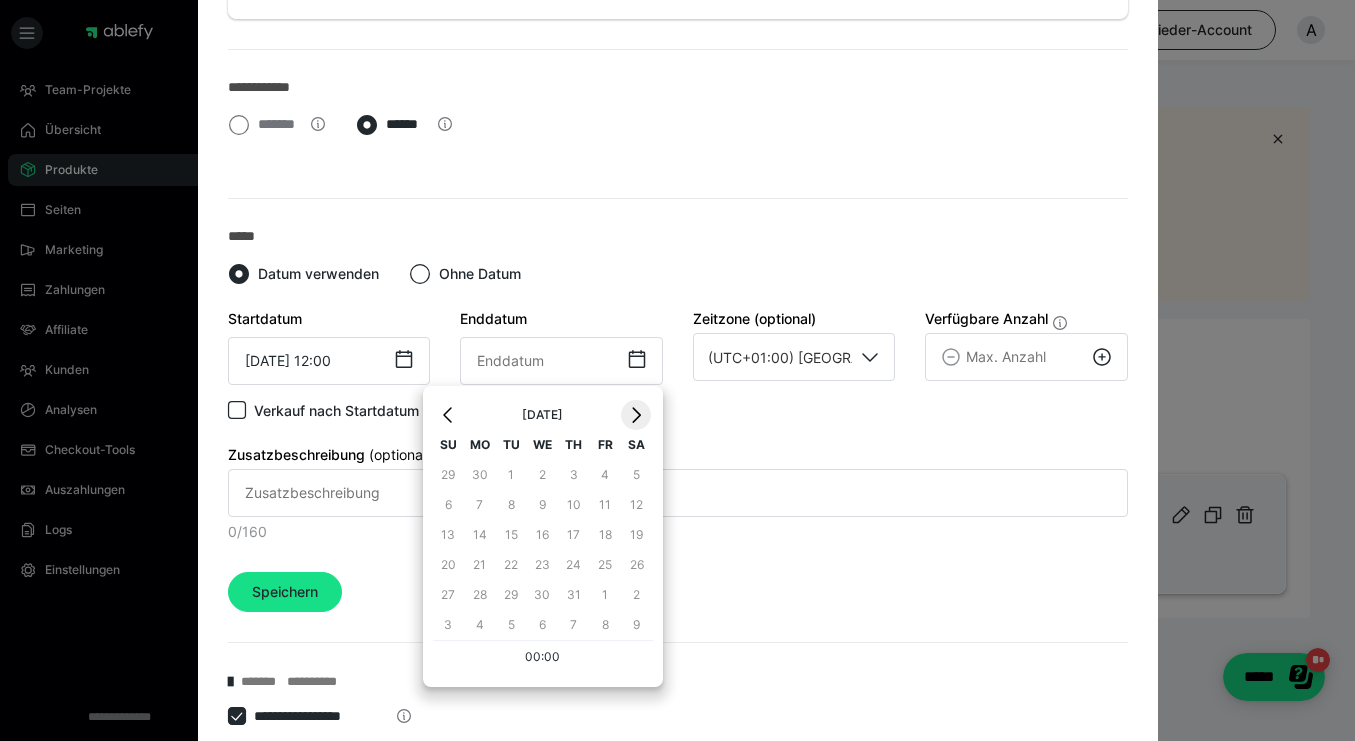 click on "›" at bounding box center (636, 415) 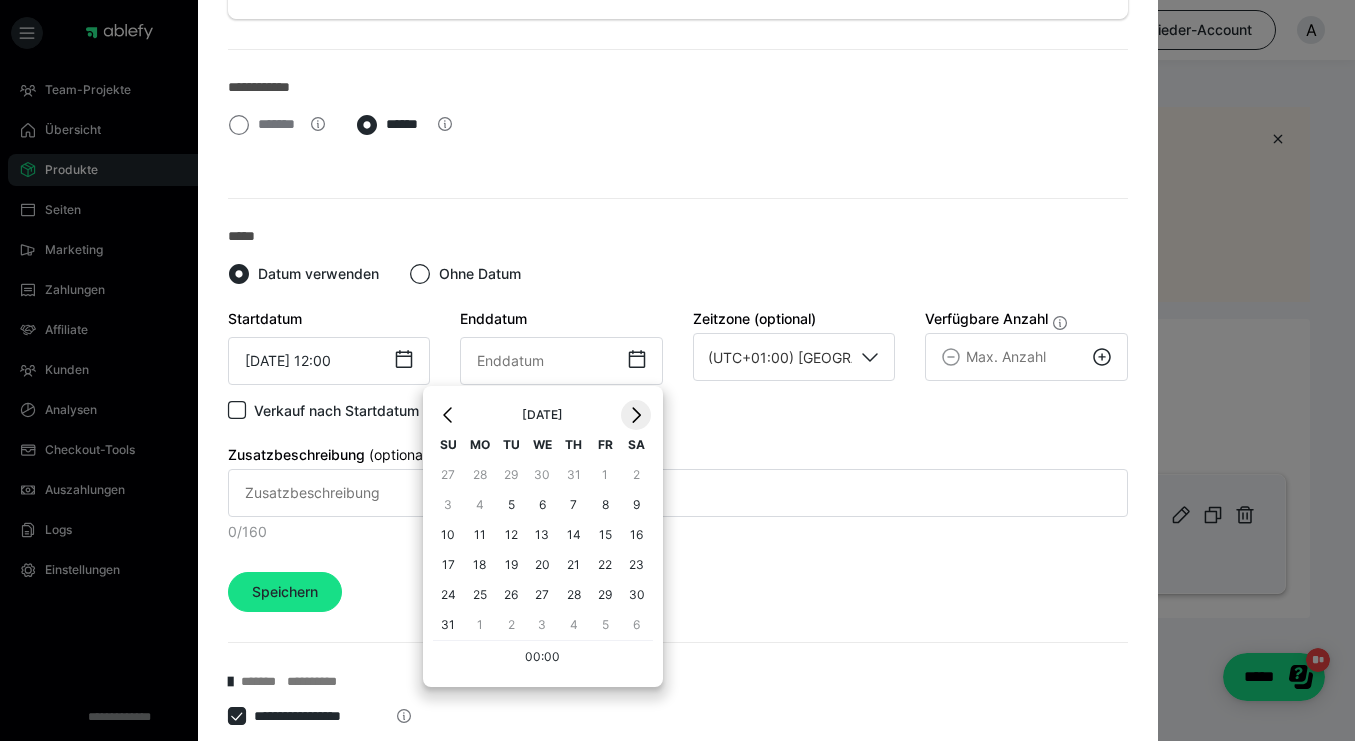 click on "›" at bounding box center [636, 415] 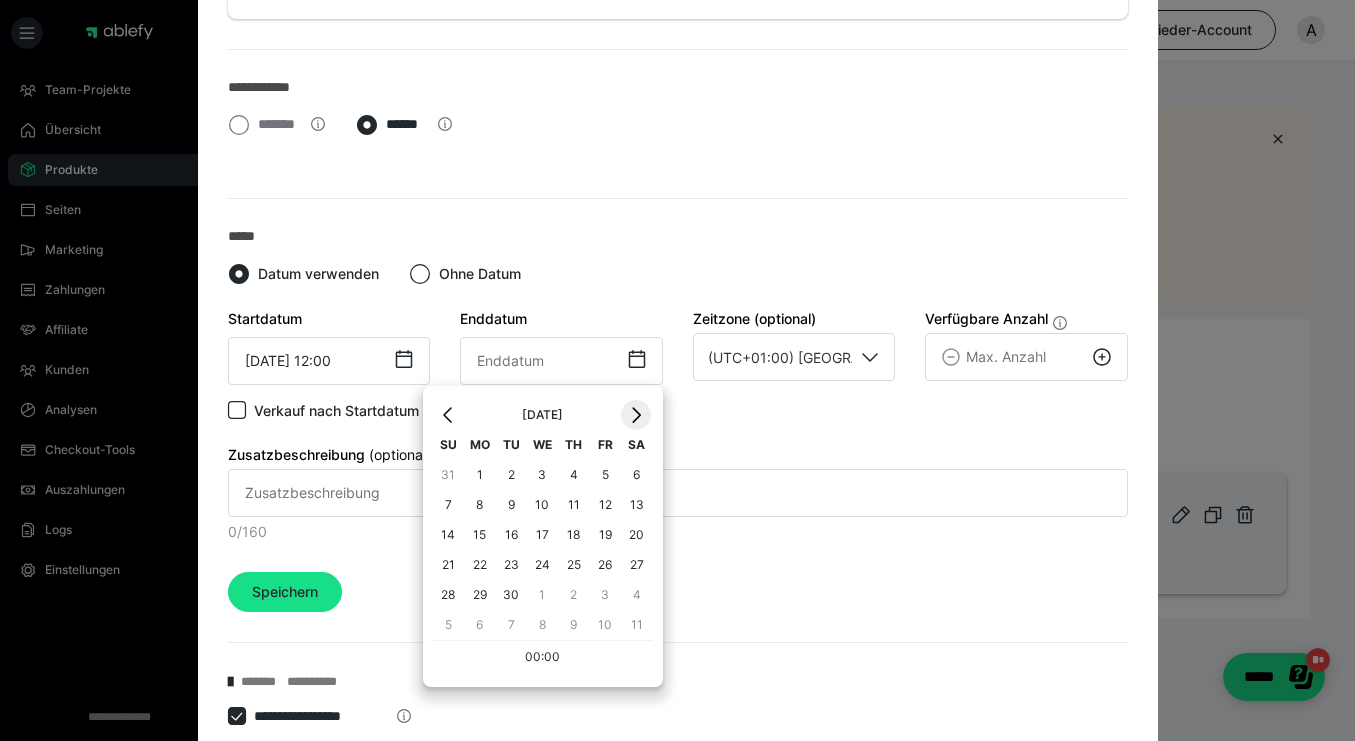 click on "›" at bounding box center (636, 415) 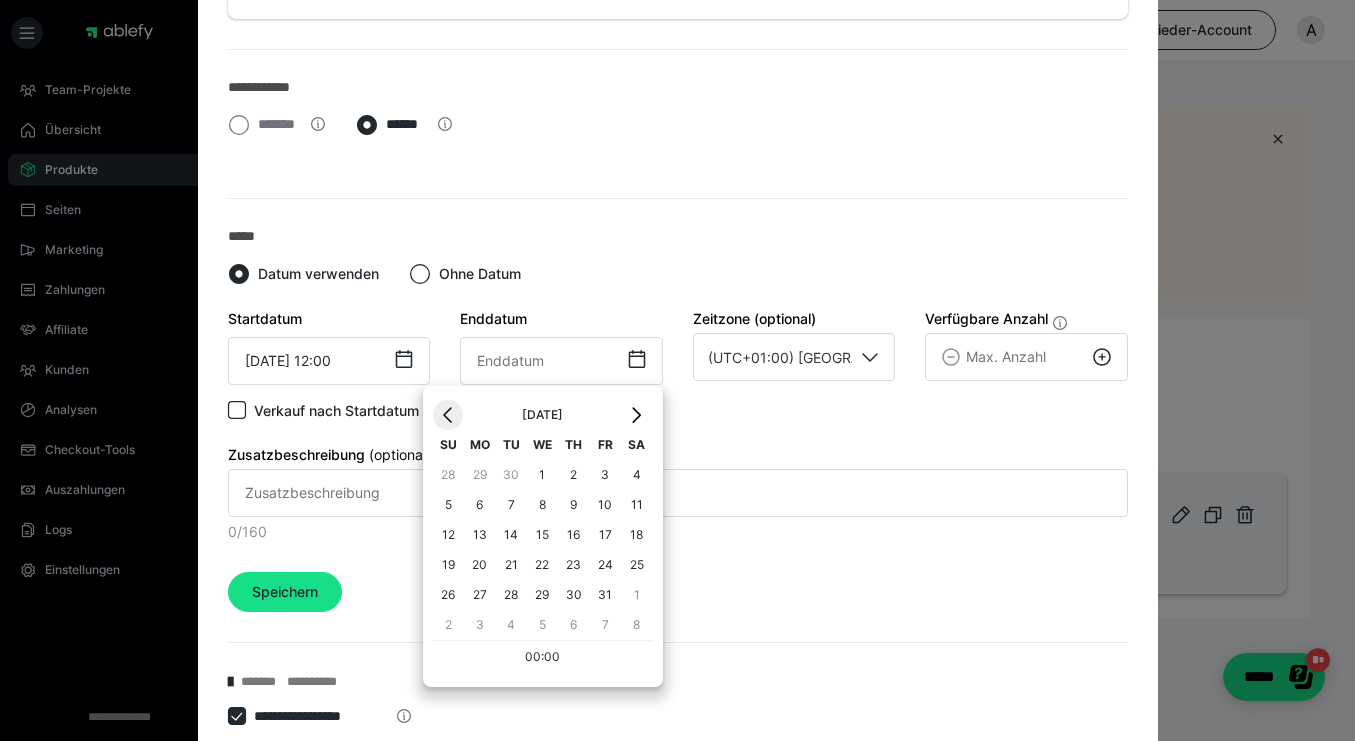 click on "‹" at bounding box center [448, 415] 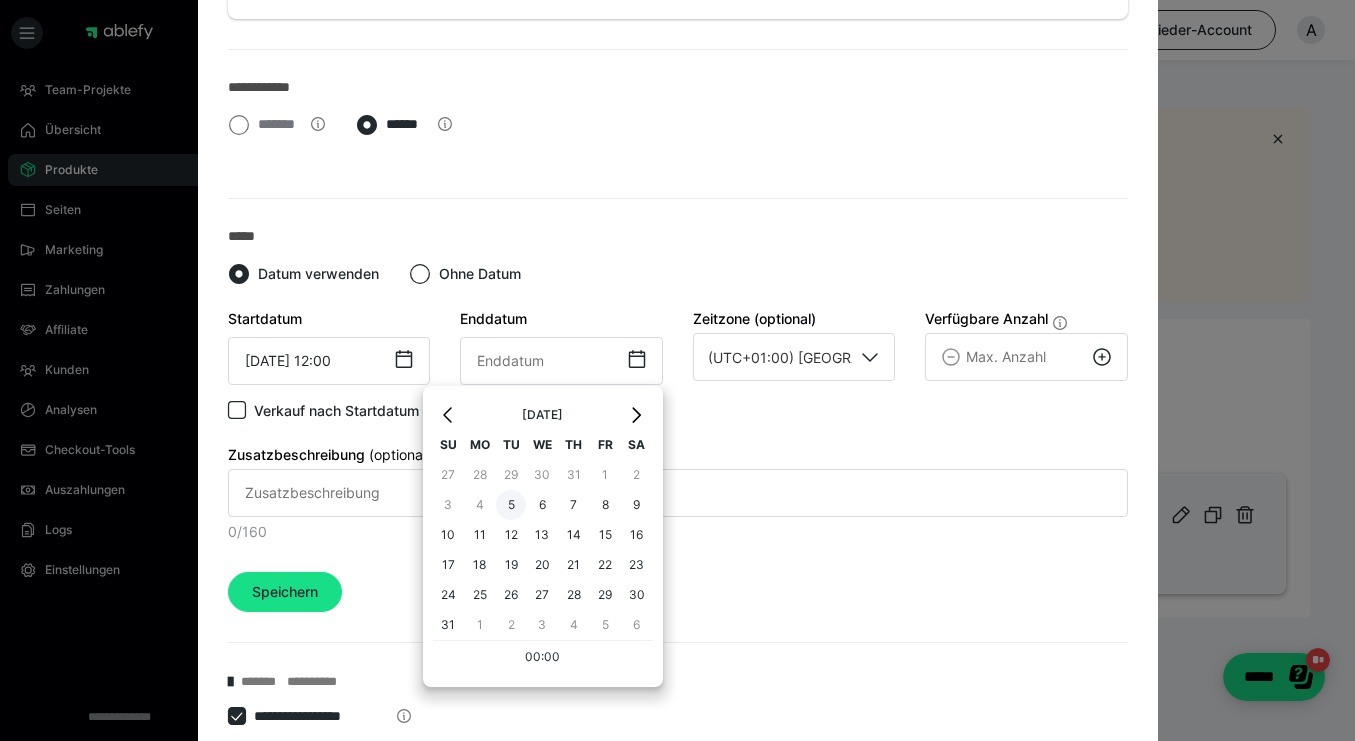 click on "5" at bounding box center (511, 505) 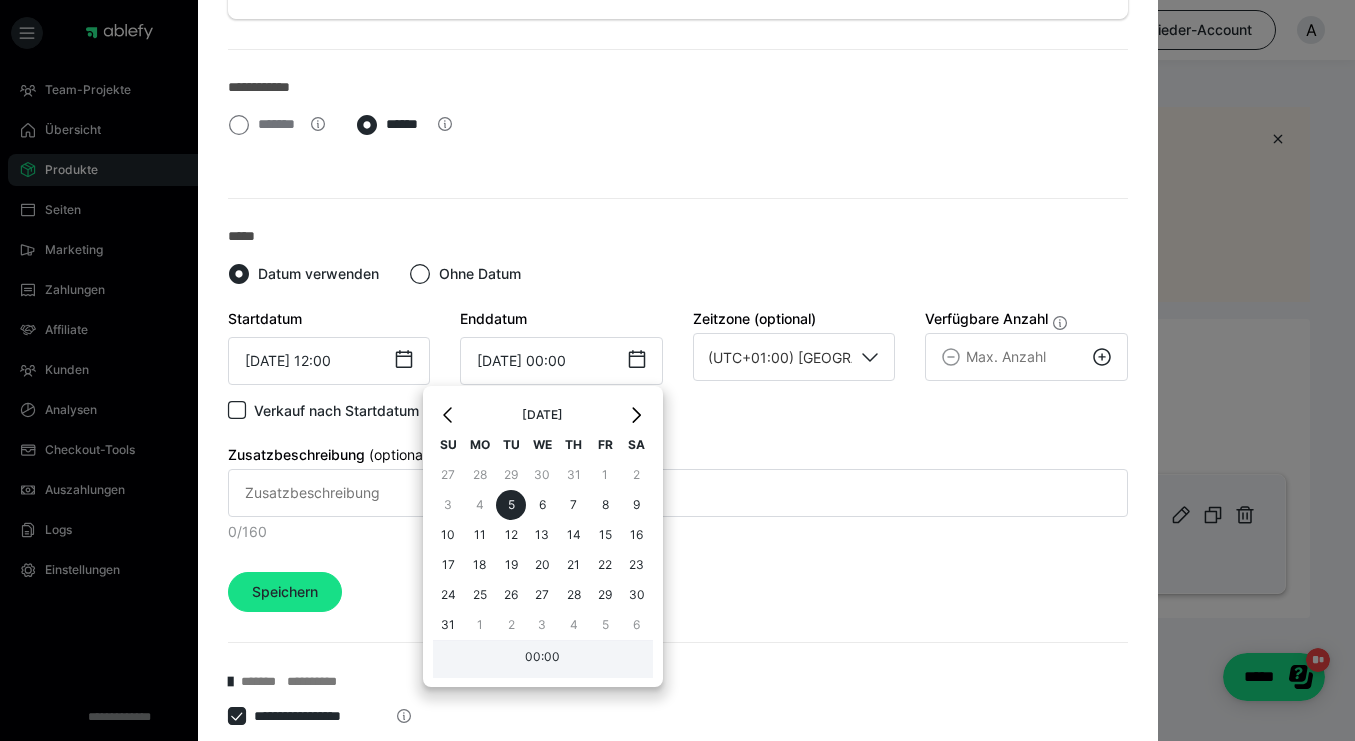 click on "00:00" at bounding box center [543, 659] 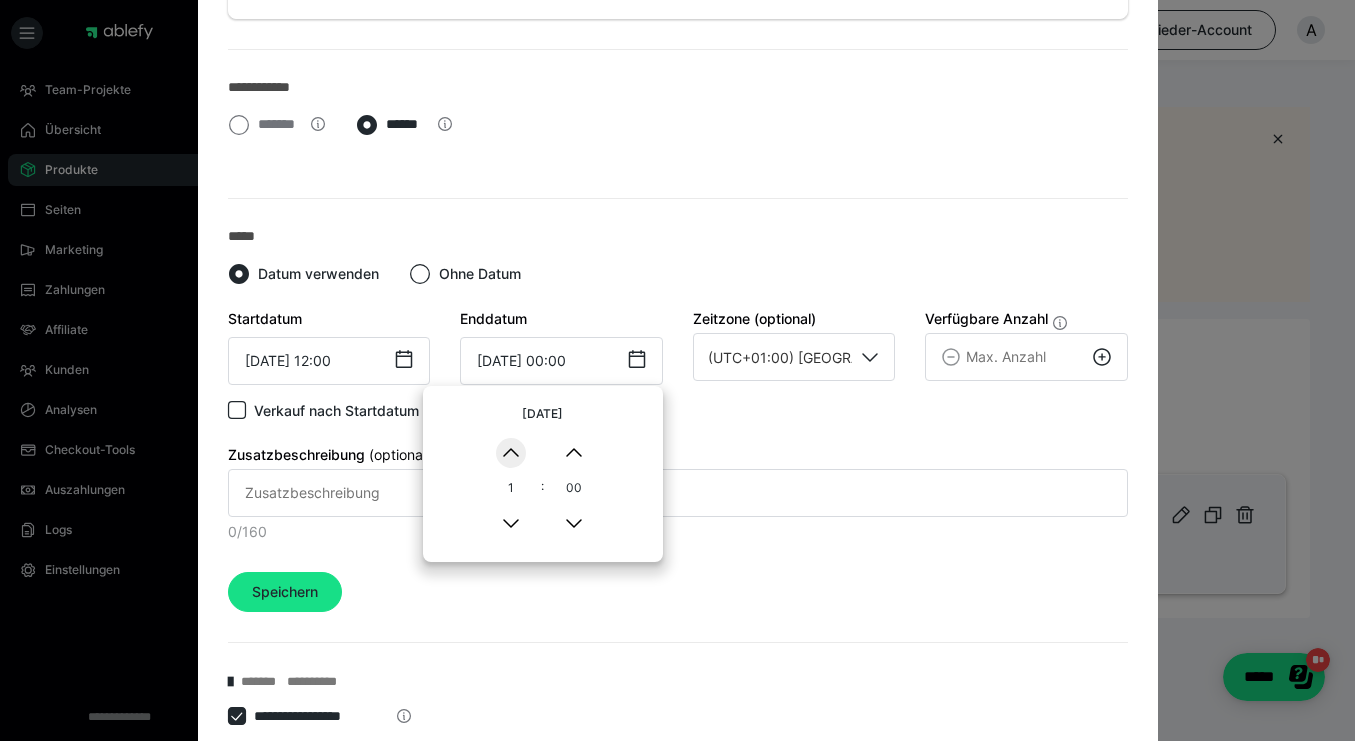 click on "▲" at bounding box center (511, 453) 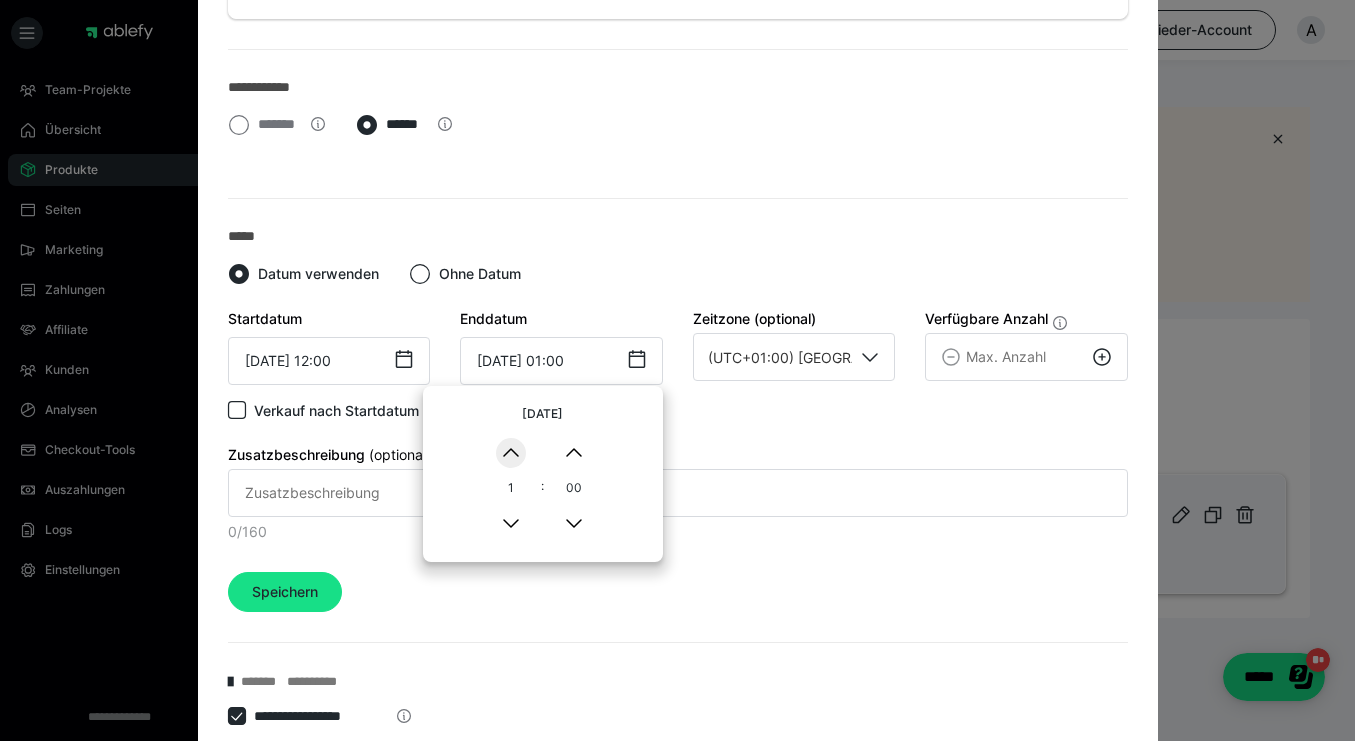 click on "▲" at bounding box center (511, 453) 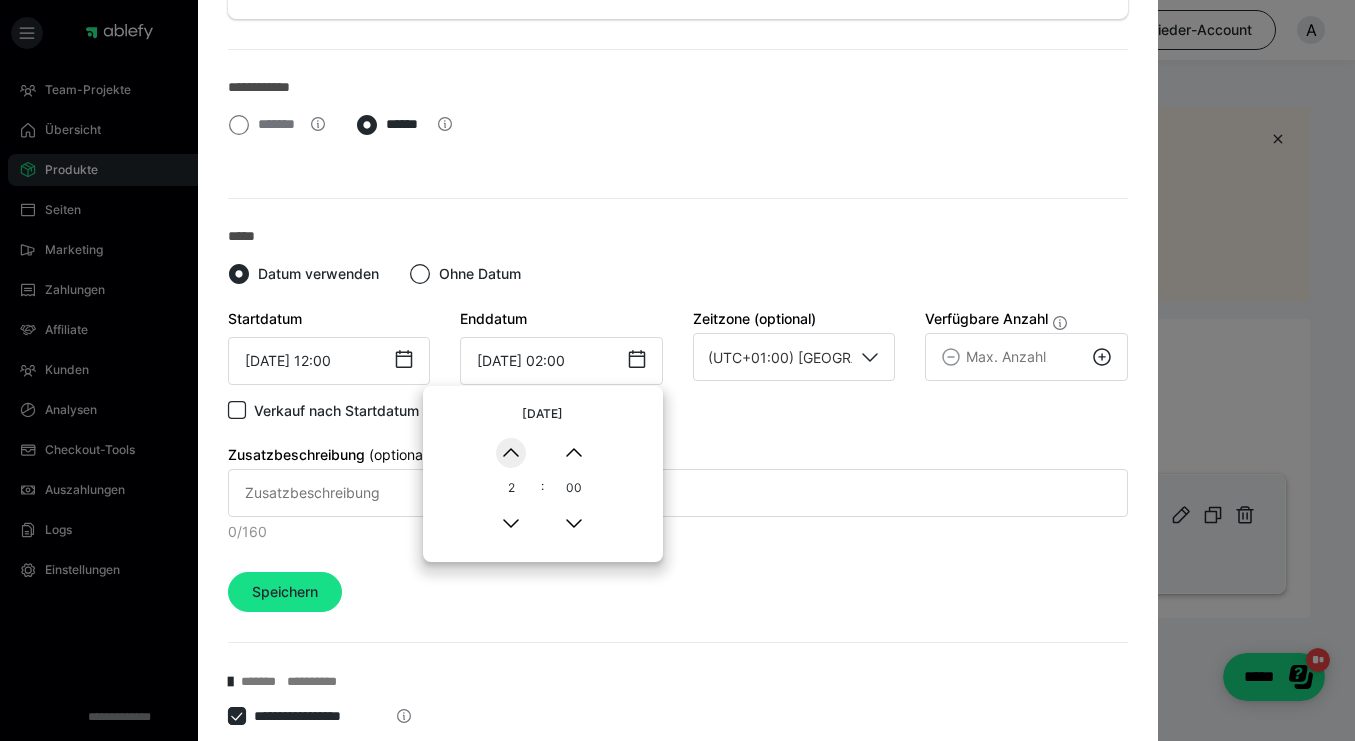 click on "▲" at bounding box center [511, 453] 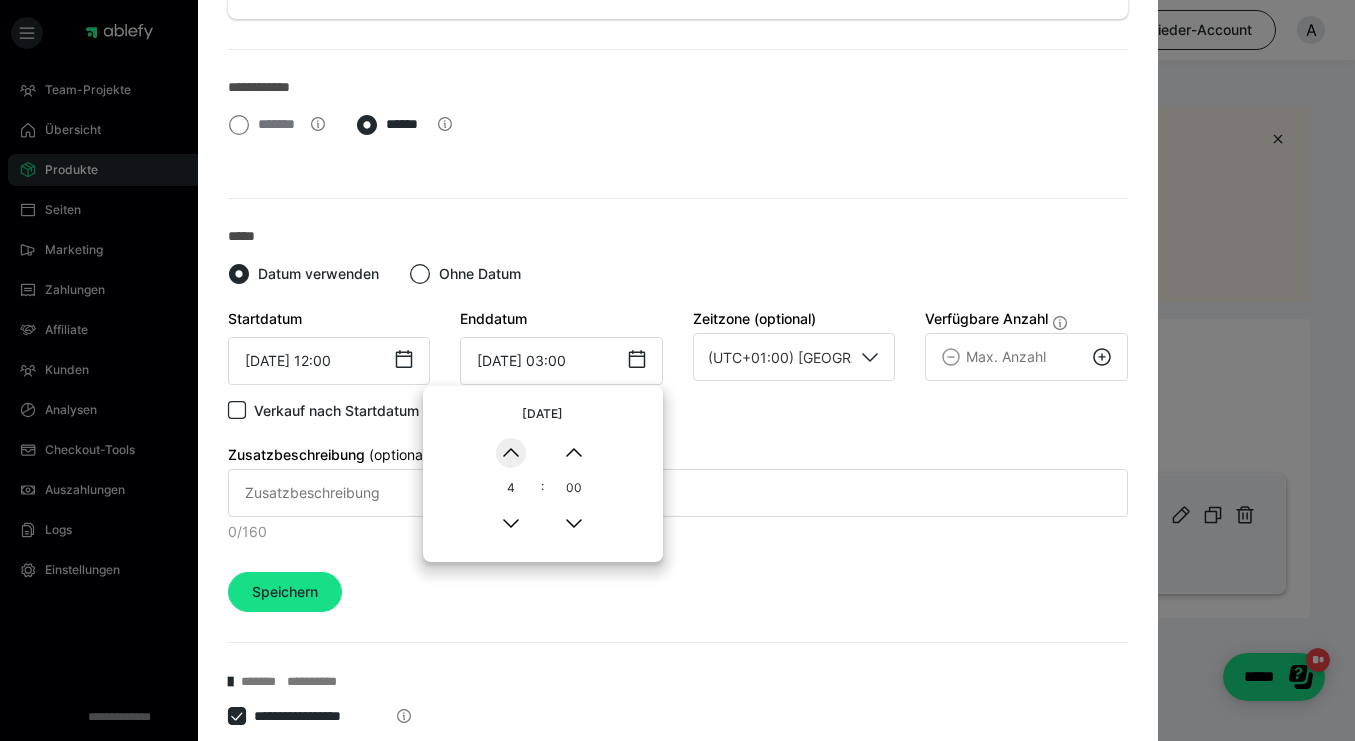 click on "▲" at bounding box center (511, 453) 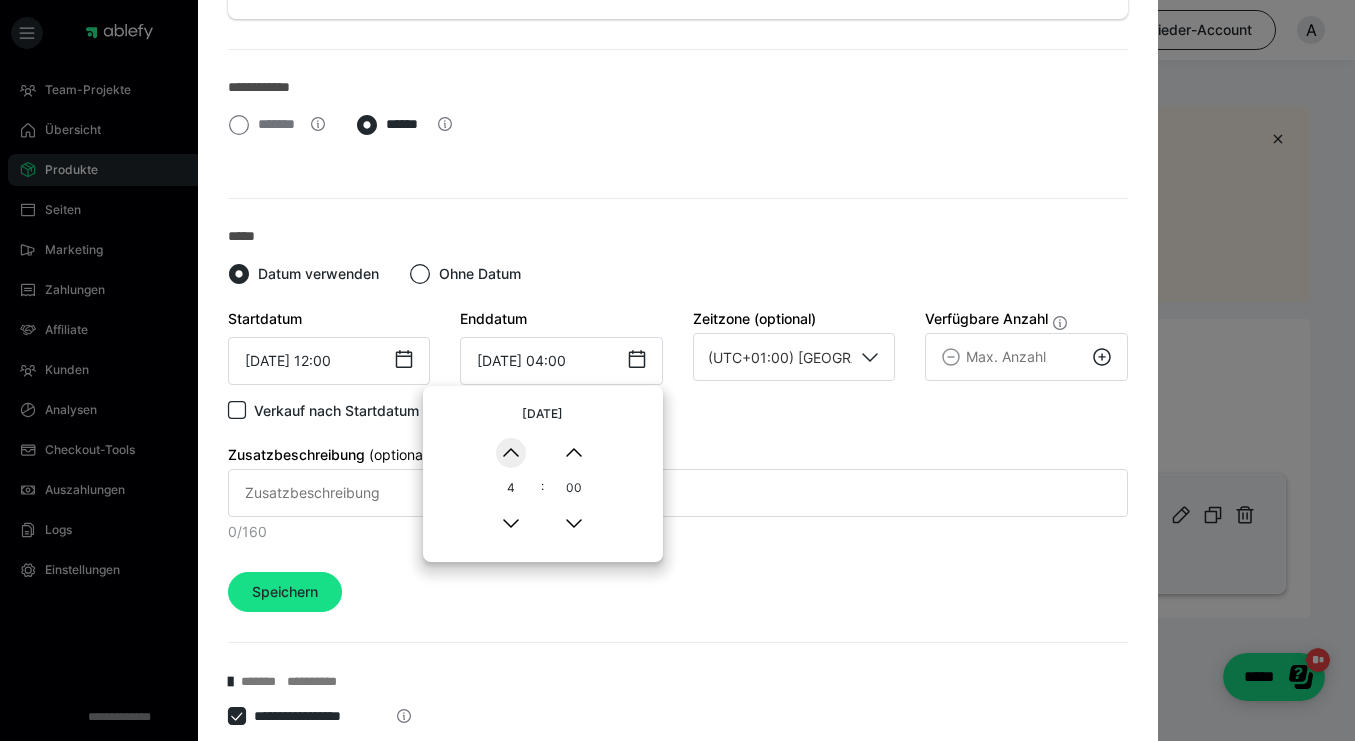 click on "▲" at bounding box center (511, 453) 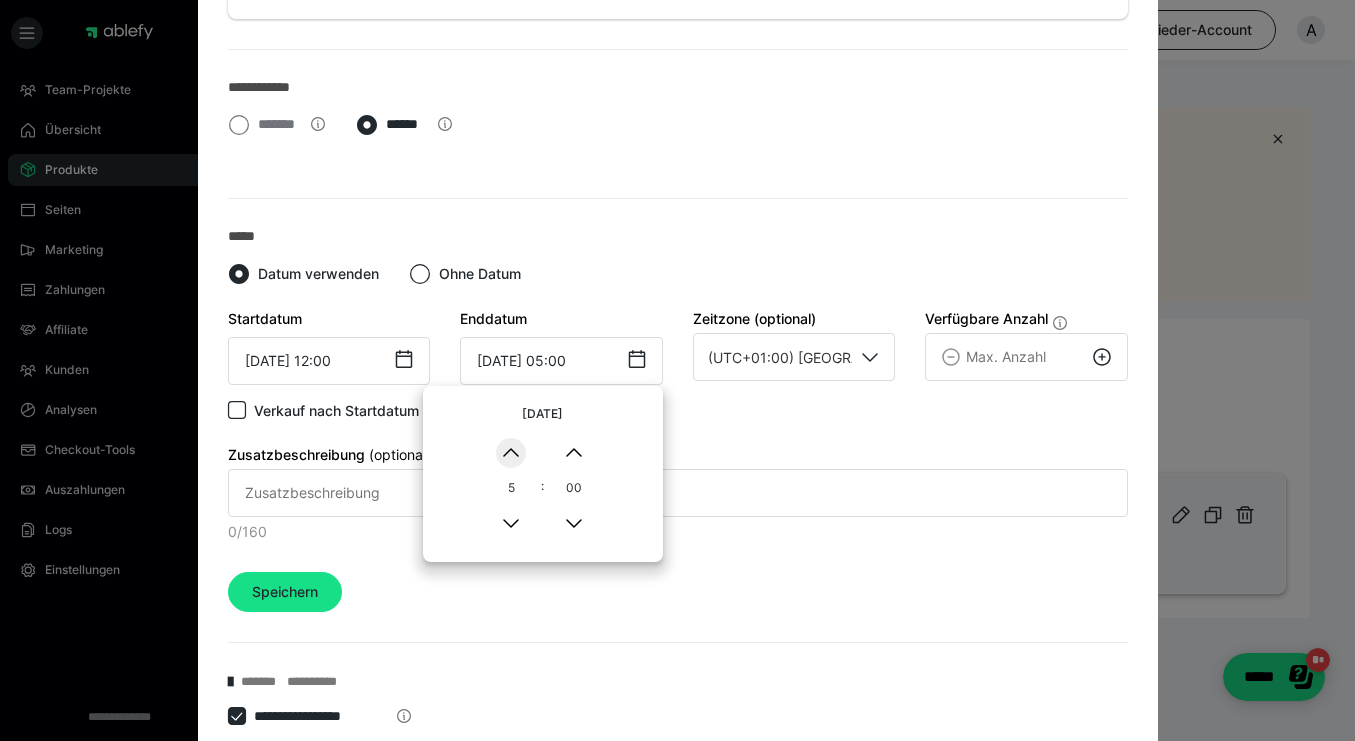 click on "▲" at bounding box center [511, 453] 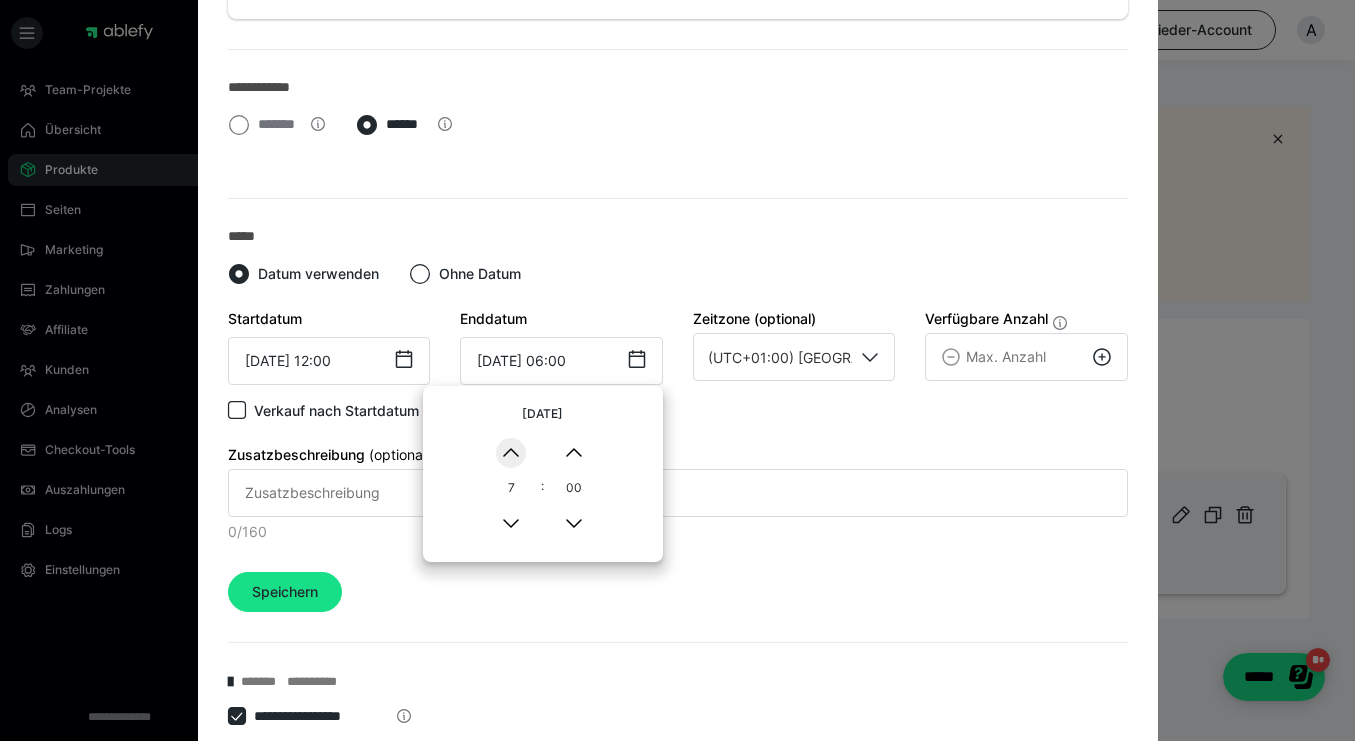 click on "▲" at bounding box center [511, 453] 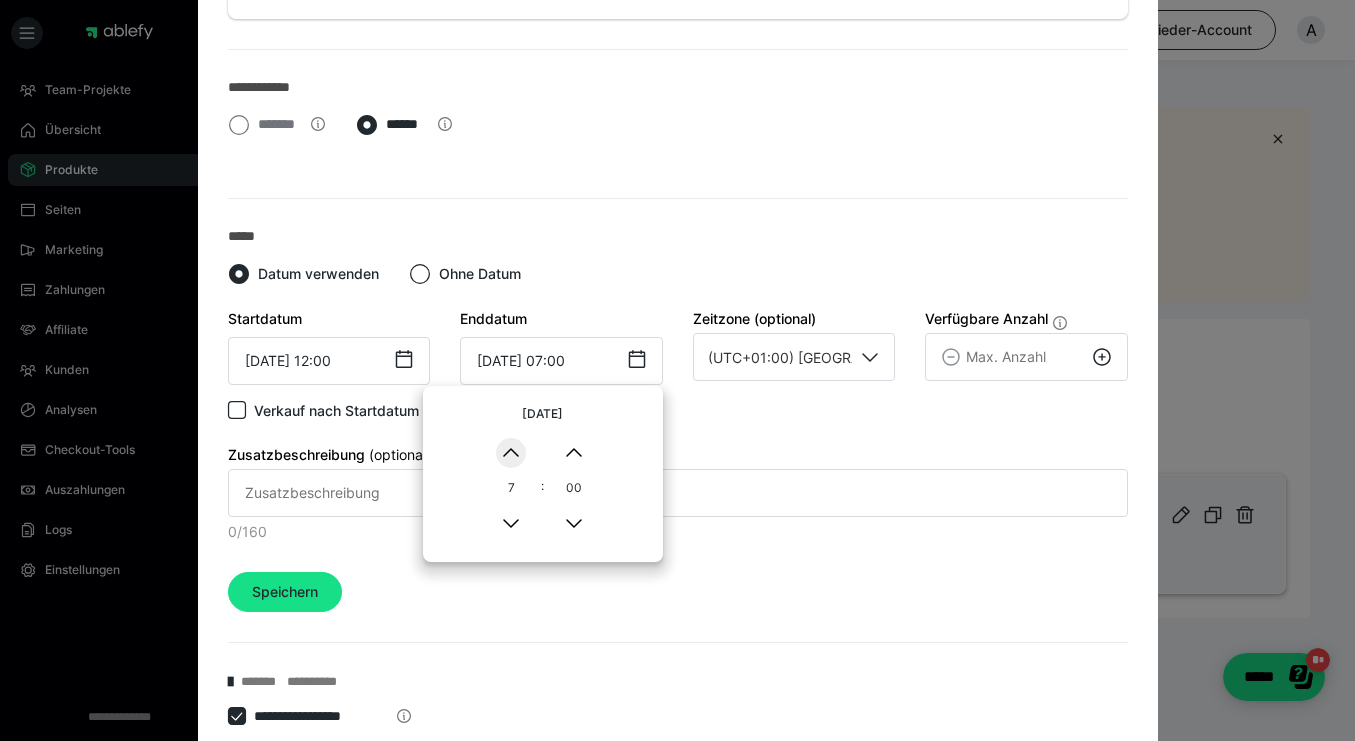 click on "▲" at bounding box center [511, 453] 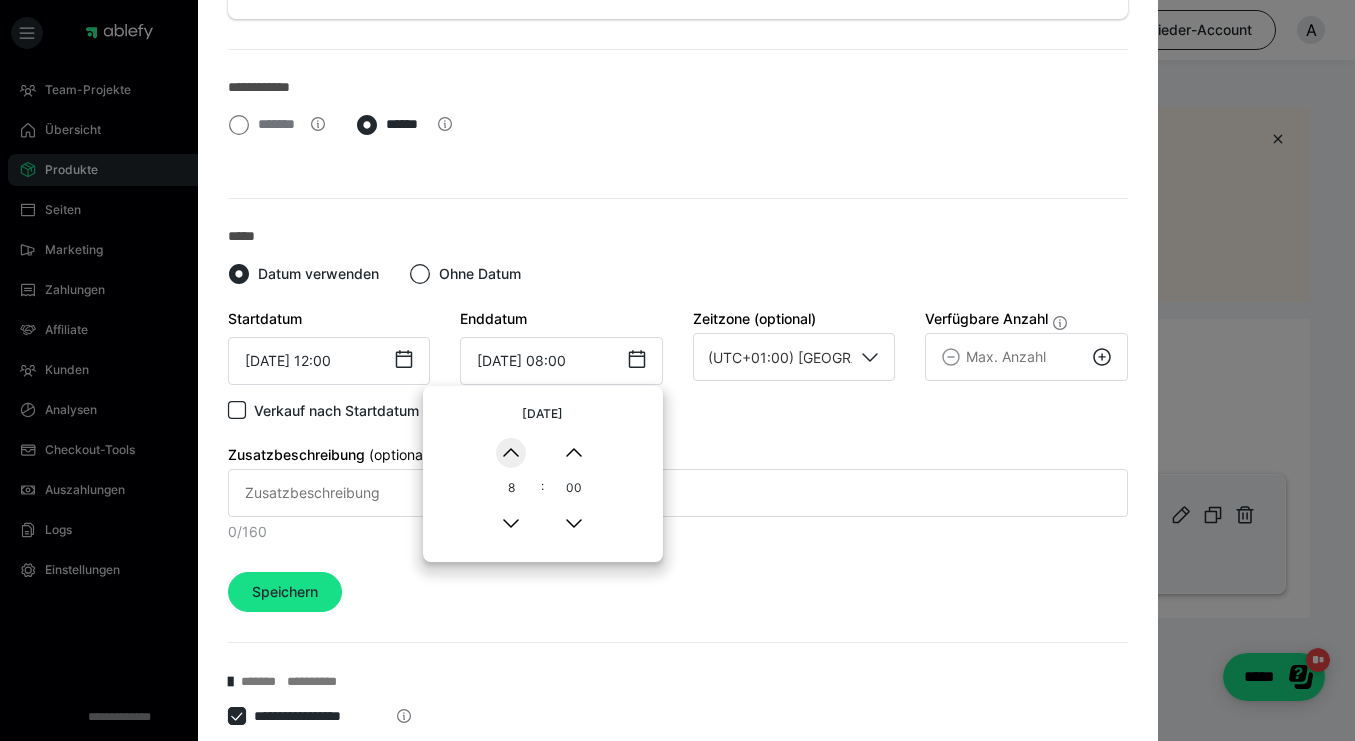 click on "▲" at bounding box center (511, 453) 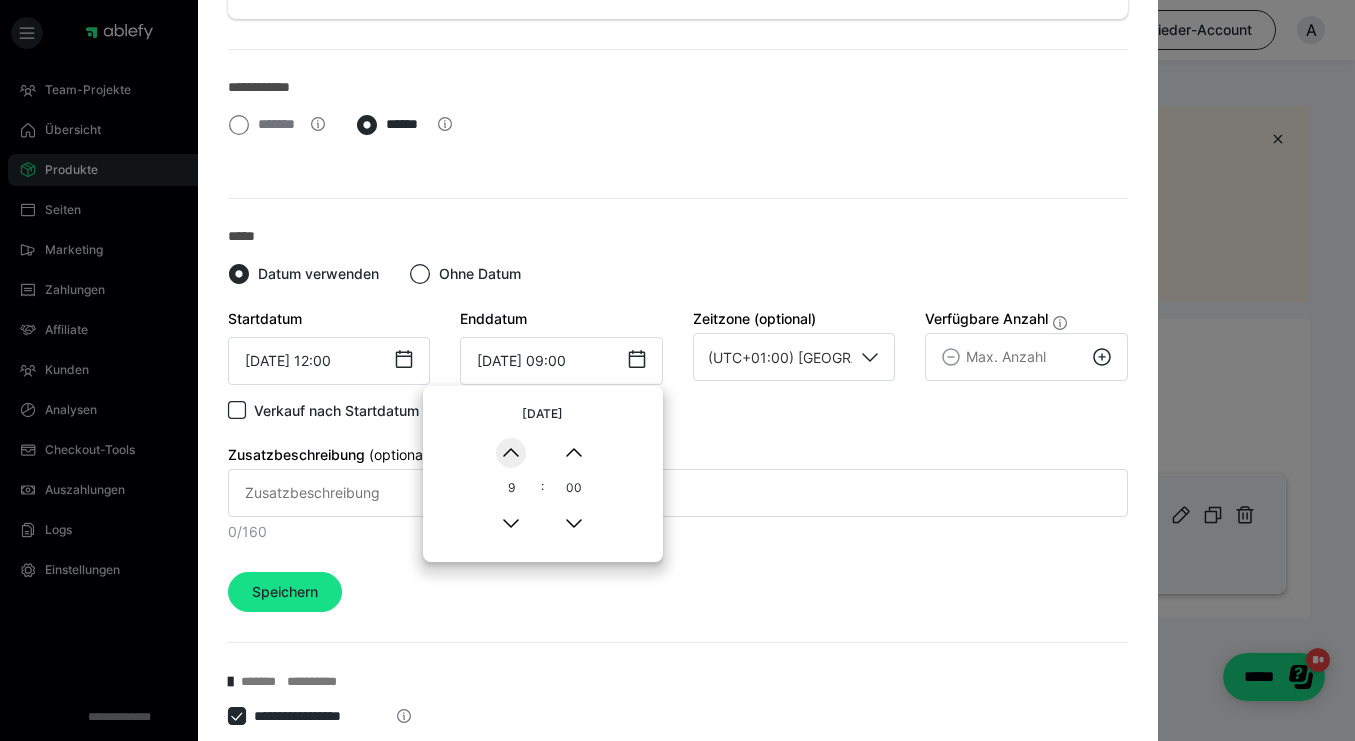 click on "▲" at bounding box center (511, 453) 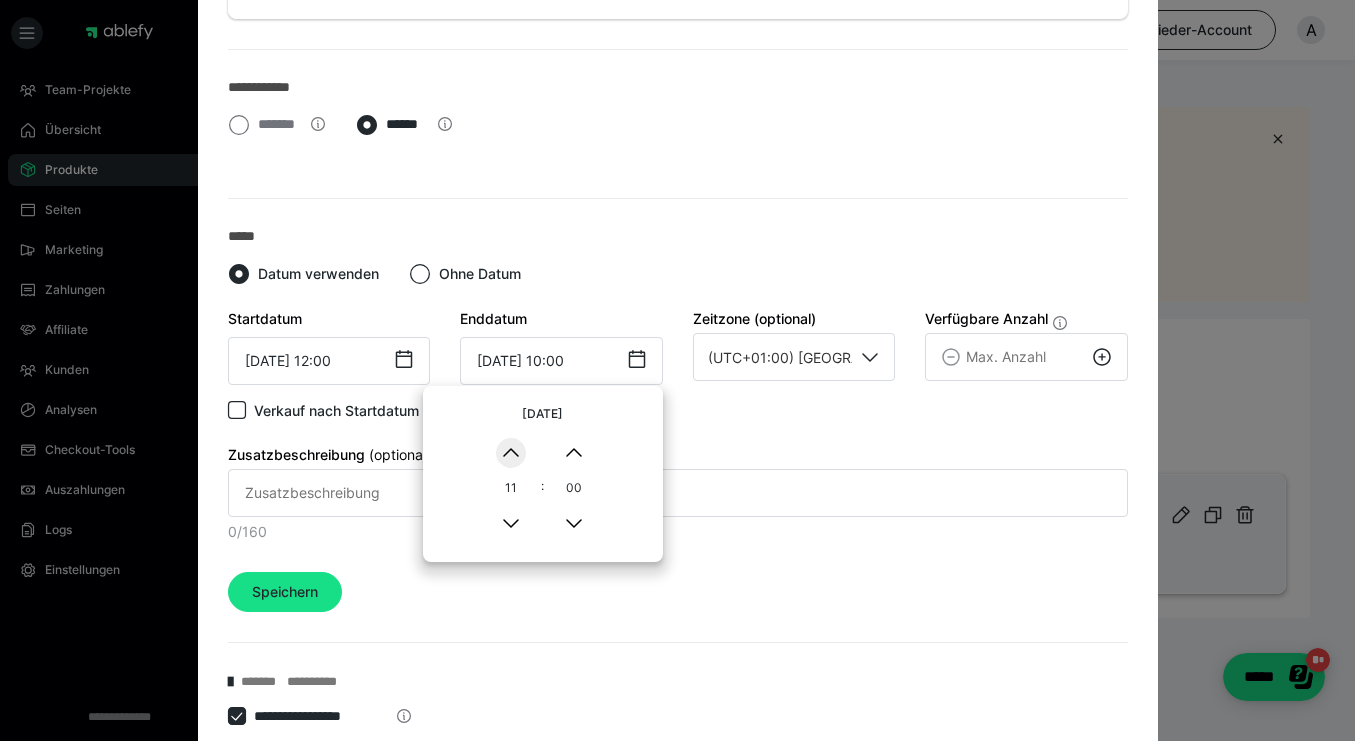 click on "▲" at bounding box center (511, 453) 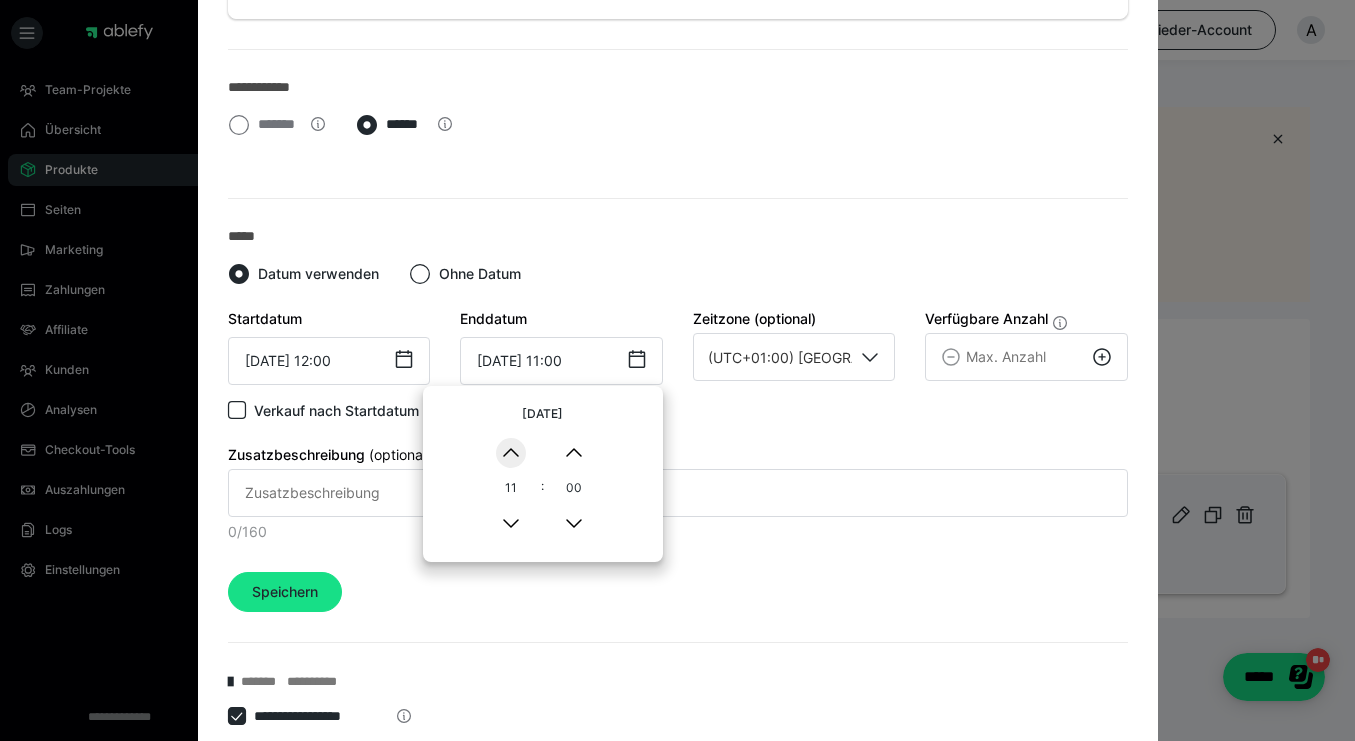 click on "▲" at bounding box center (511, 453) 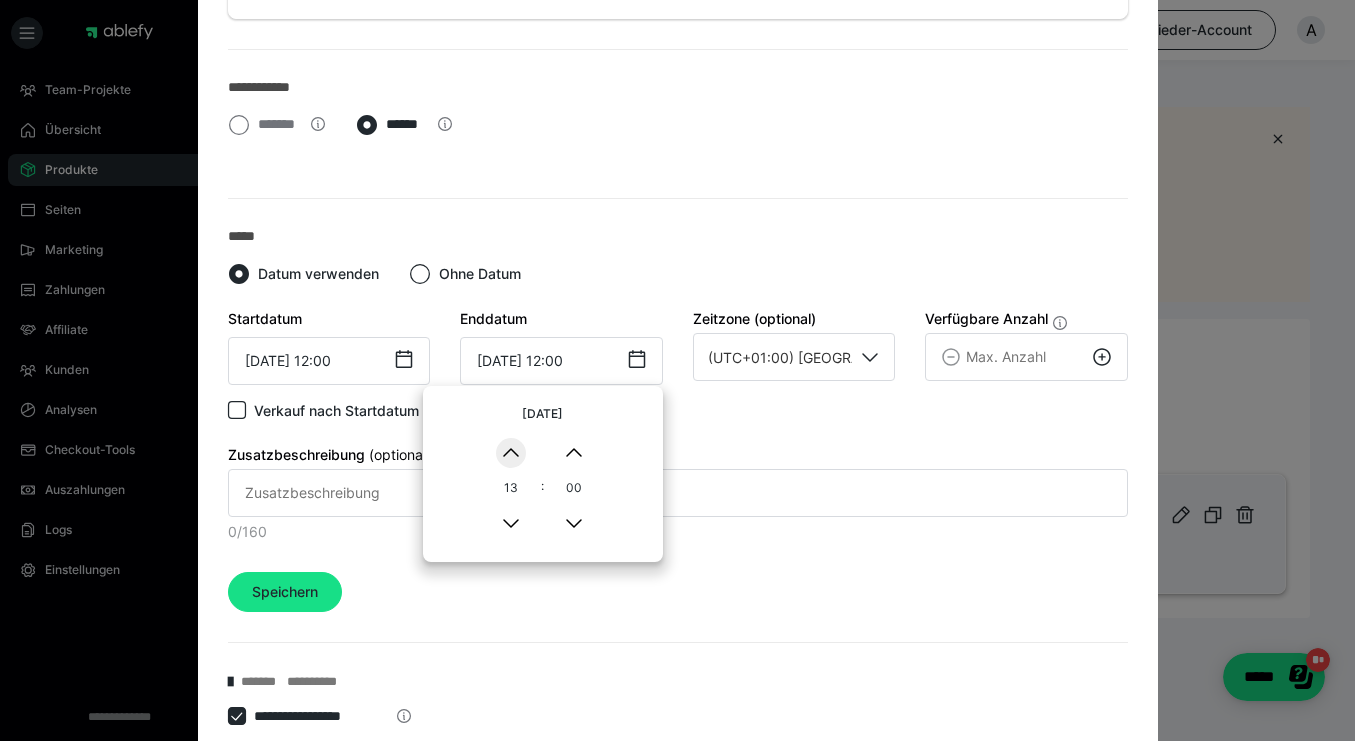 click on "▲" at bounding box center (511, 453) 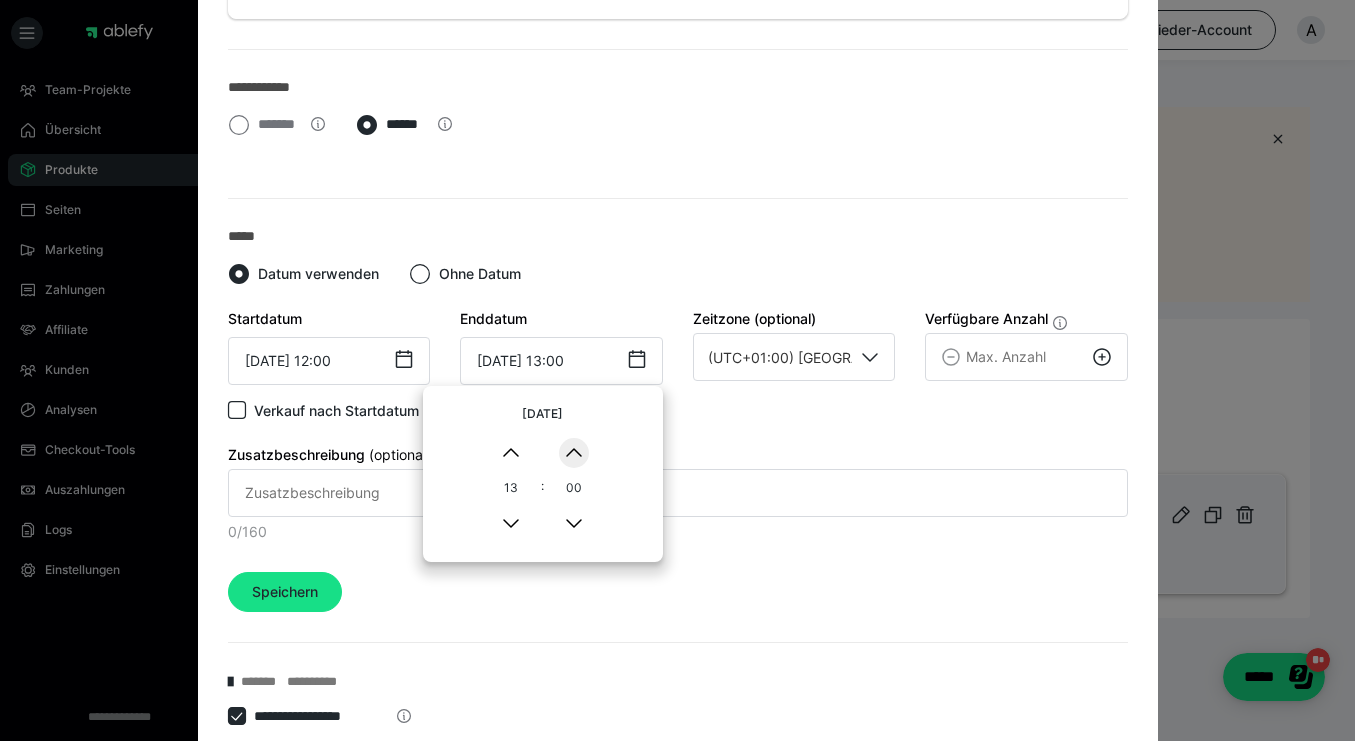 click on "▲" at bounding box center [574, 453] 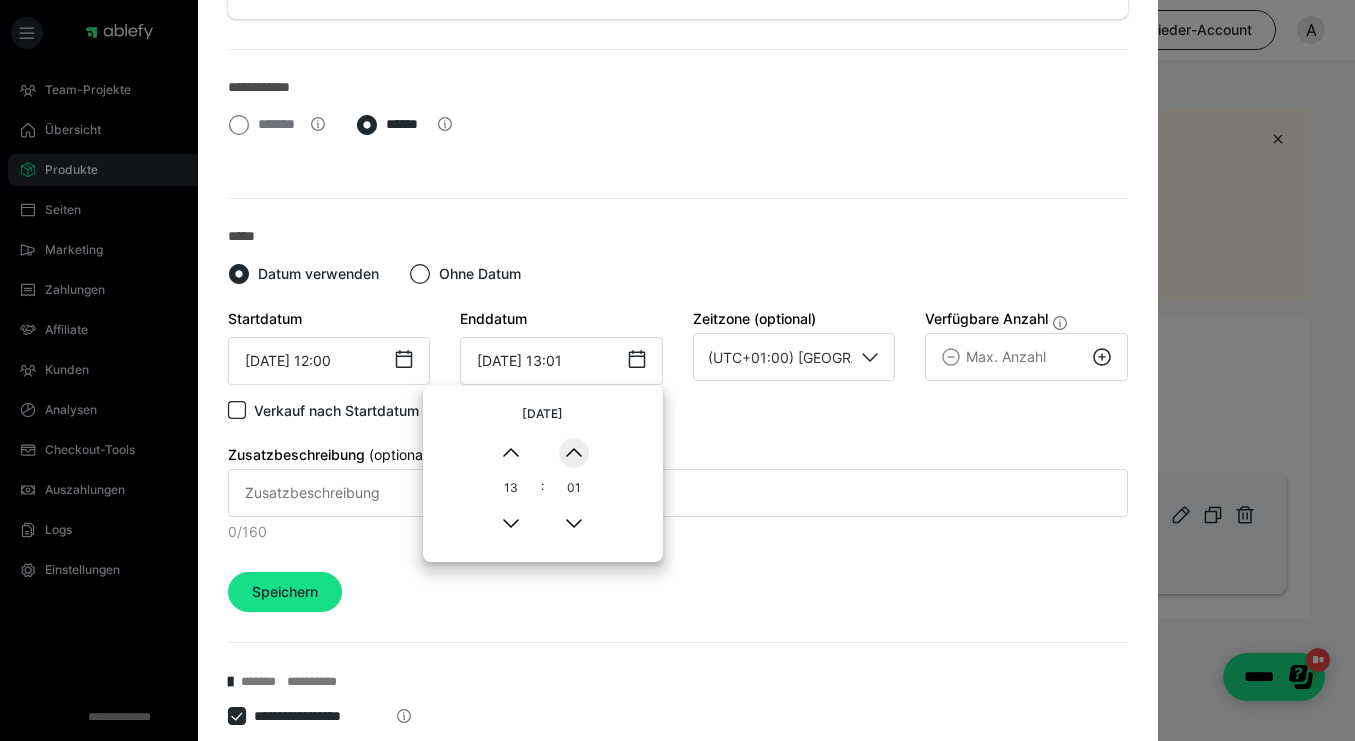 click on "▲" at bounding box center (574, 453) 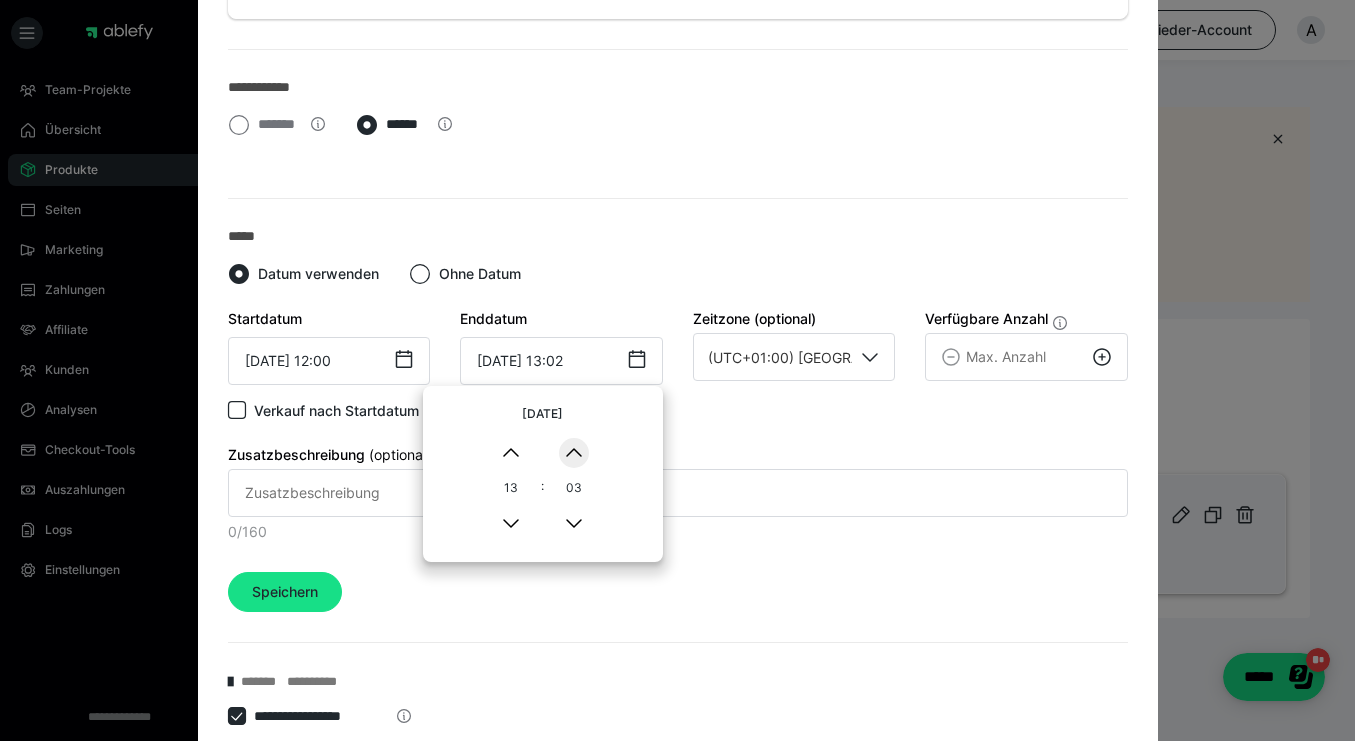click on "▲" at bounding box center (574, 453) 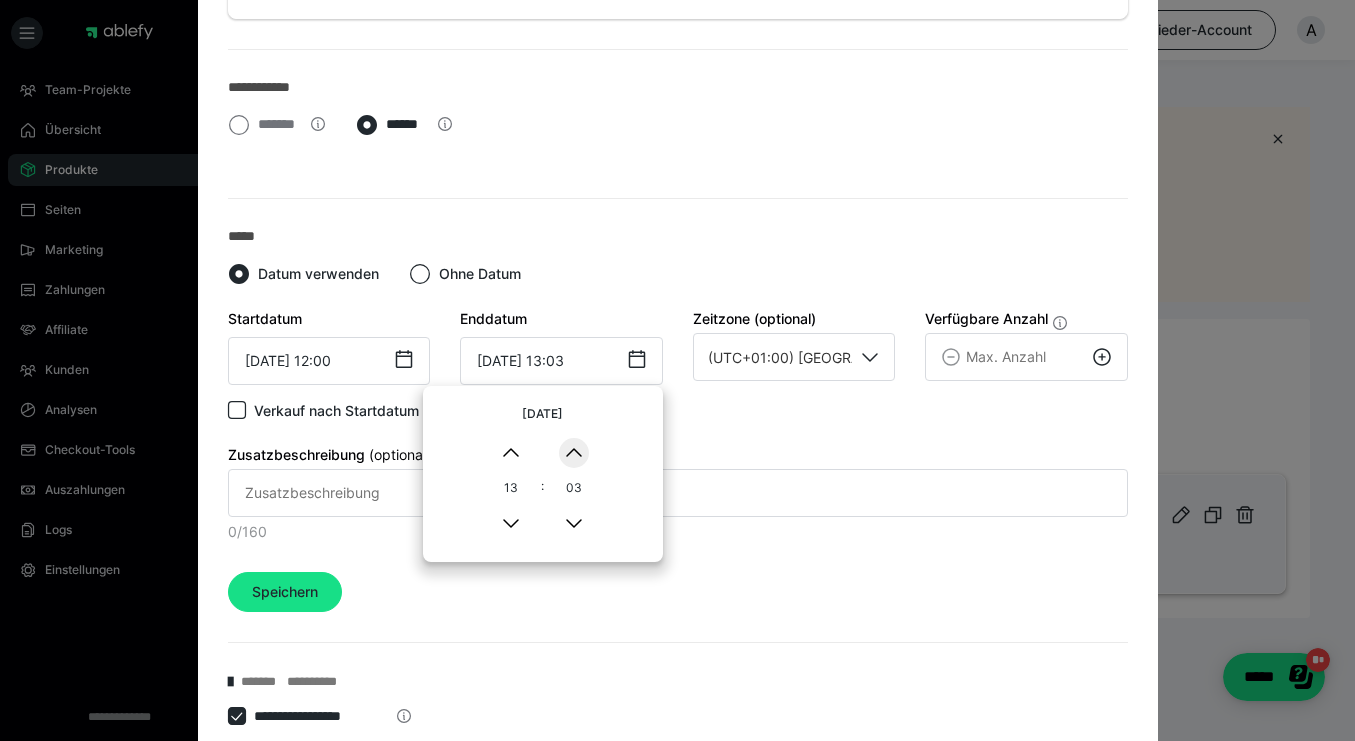 click on "▲" at bounding box center [574, 453] 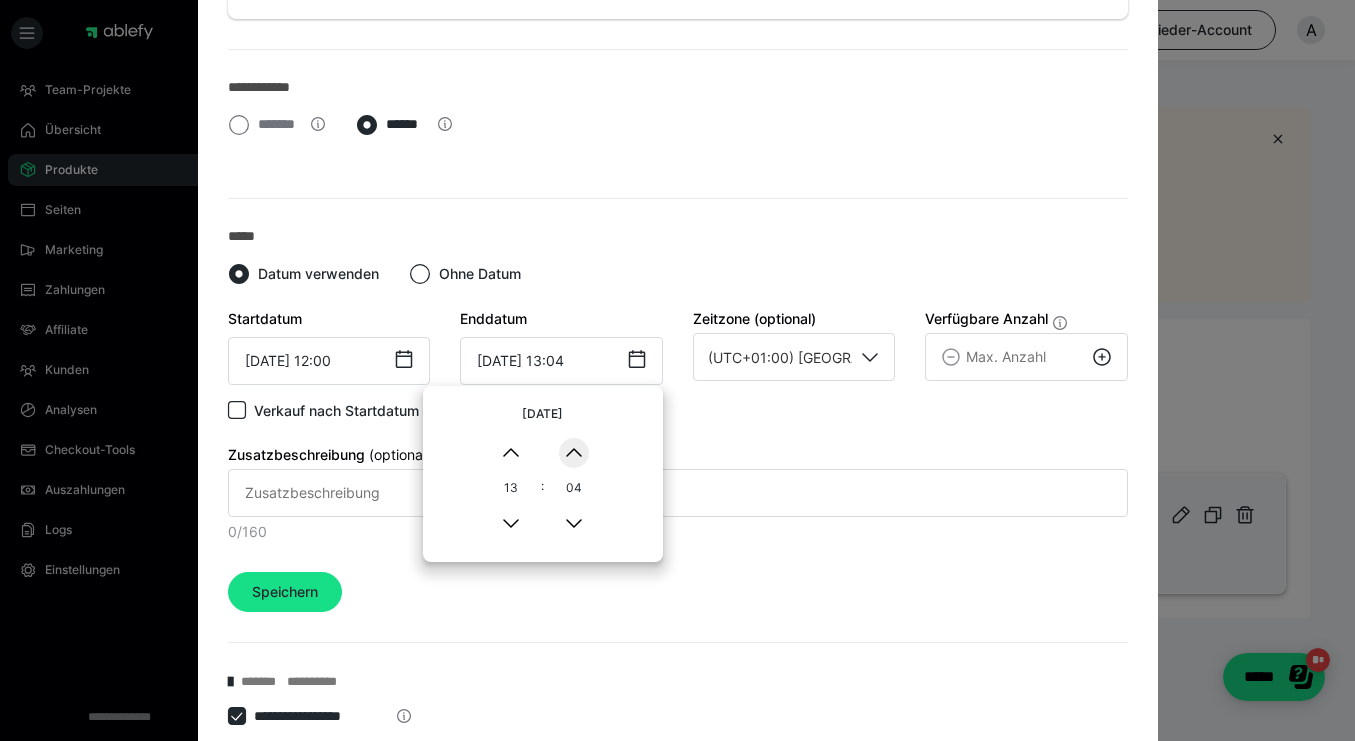 click on "▲" at bounding box center [574, 453] 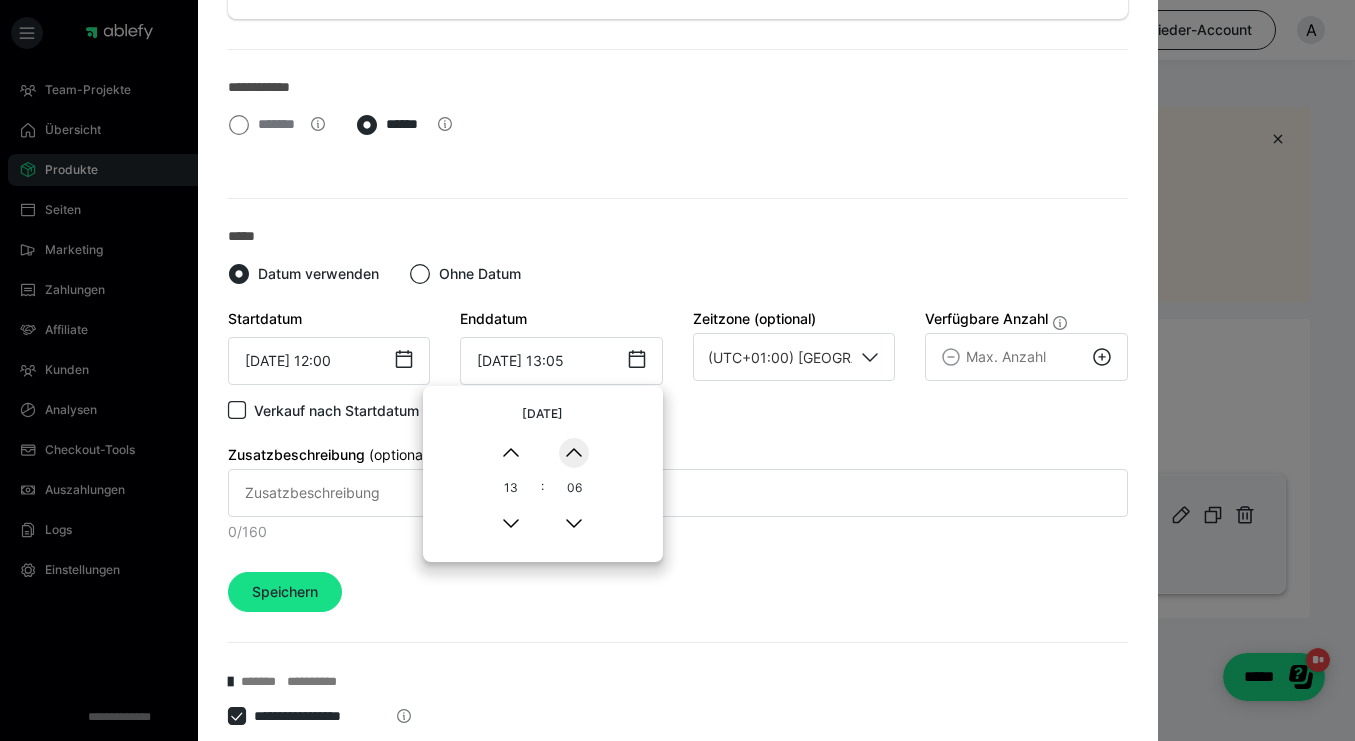 click on "▲" at bounding box center (574, 453) 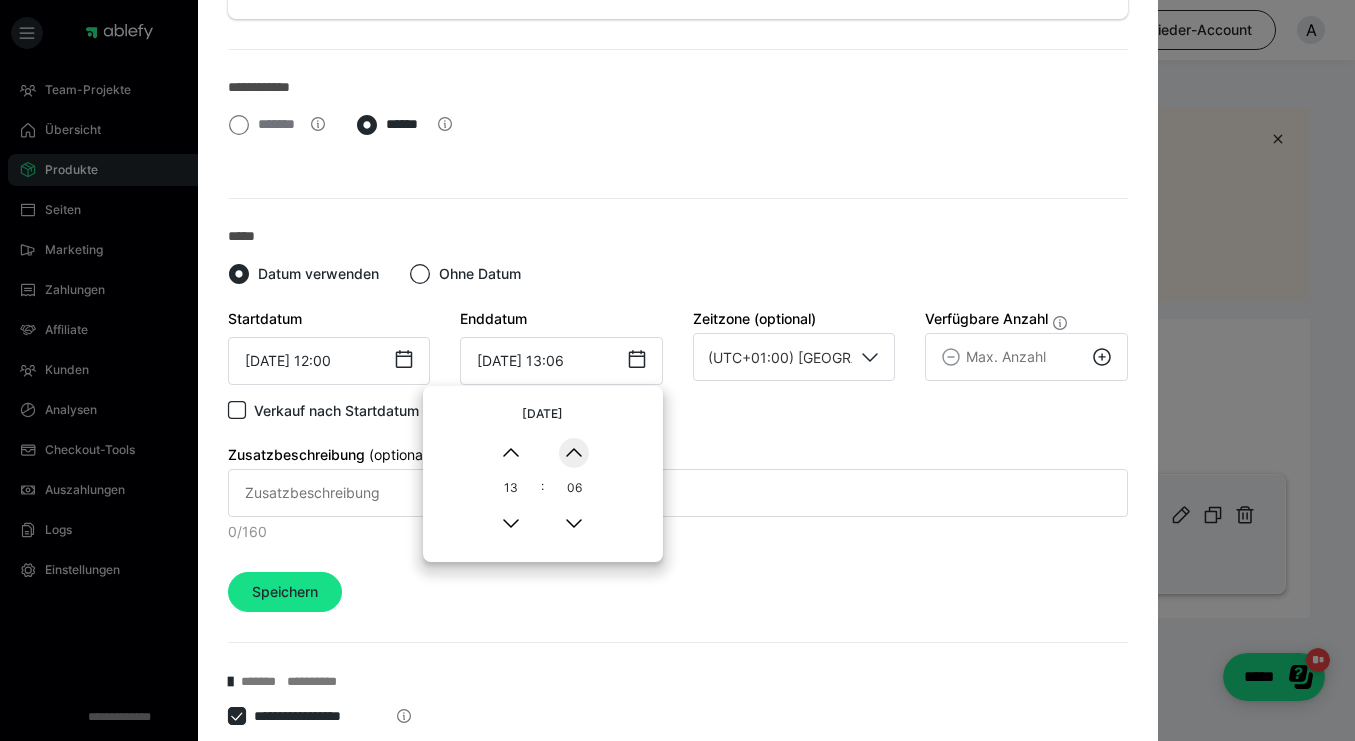 click on "▲" at bounding box center [574, 453] 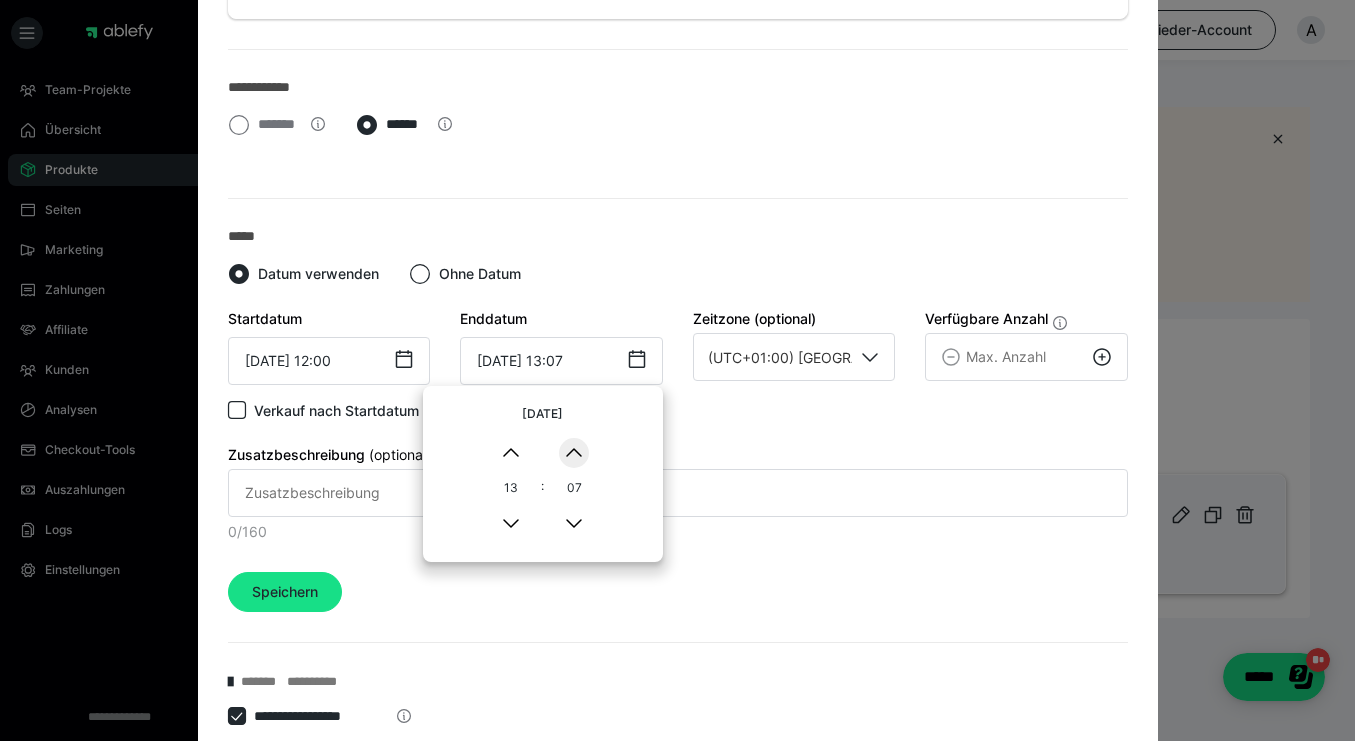 click on "▲" at bounding box center [574, 453] 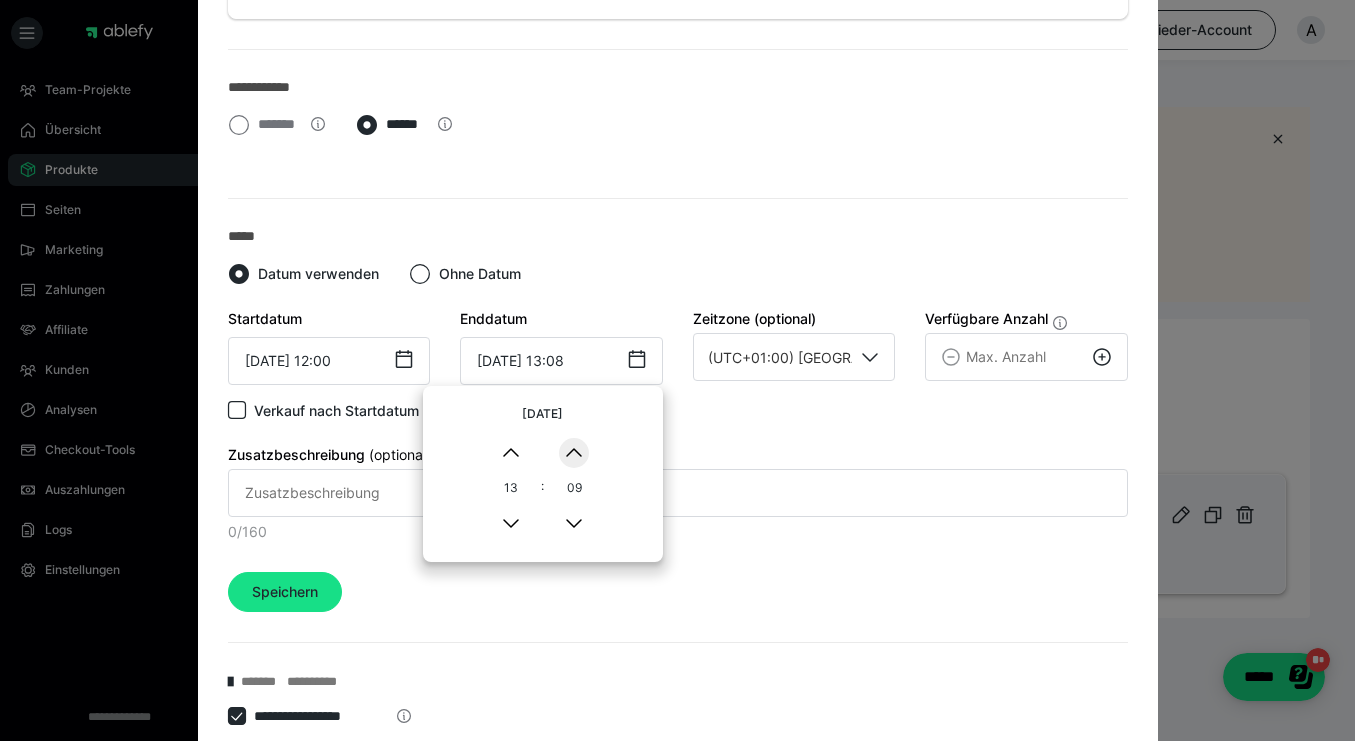 click on "▲" at bounding box center [574, 453] 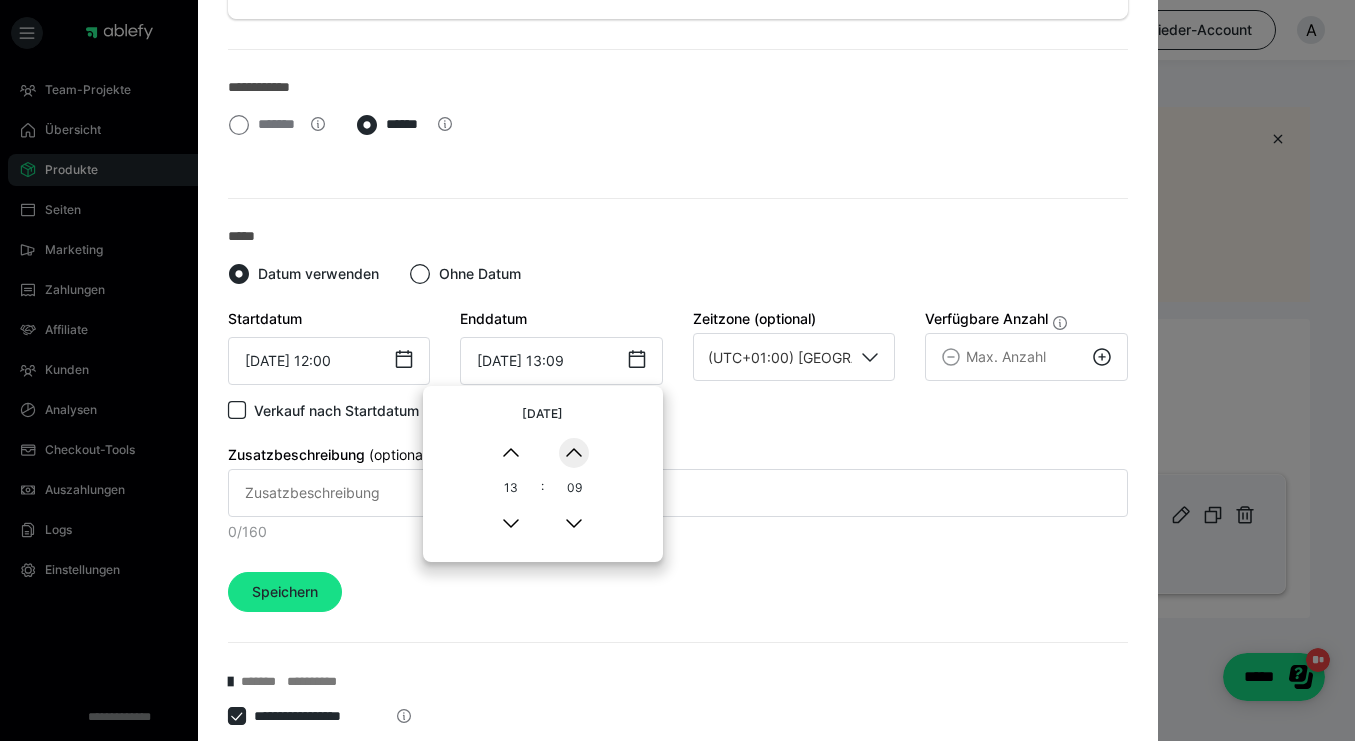 click on "▲" at bounding box center [574, 453] 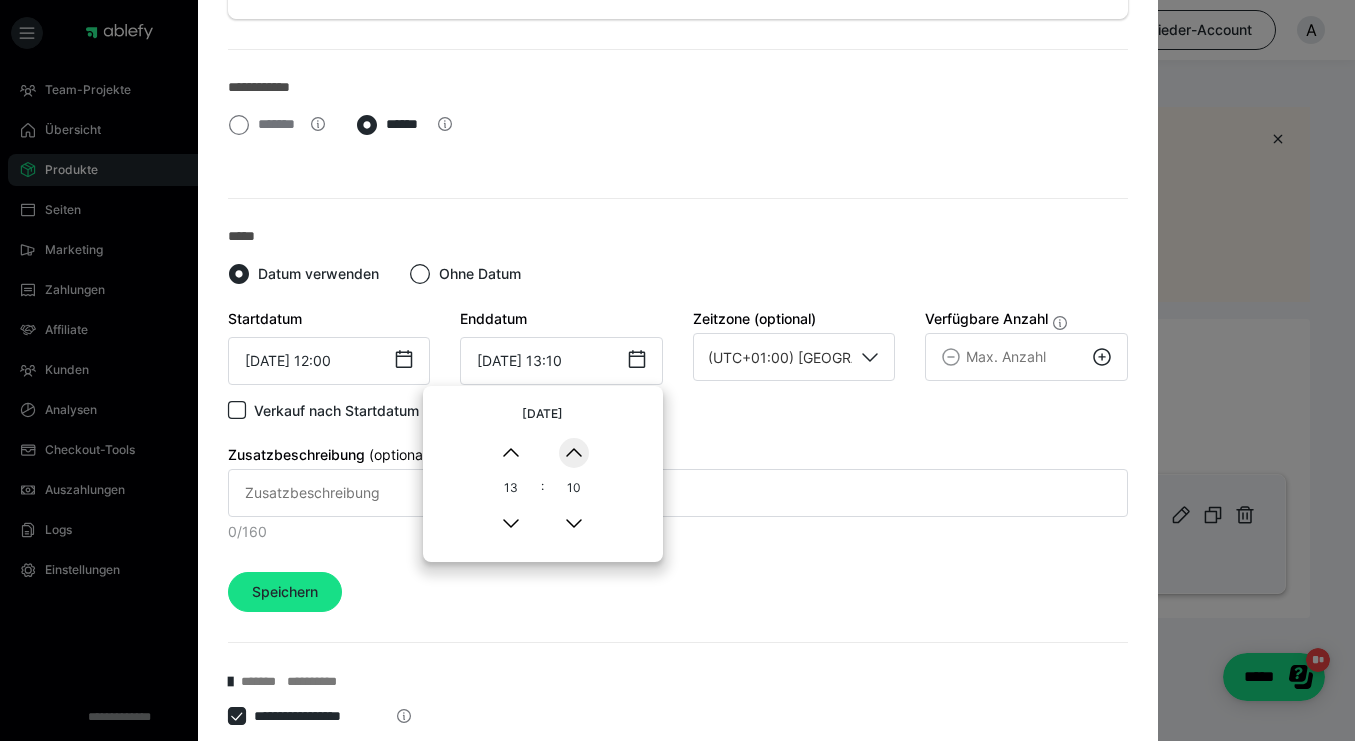 click on "▲" at bounding box center (574, 453) 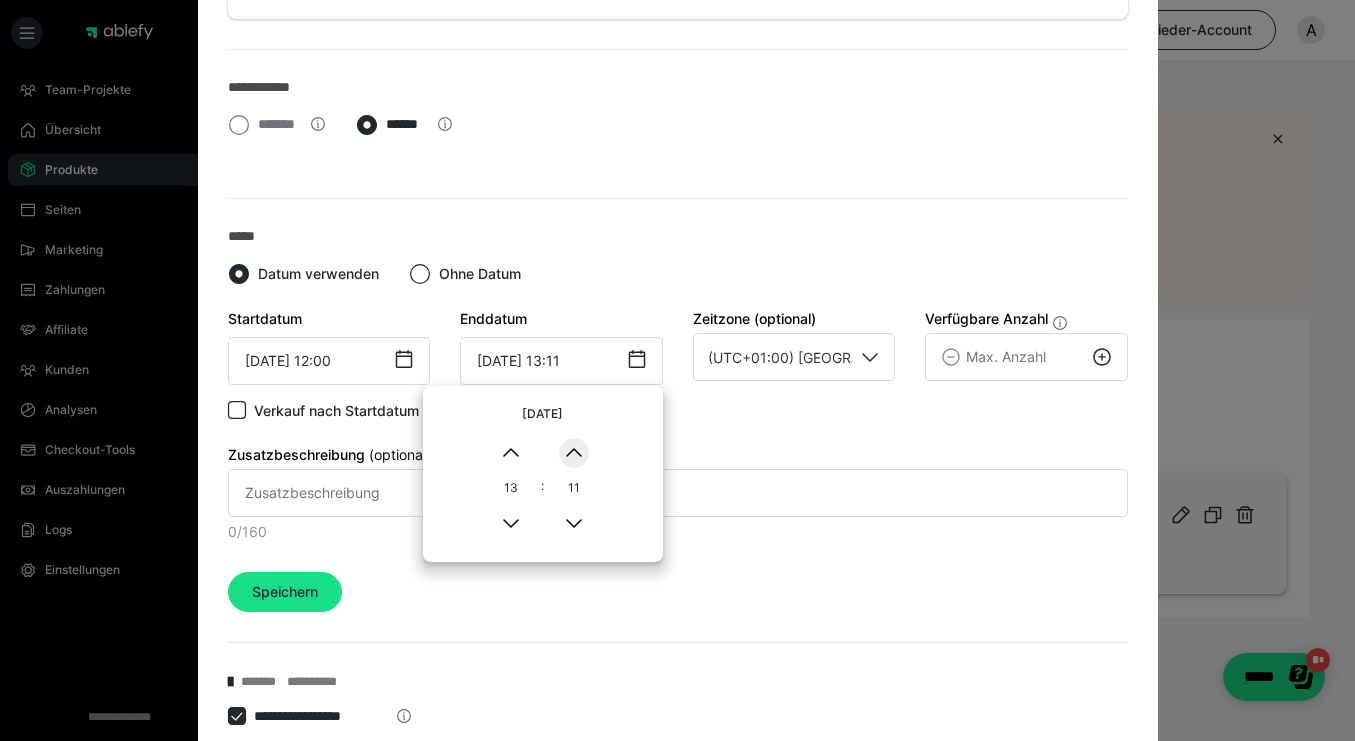 click on "▲" at bounding box center (574, 453) 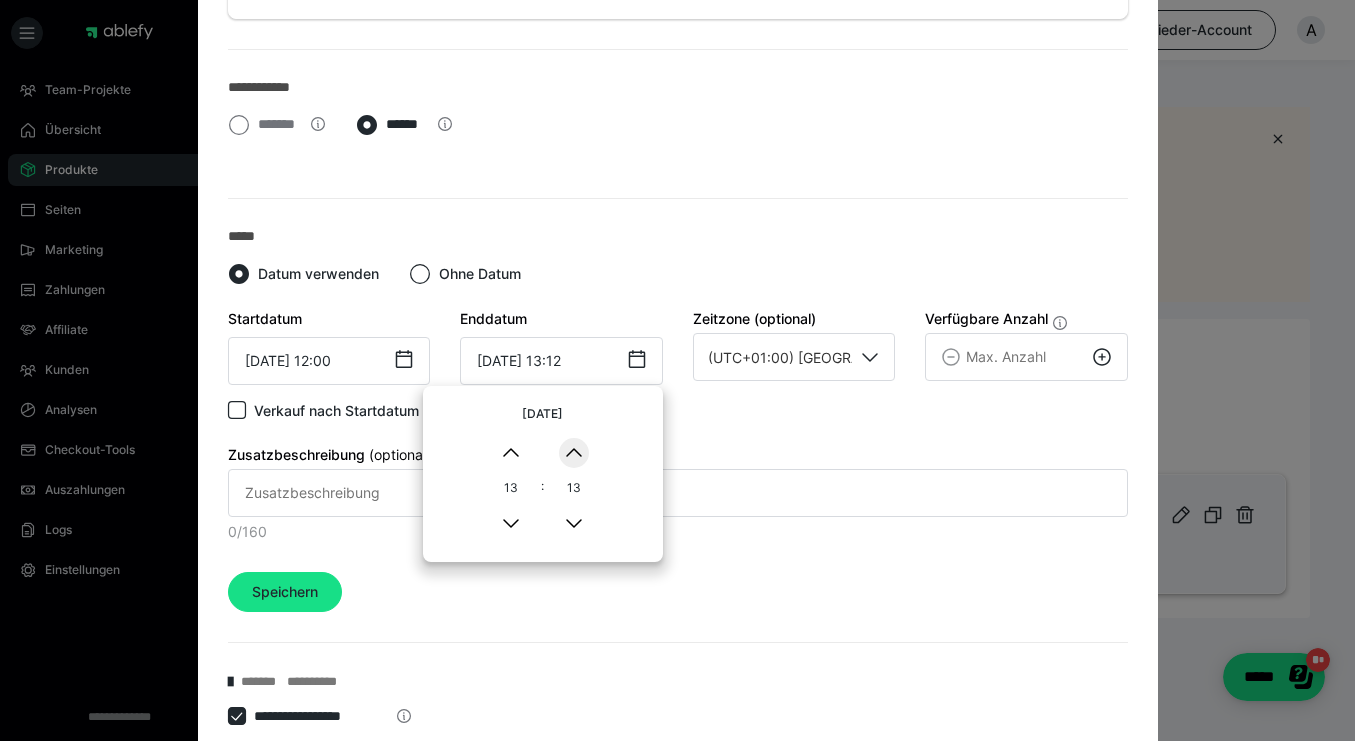 click on "▲" at bounding box center (574, 453) 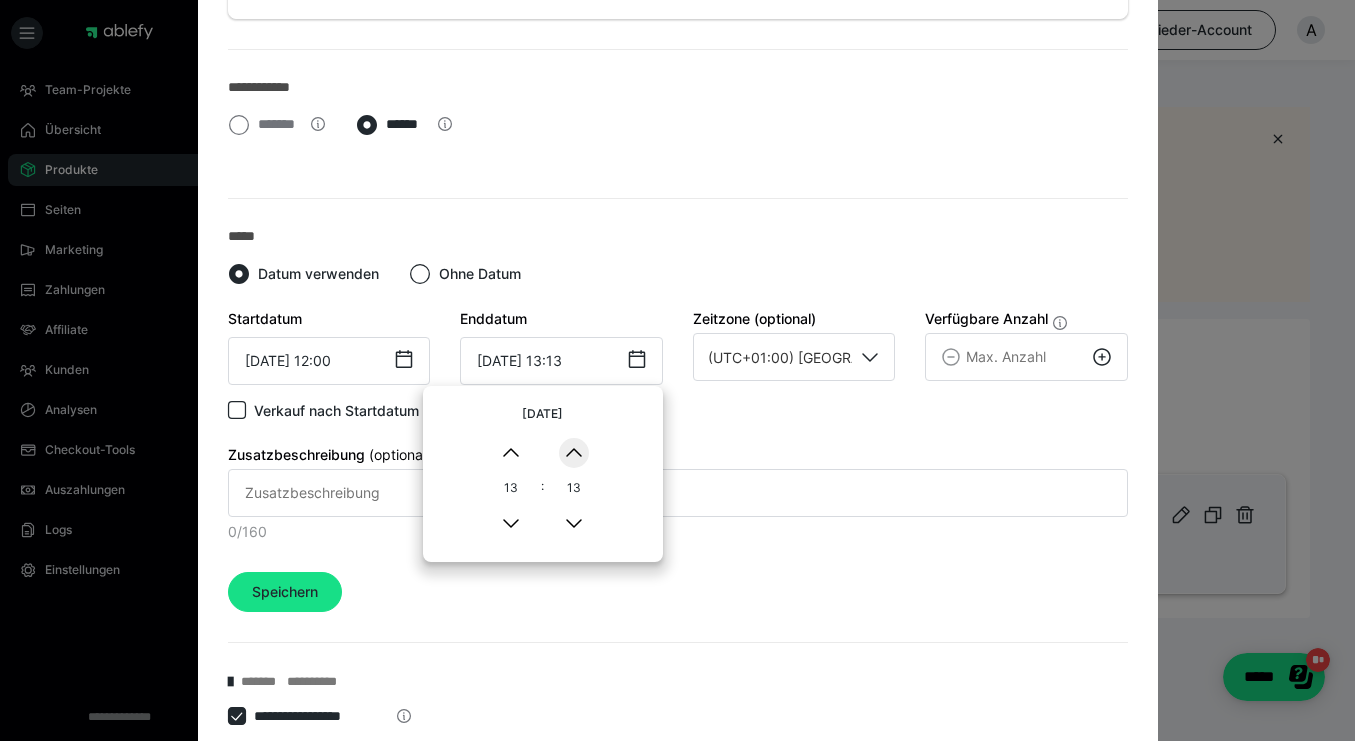 click on "▲" at bounding box center [574, 453] 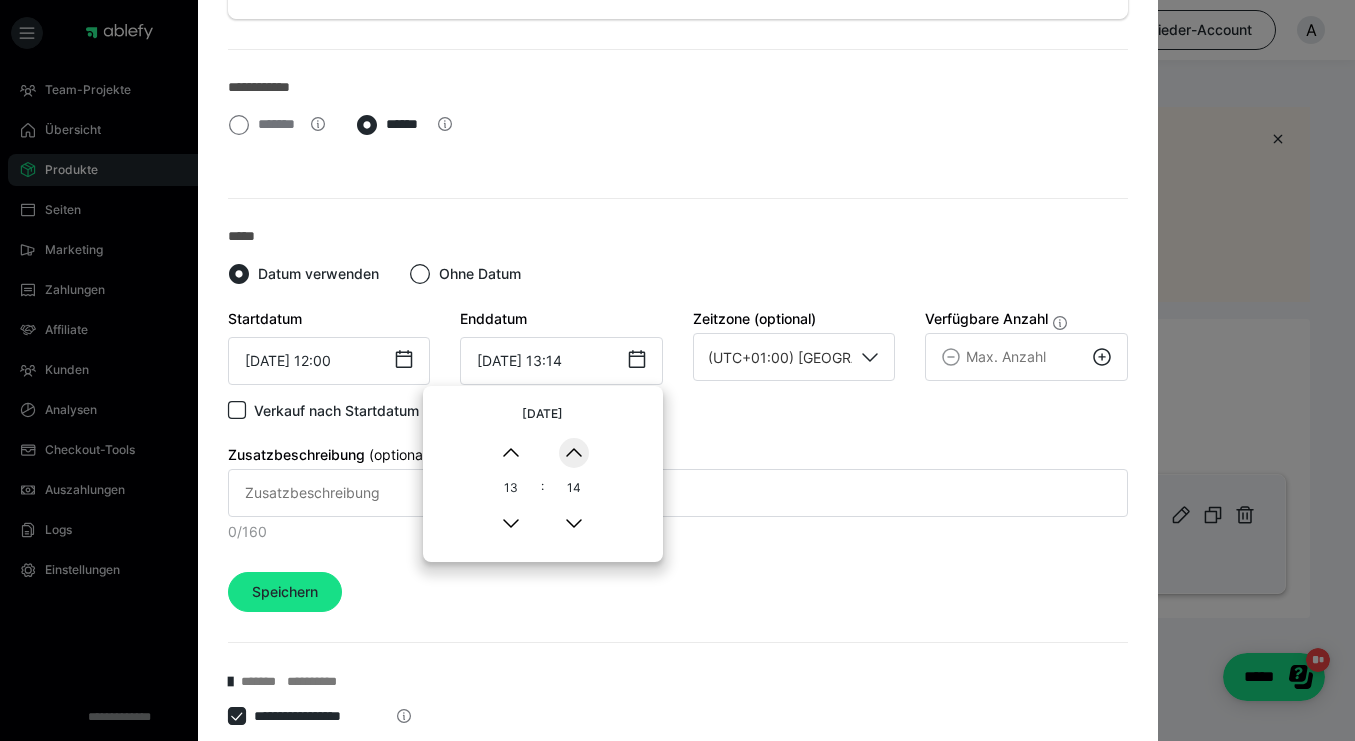 click on "▲" at bounding box center (574, 453) 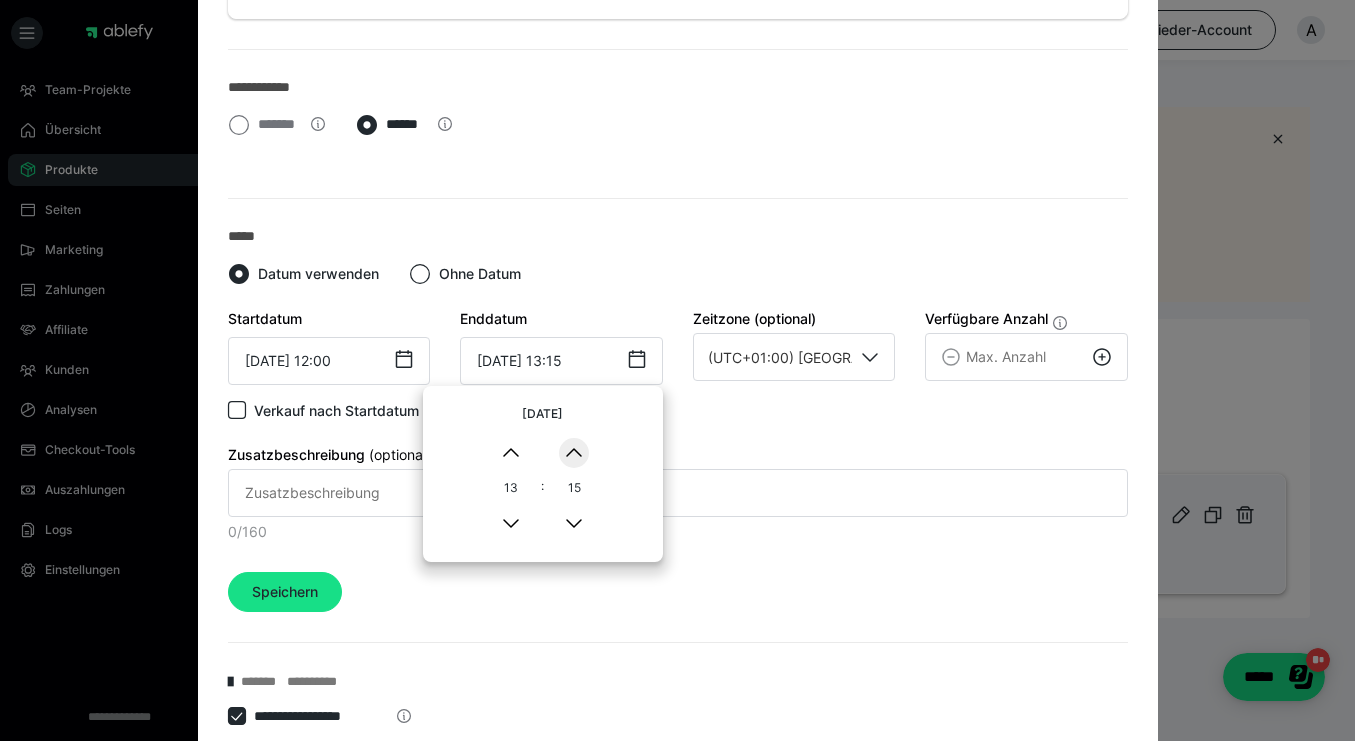 click on "▲" at bounding box center (574, 453) 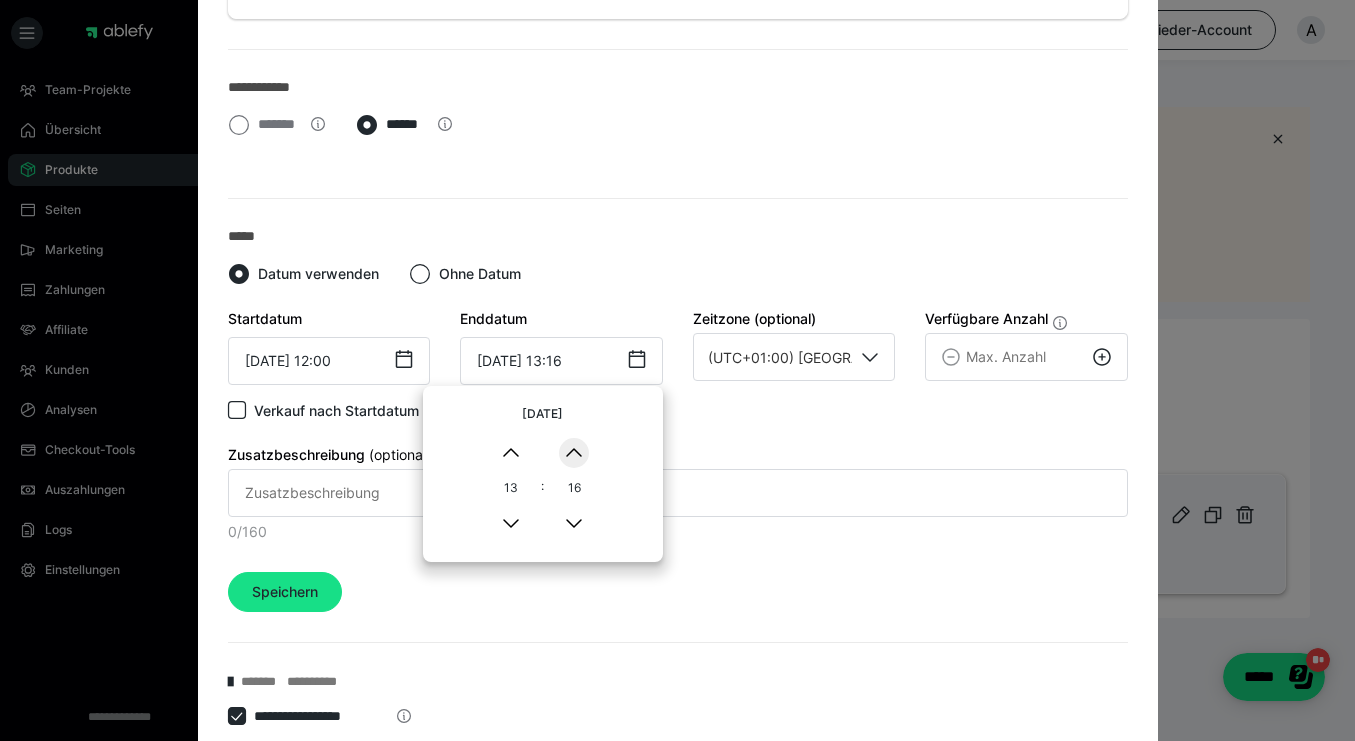 click on "▲" at bounding box center [574, 453] 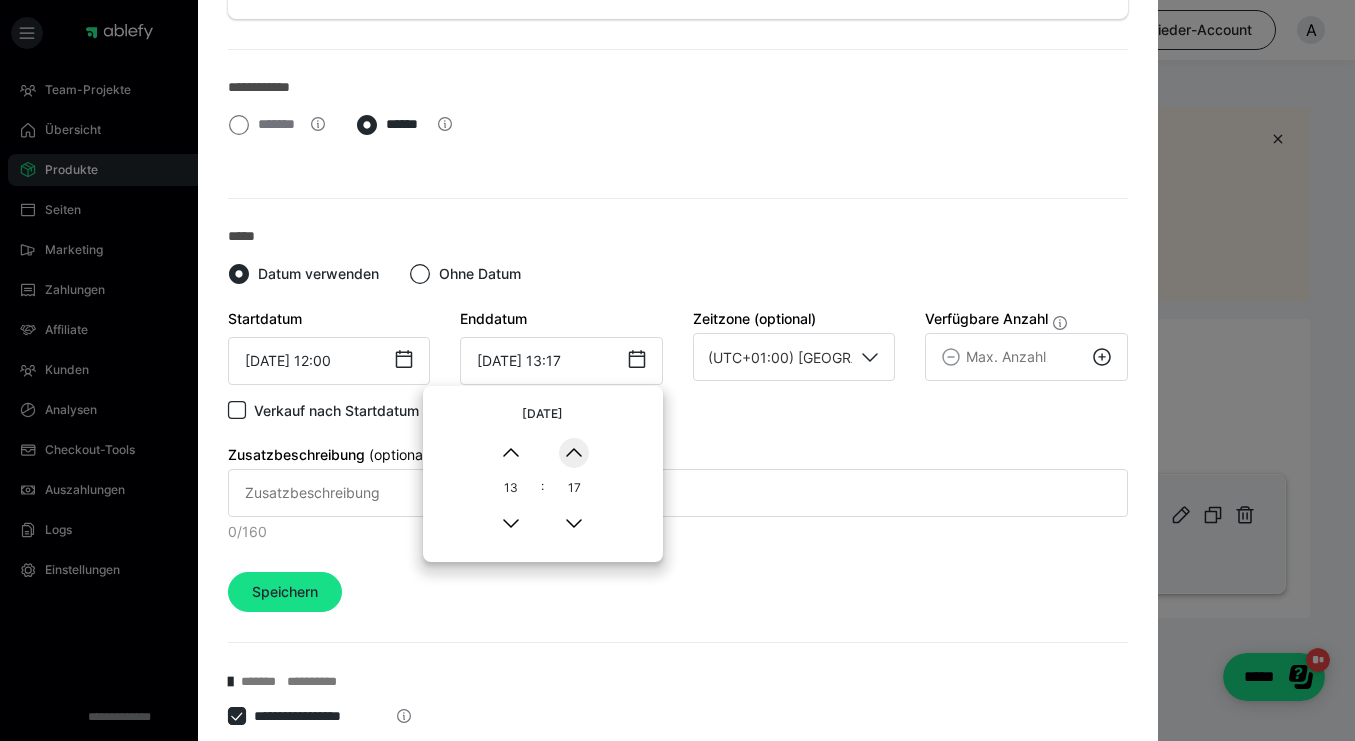 click on "▲" at bounding box center [574, 453] 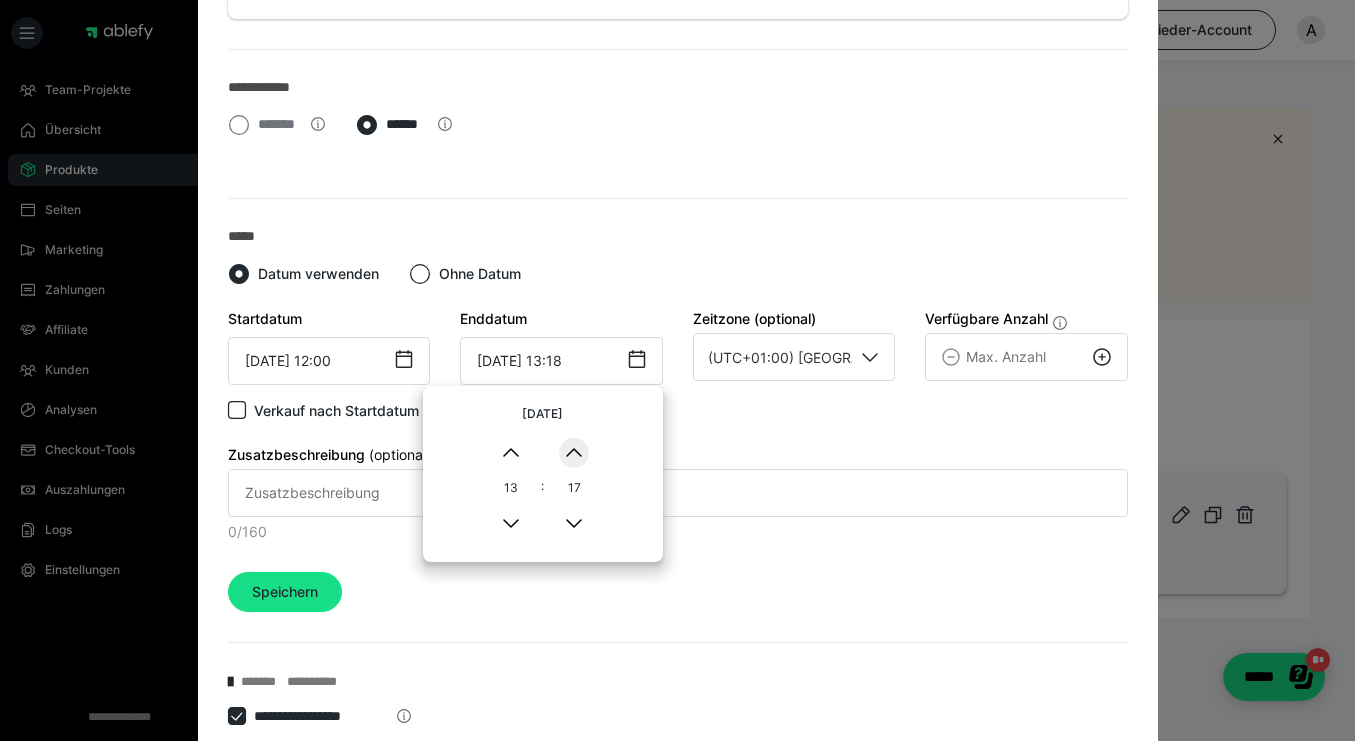 click on "▲" at bounding box center [574, 453] 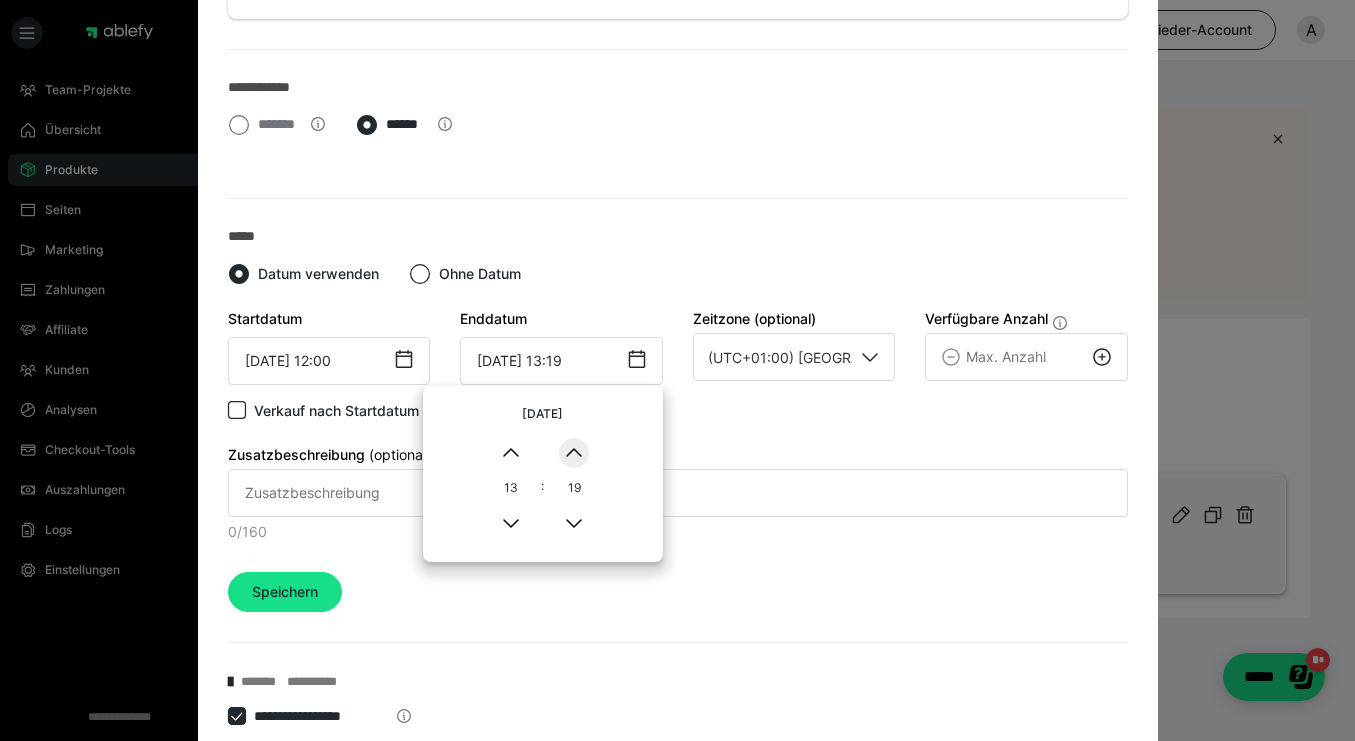 click on "▲" at bounding box center [574, 453] 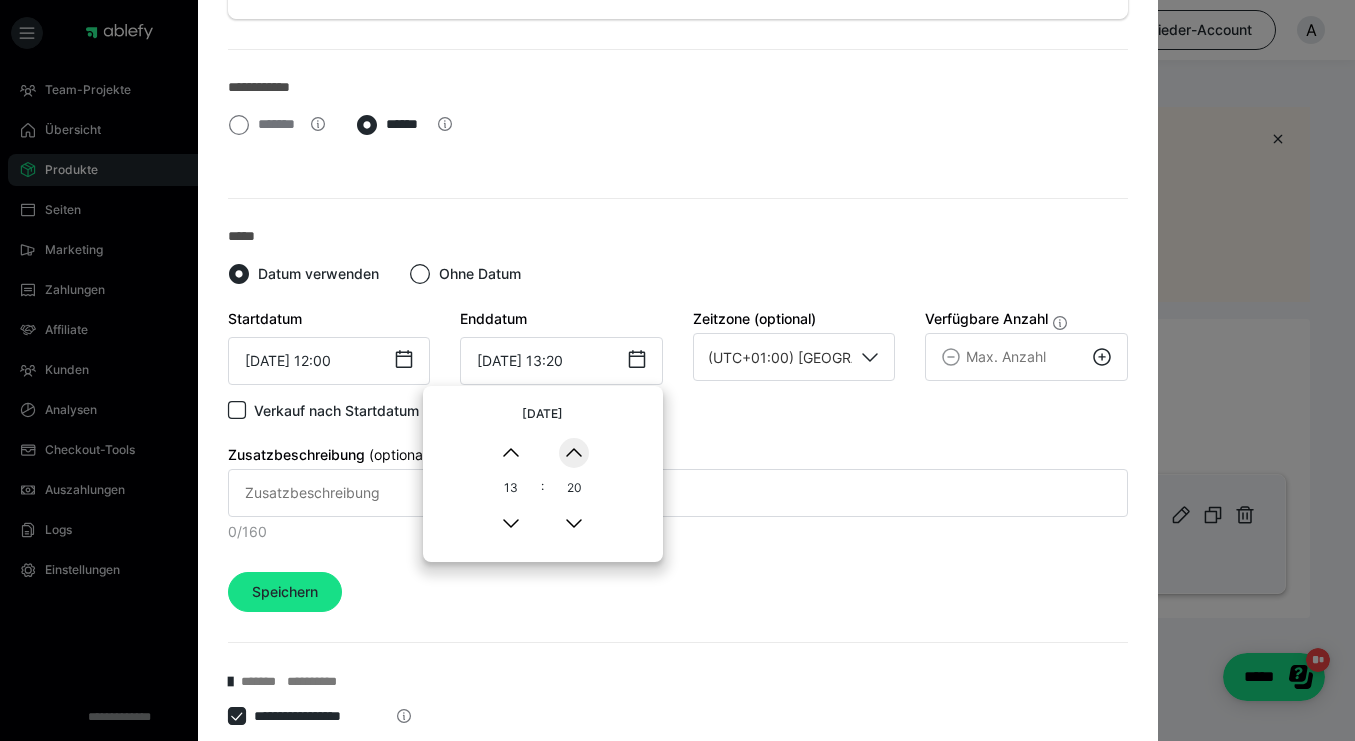 click on "▲" at bounding box center [574, 453] 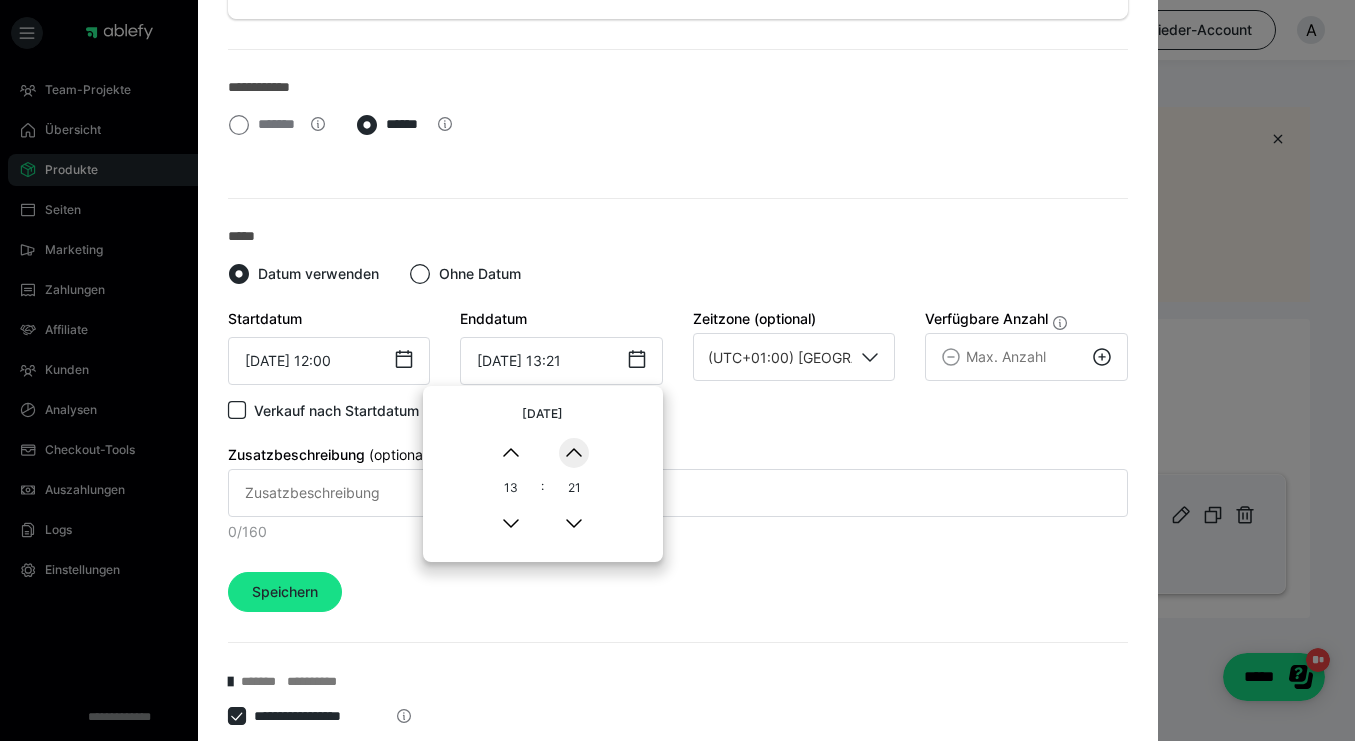 click on "▲" at bounding box center (574, 453) 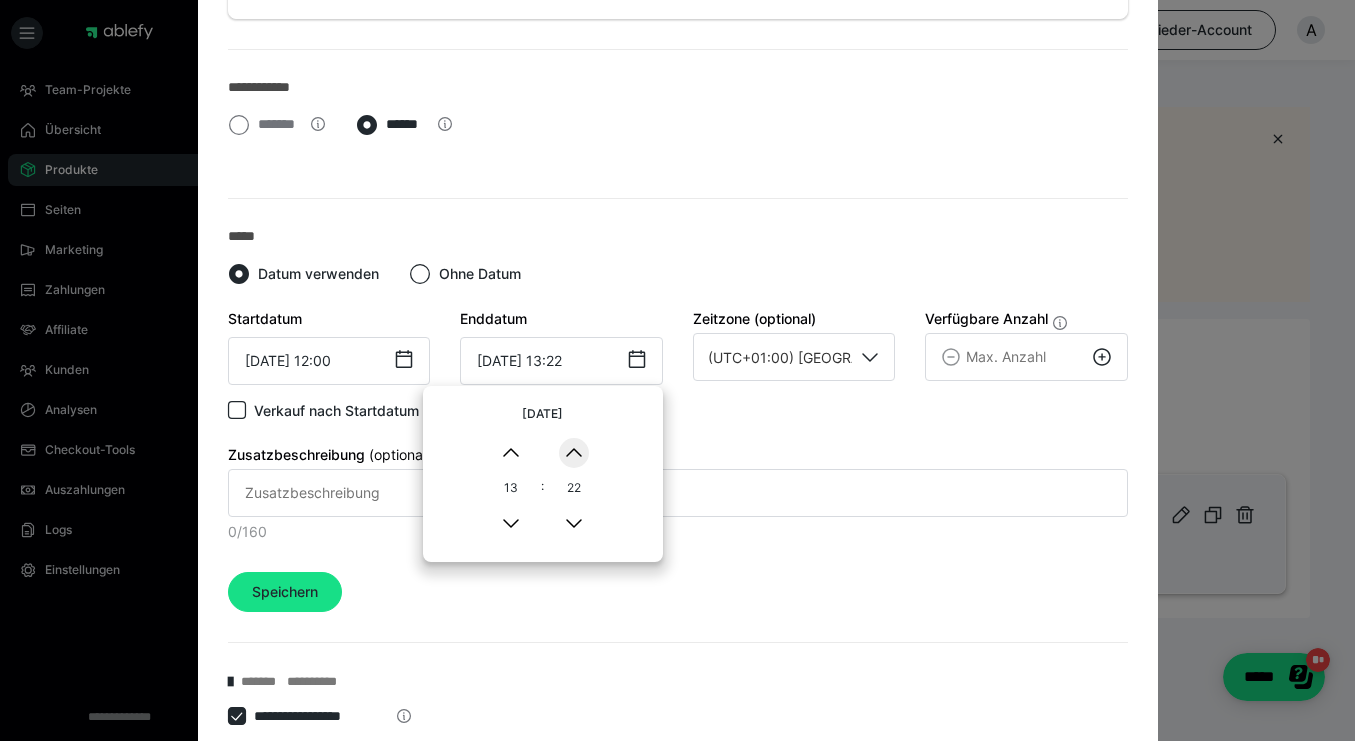 click on "▲" at bounding box center [574, 453] 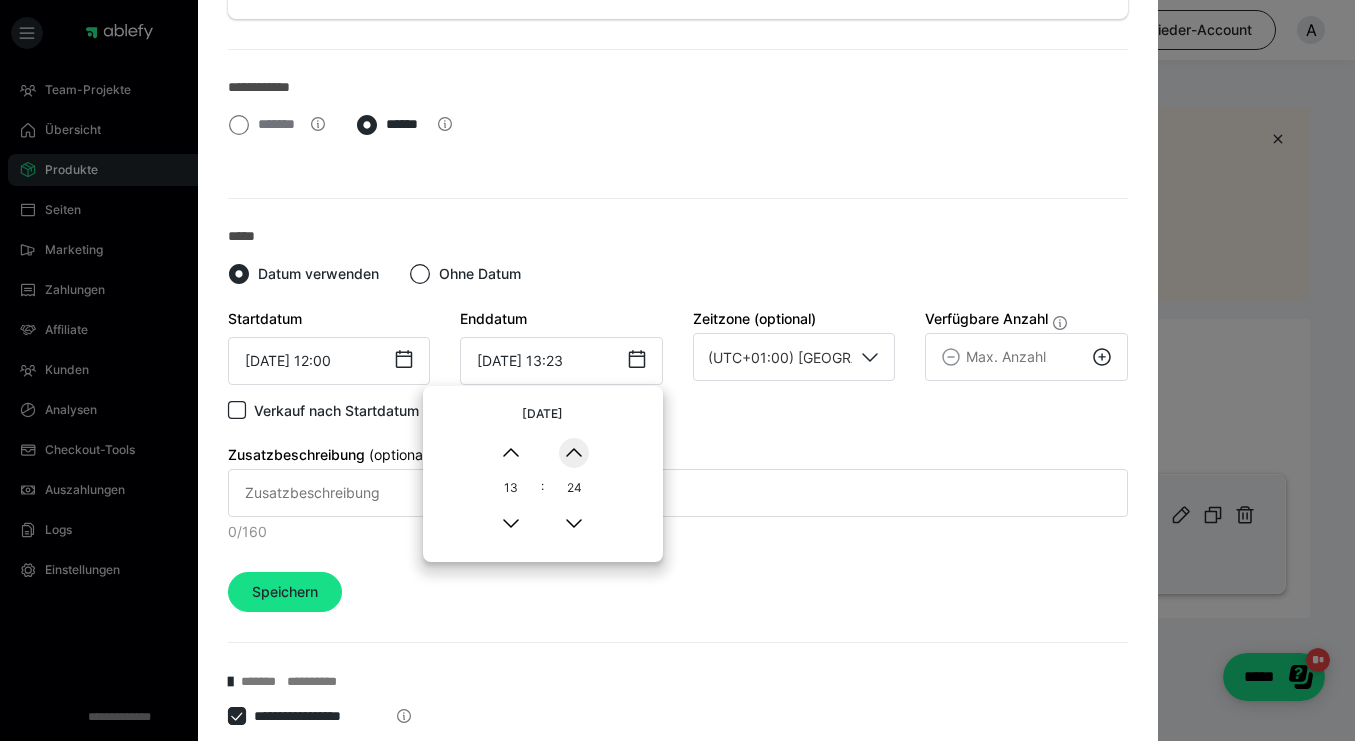 click on "▲" at bounding box center (574, 453) 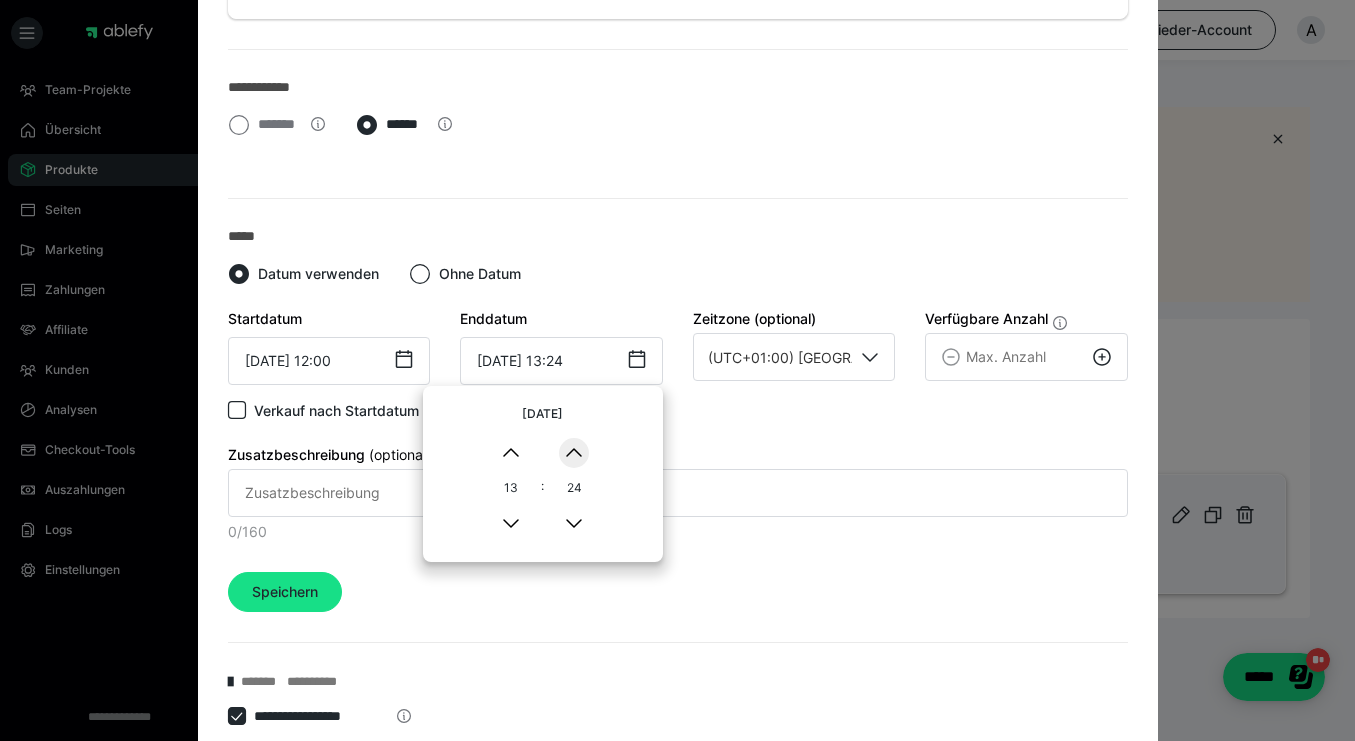 click on "▲" at bounding box center (574, 453) 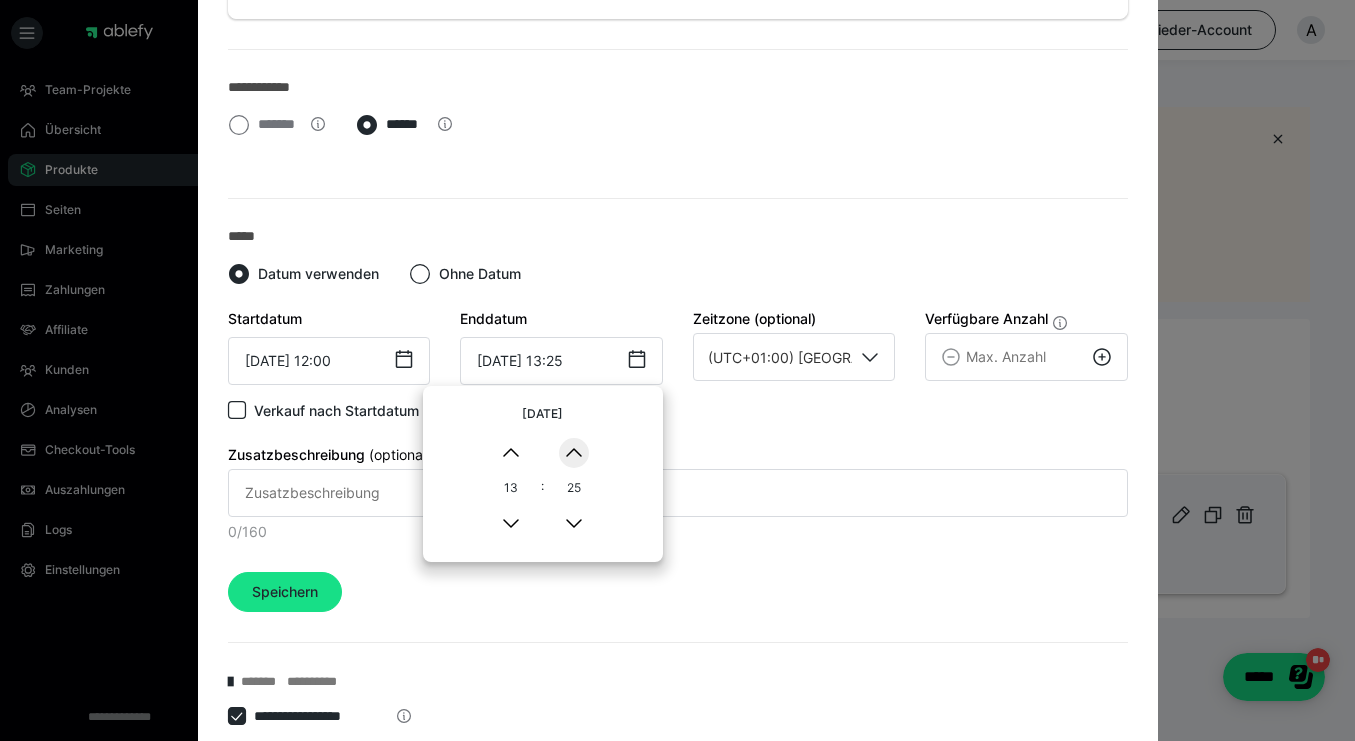 click on "▲" at bounding box center (574, 453) 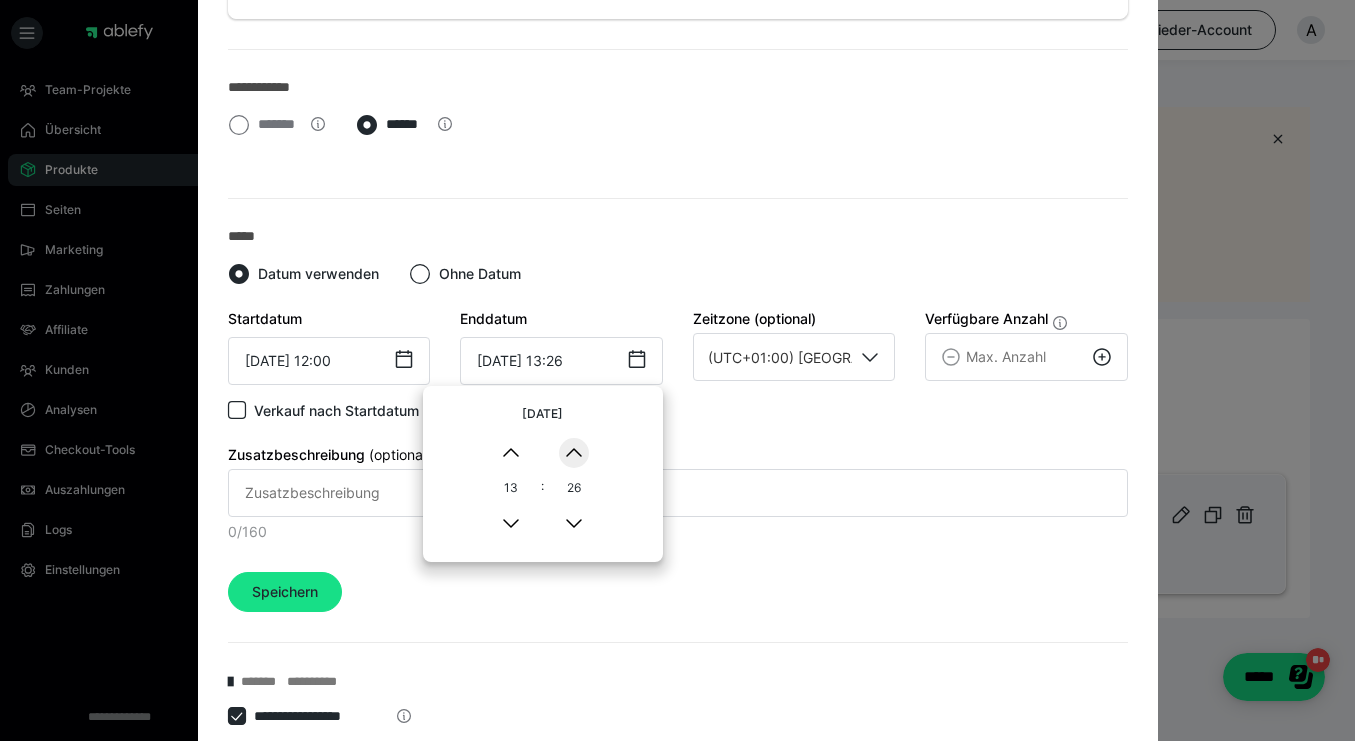 click on "▲" at bounding box center [574, 453] 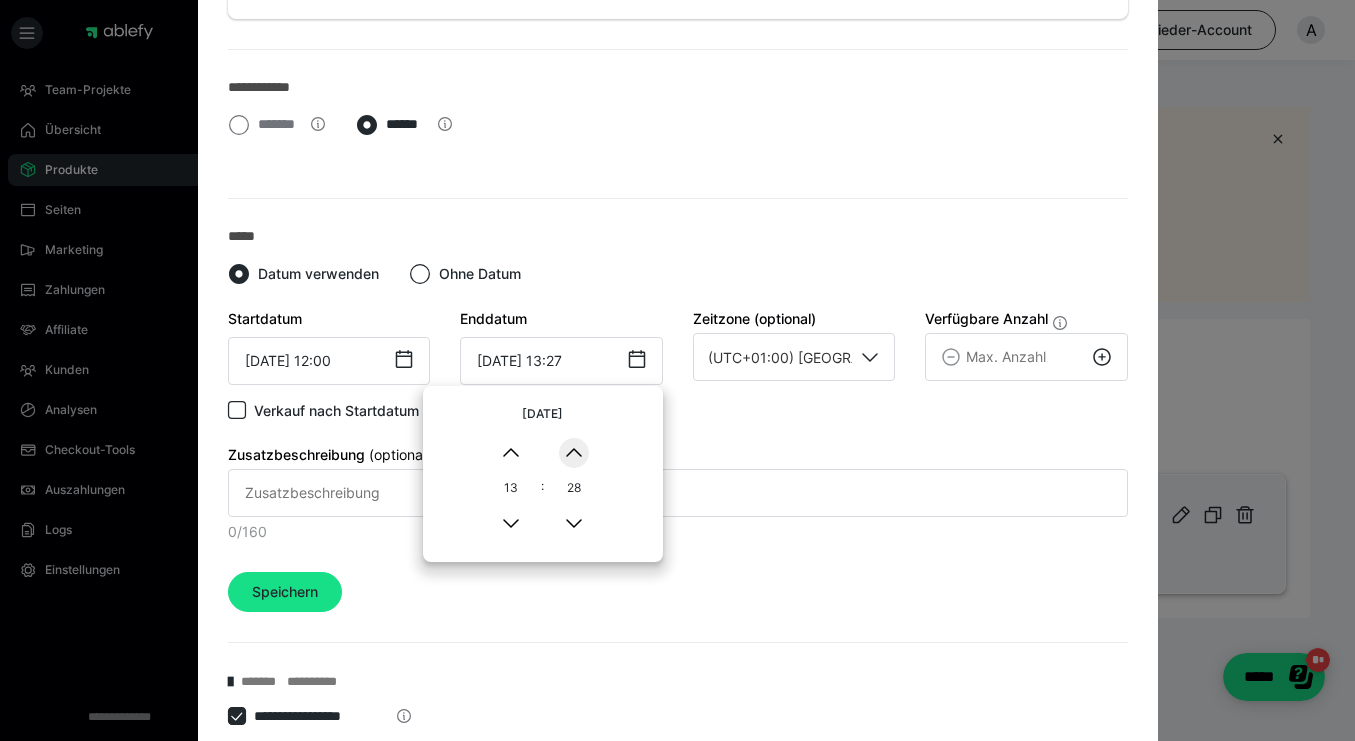 click on "▲" at bounding box center [574, 453] 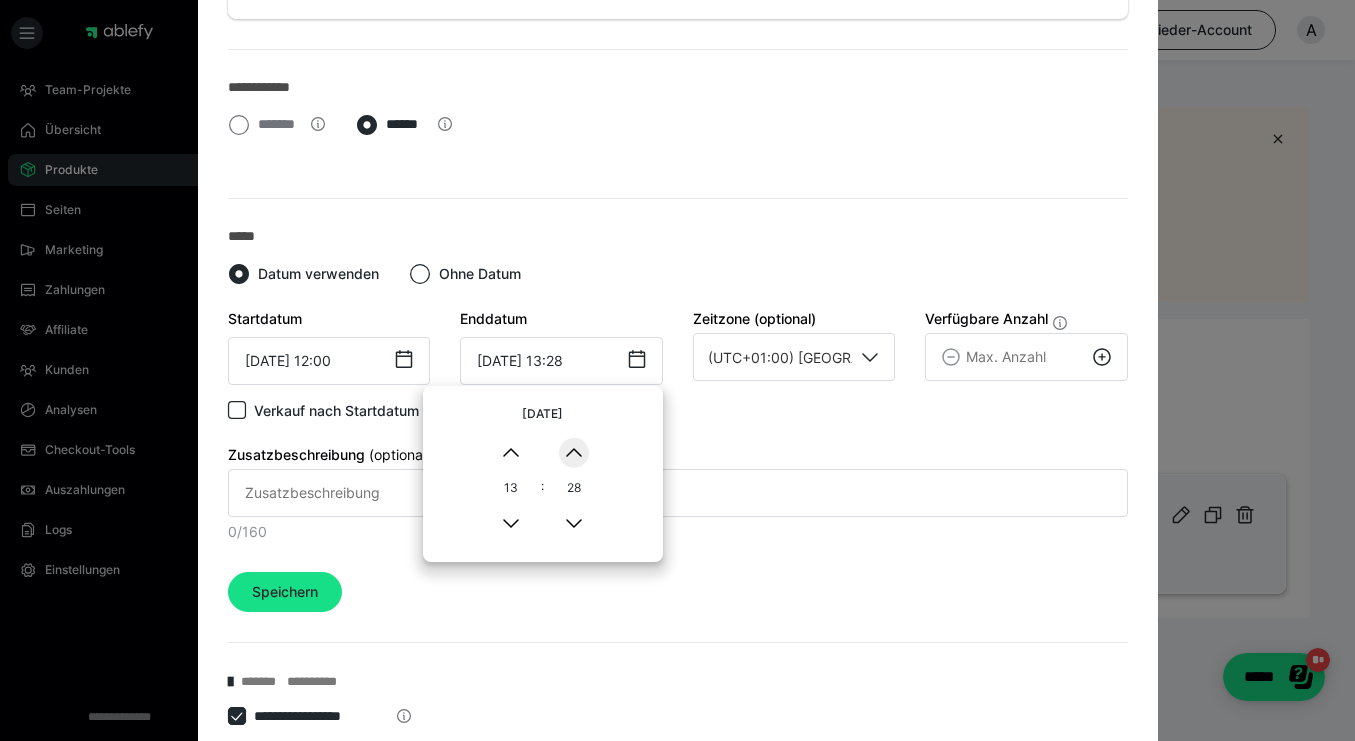 click on "▲" at bounding box center (574, 453) 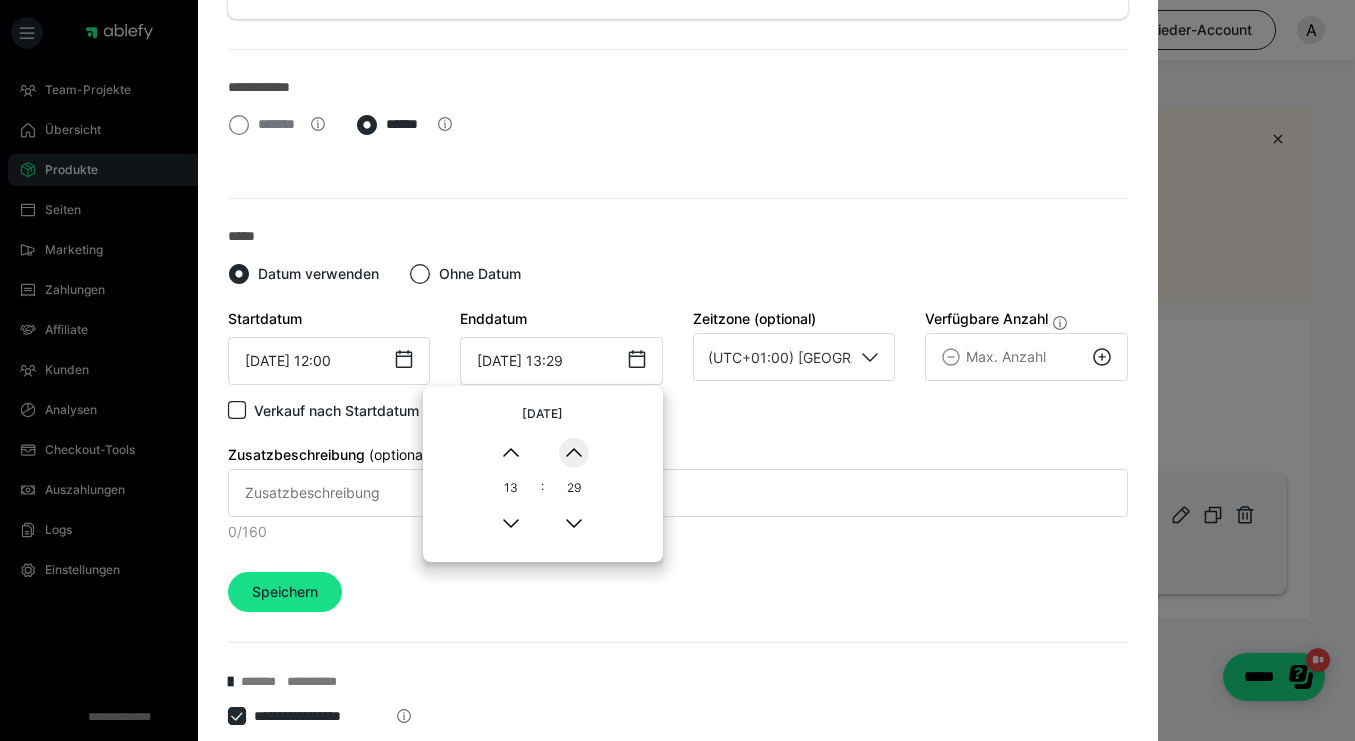 click on "▲" at bounding box center (574, 453) 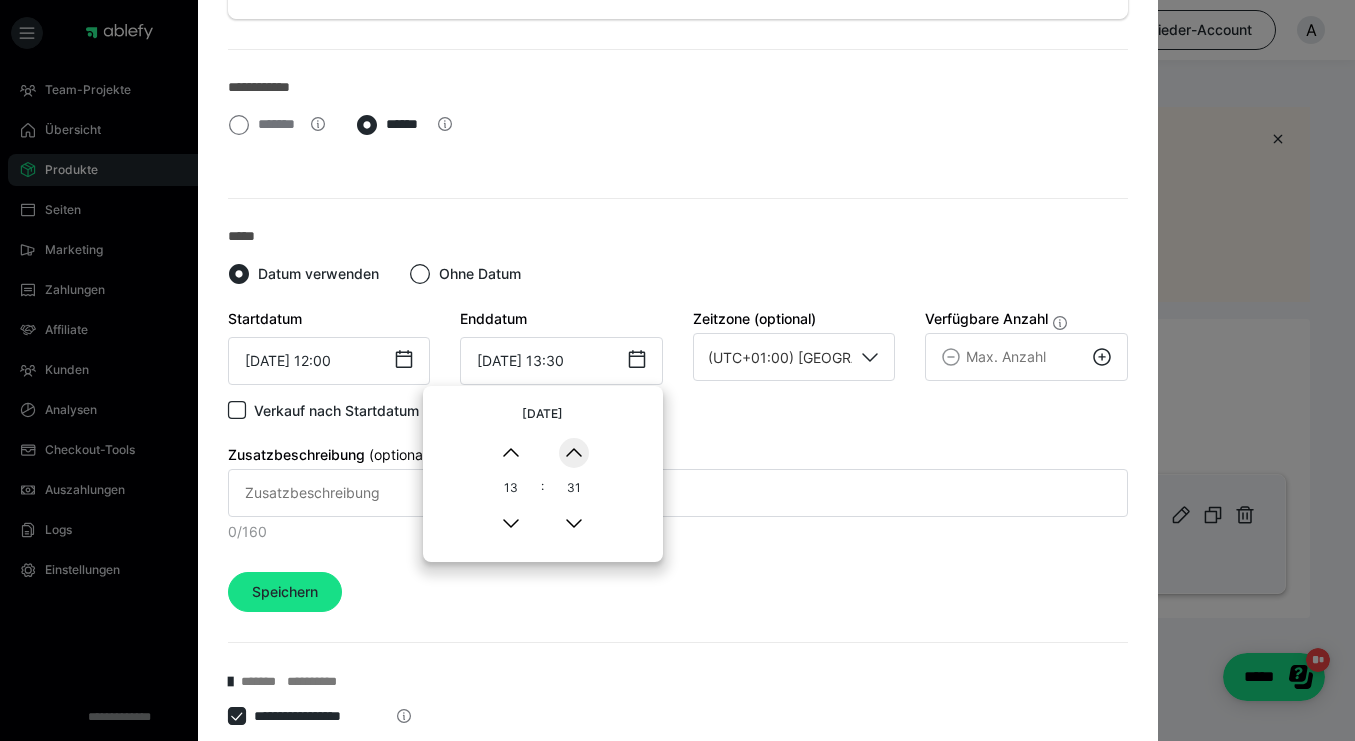 click on "▲" at bounding box center [574, 453] 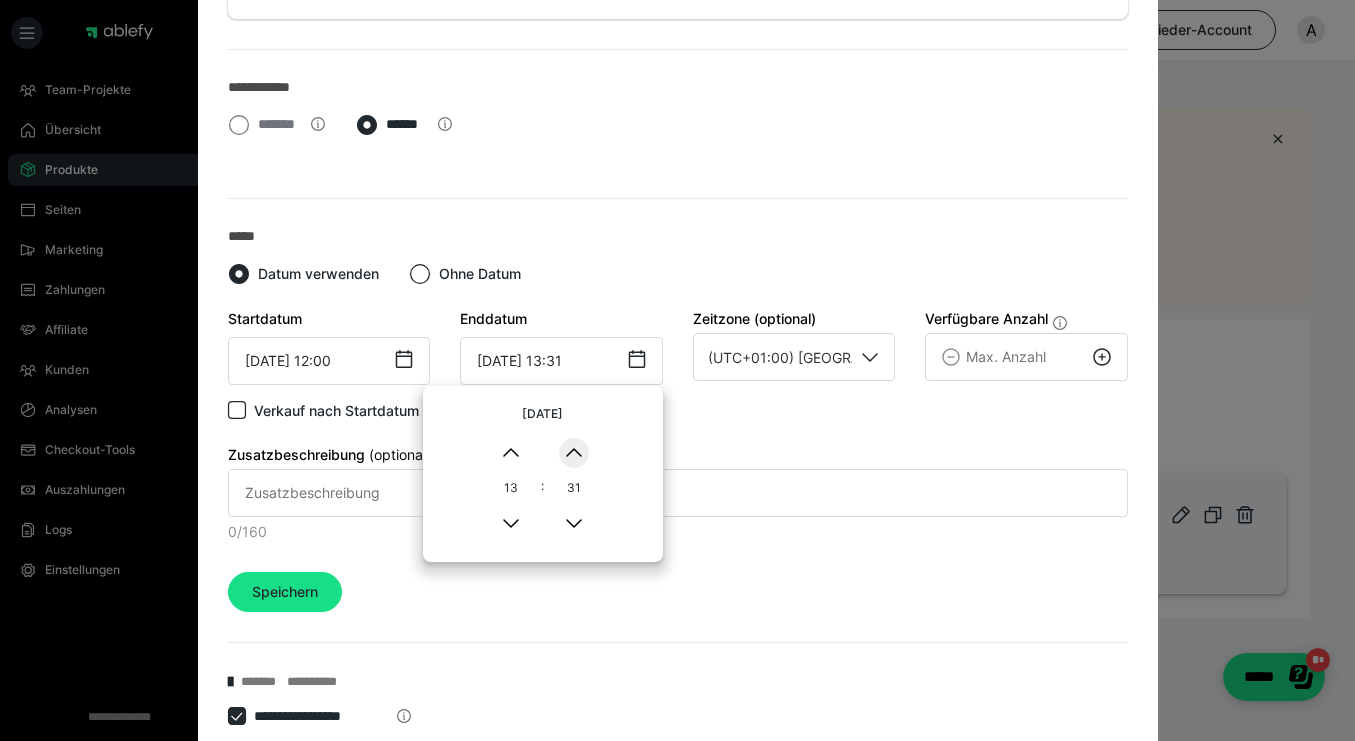 click on "▲" at bounding box center (574, 453) 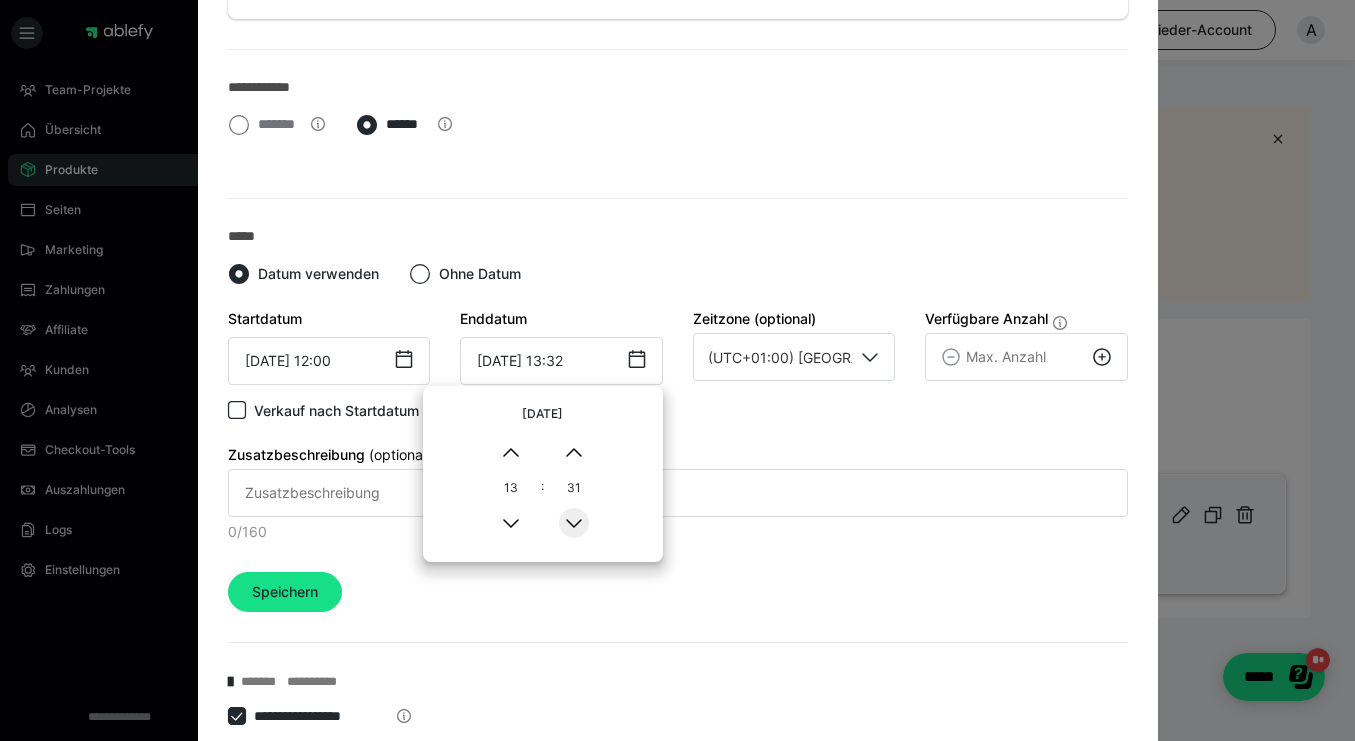 click on "▼" at bounding box center [574, 523] 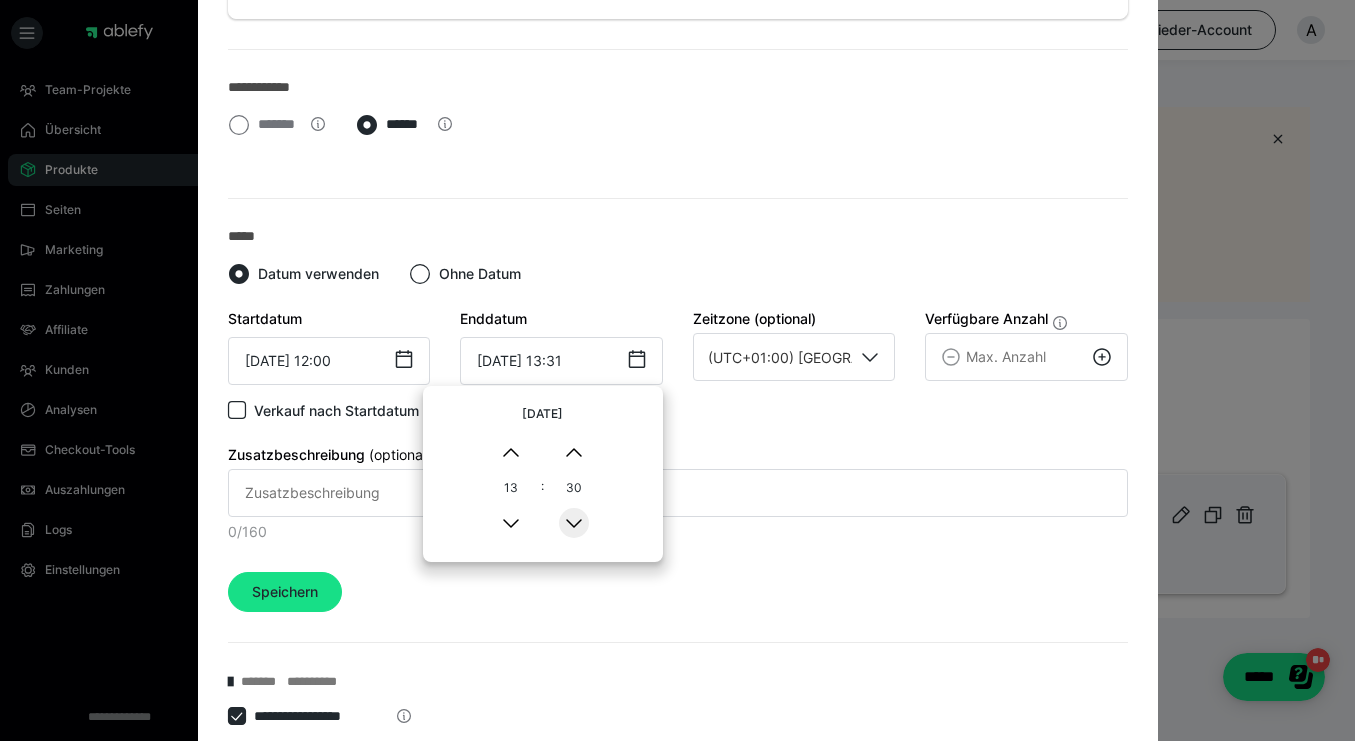click on "▼" at bounding box center (574, 523) 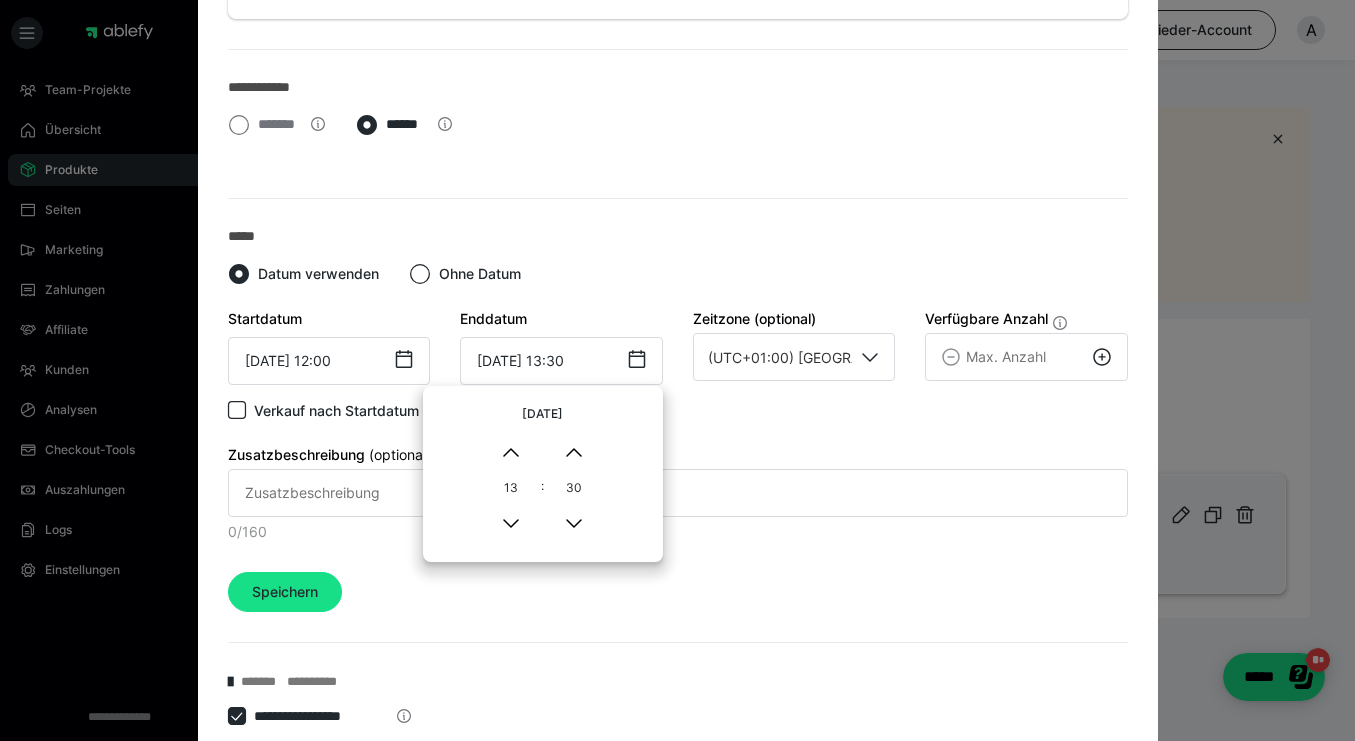click on "Zusatzbeschreibung   (optional)" at bounding box center (678, 454) 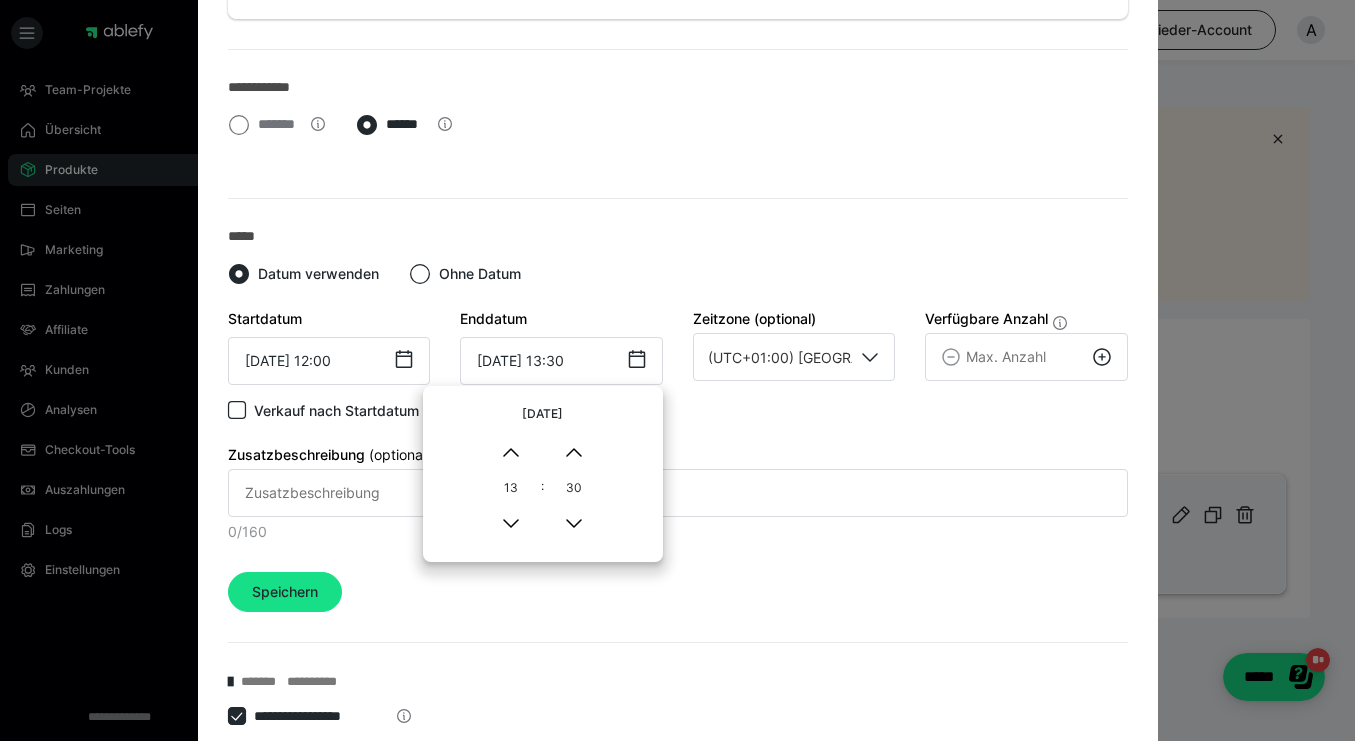click on "Zusatzbeschreibung   (optional)" at bounding box center [678, 493] 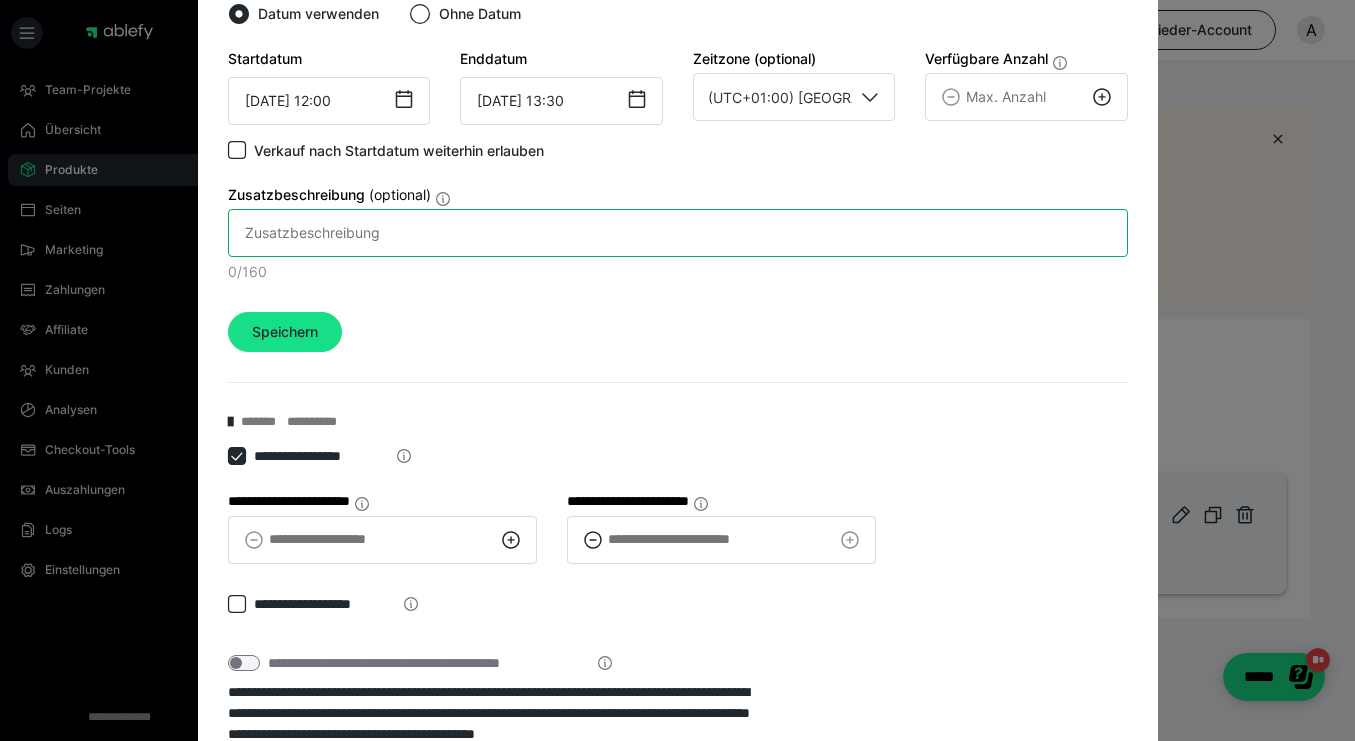 scroll, scrollTop: 796, scrollLeft: 0, axis: vertical 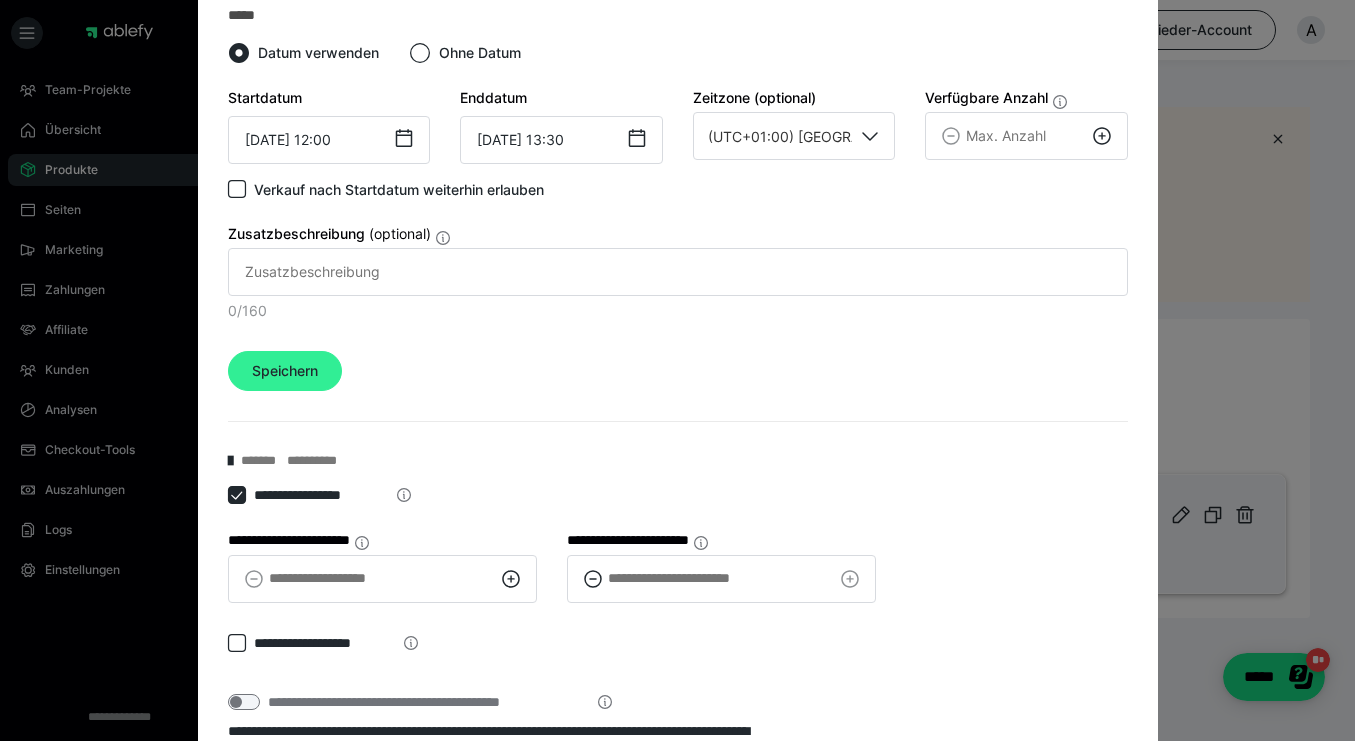 click on "Speichern" at bounding box center (285, 371) 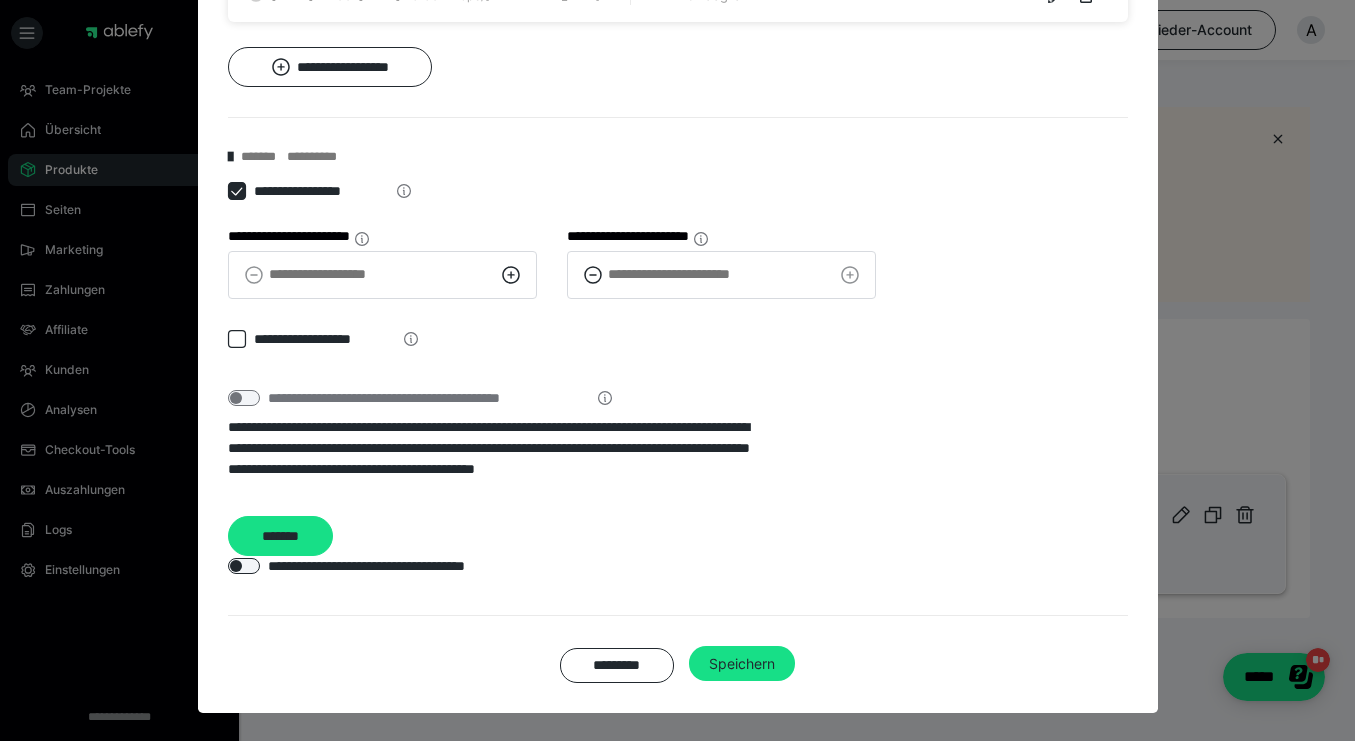 scroll, scrollTop: 871, scrollLeft: 0, axis: vertical 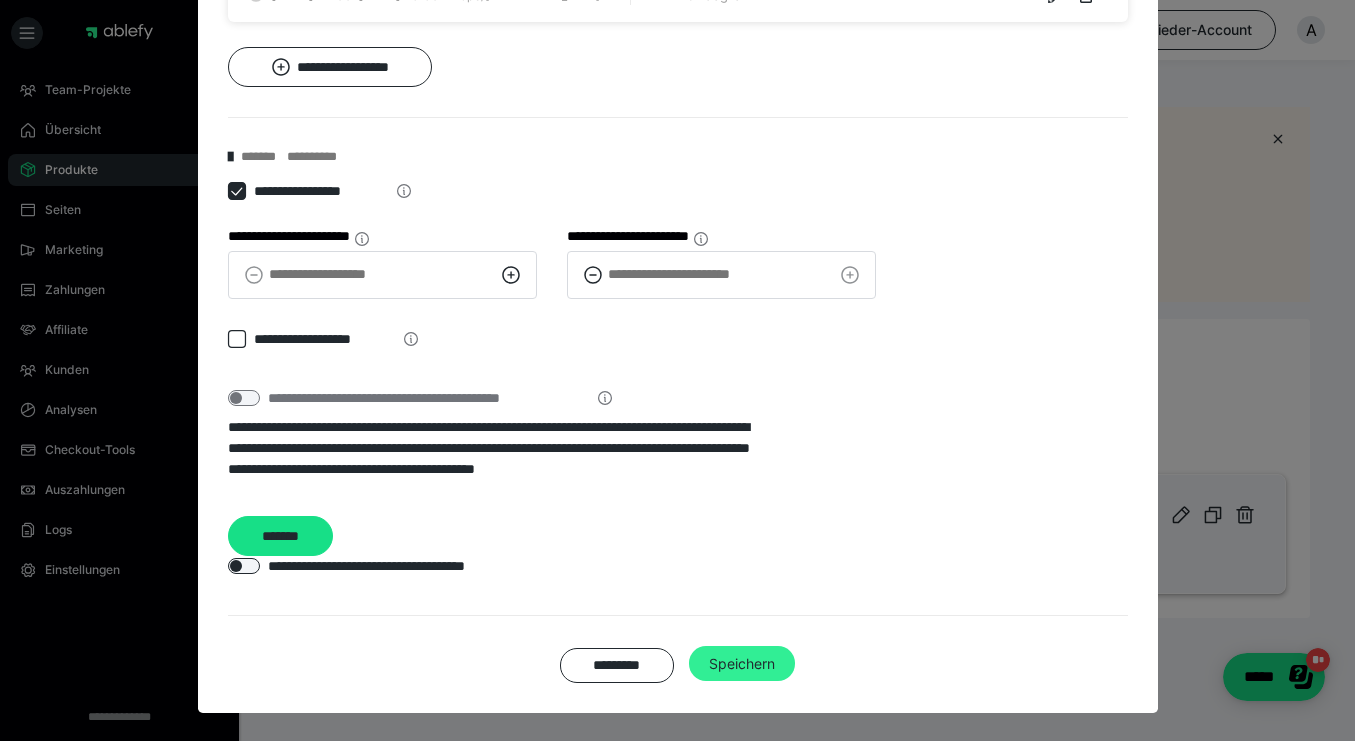 click on "Speichern" at bounding box center (742, 664) 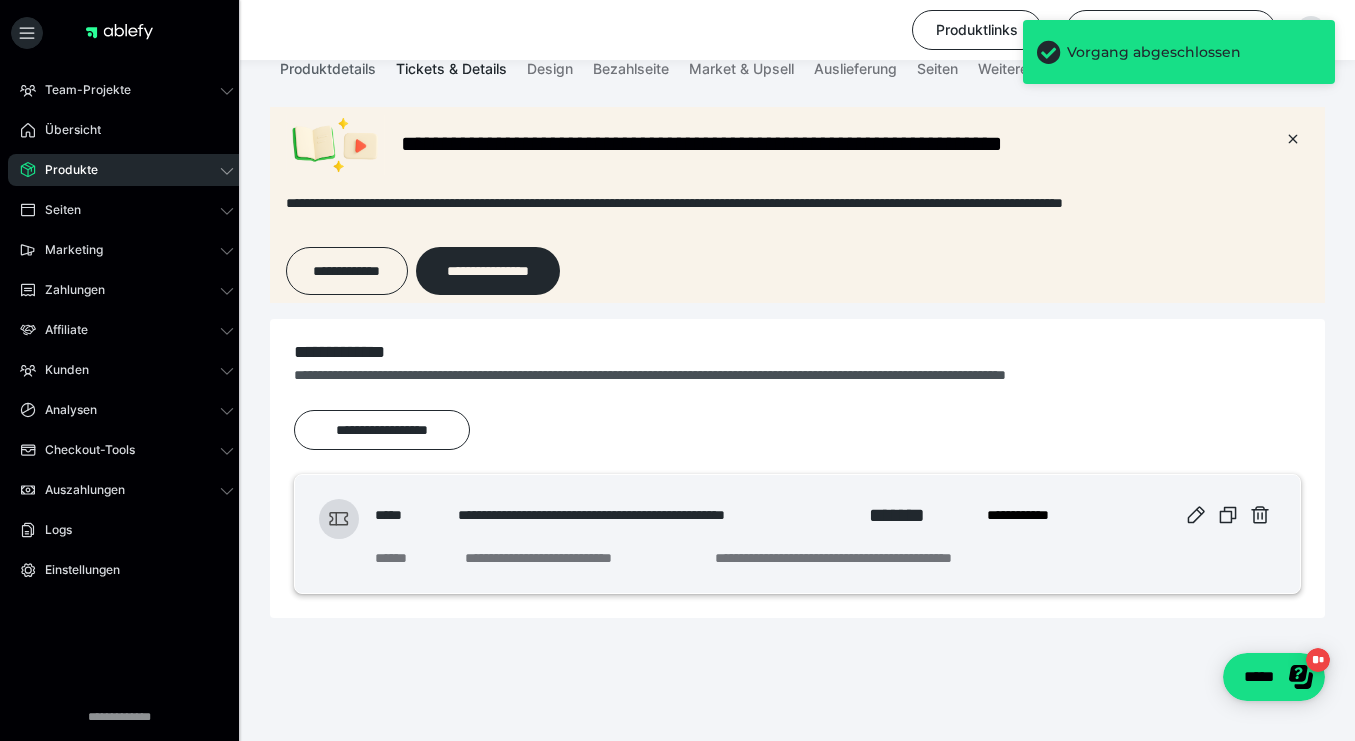 click on "Produktdetails" at bounding box center [328, 65] 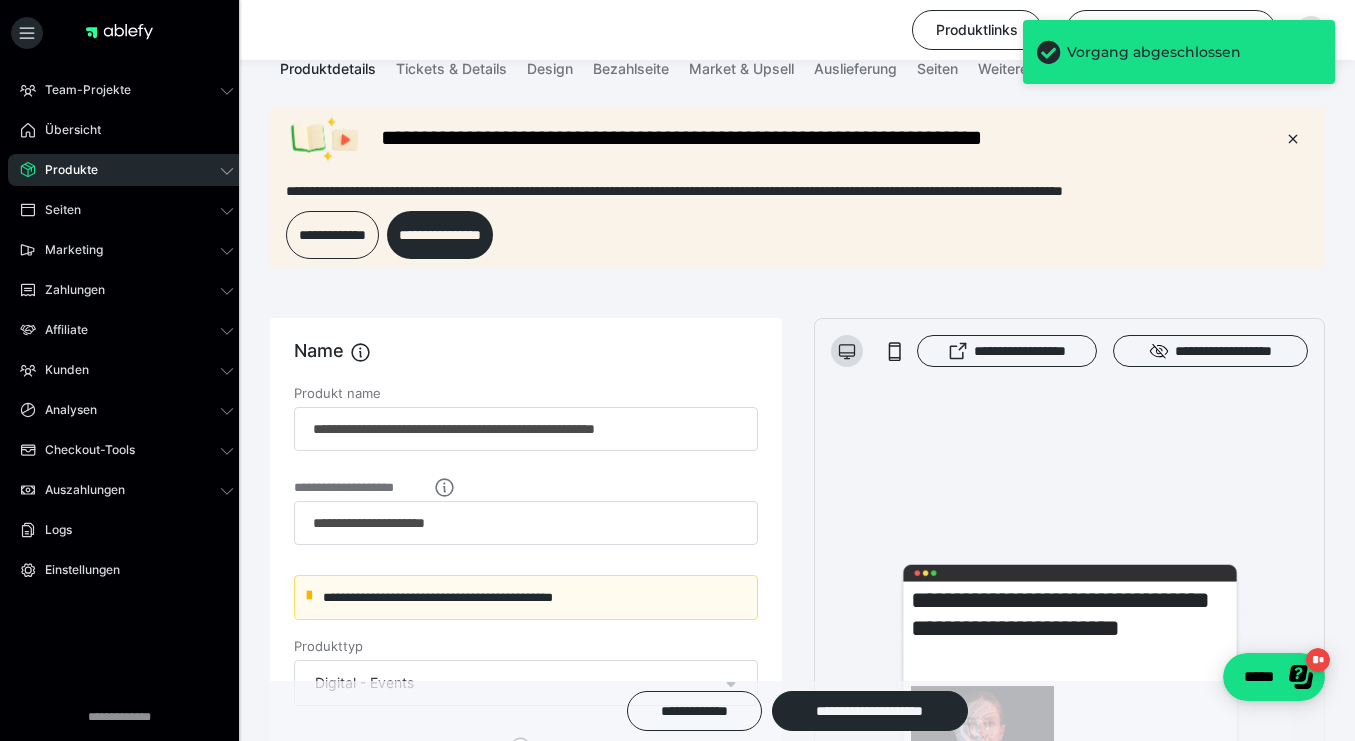 scroll, scrollTop: 0, scrollLeft: 0, axis: both 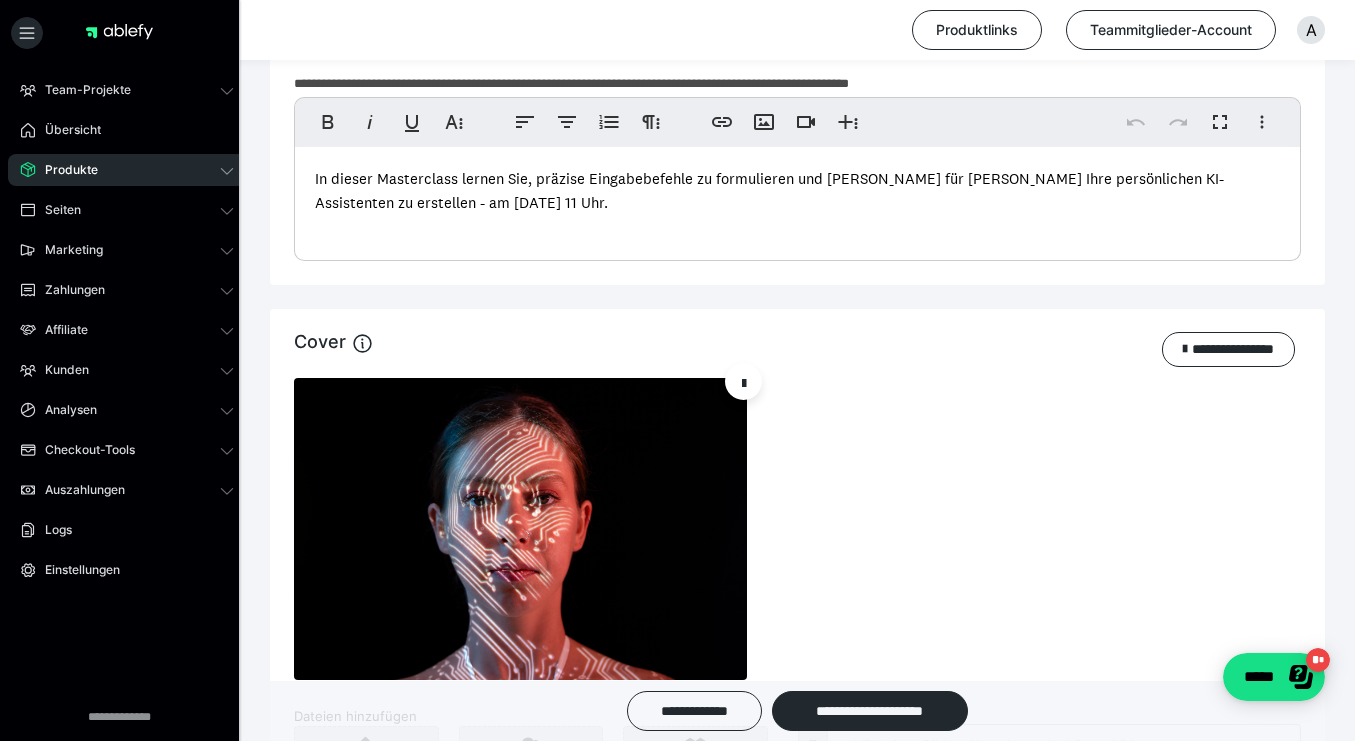 click on "In dieser Masterclass lernen Sie, präzise Eingabebefehle zu formulieren und Schritt für Schritt Ihre persönlichen KI-Assistenten zu erstellen - am 28. April um 11 Uhr." at bounding box center [769, 190] 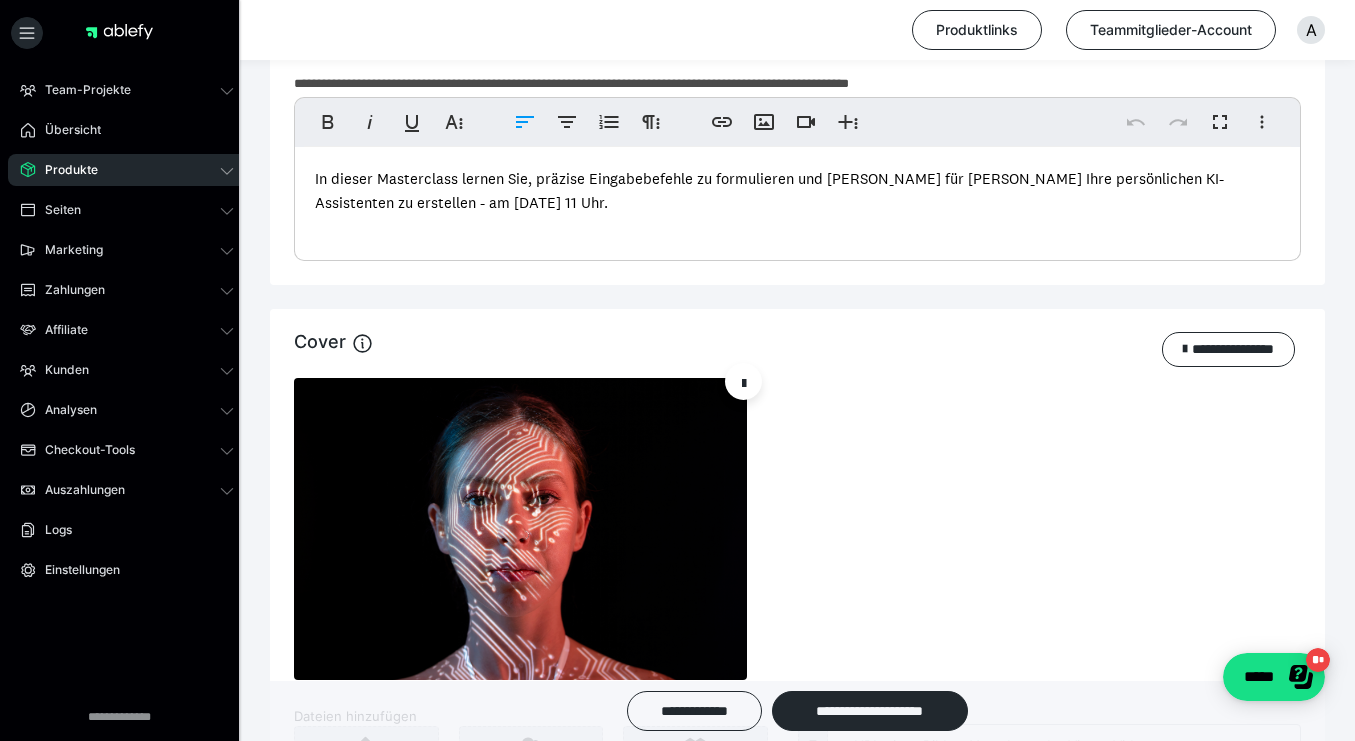 click on "In dieser Masterclass lernen Sie, präzise Eingabebefehle zu formulieren und Schritt für Schritt Ihre persönlichen KI-Assistenten zu erstellen - am 28. April um 11 Uhr." at bounding box center [769, 190] 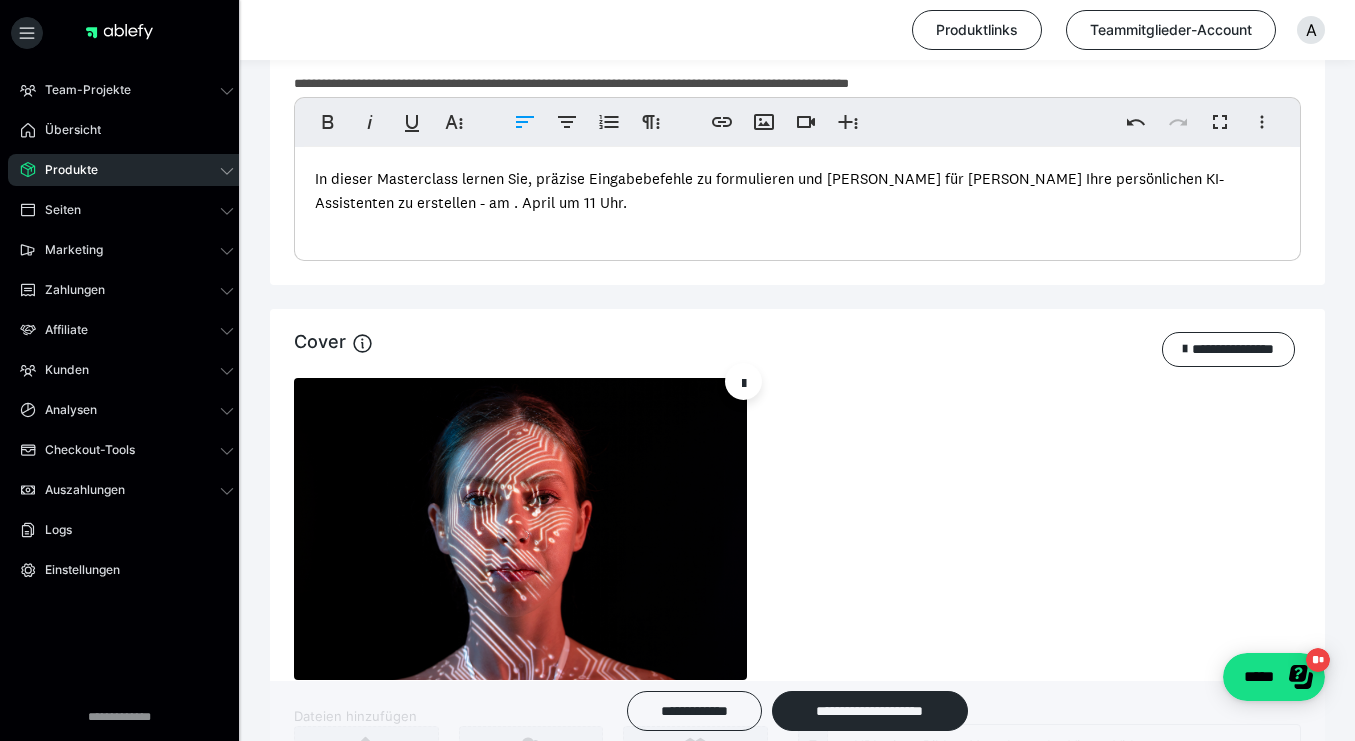 type 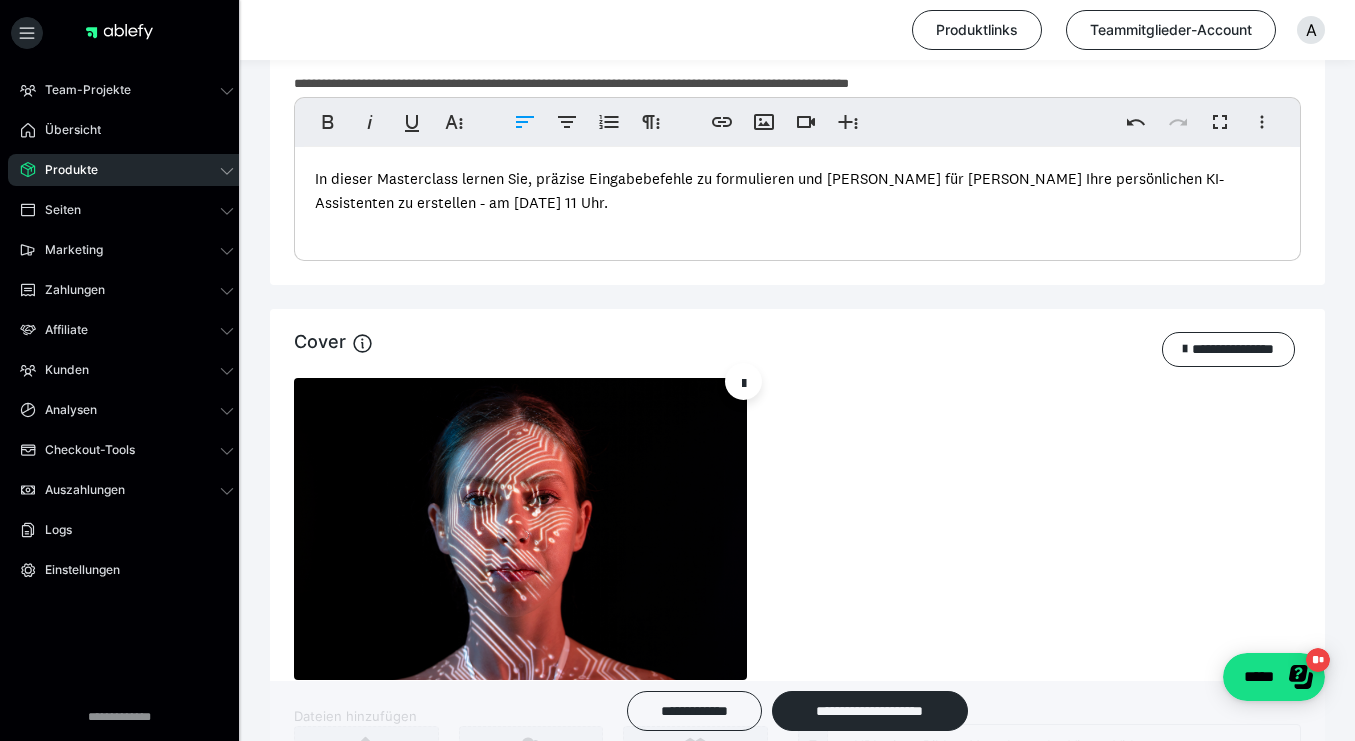 click on "In dieser Masterclass lernen Sie, präzise Eingabebefehle zu formulieren und Schritt für Schritt Ihre persönlichen KI-Assistenten zu erstellen - am 5. April um 11 Uhr." at bounding box center [769, 190] 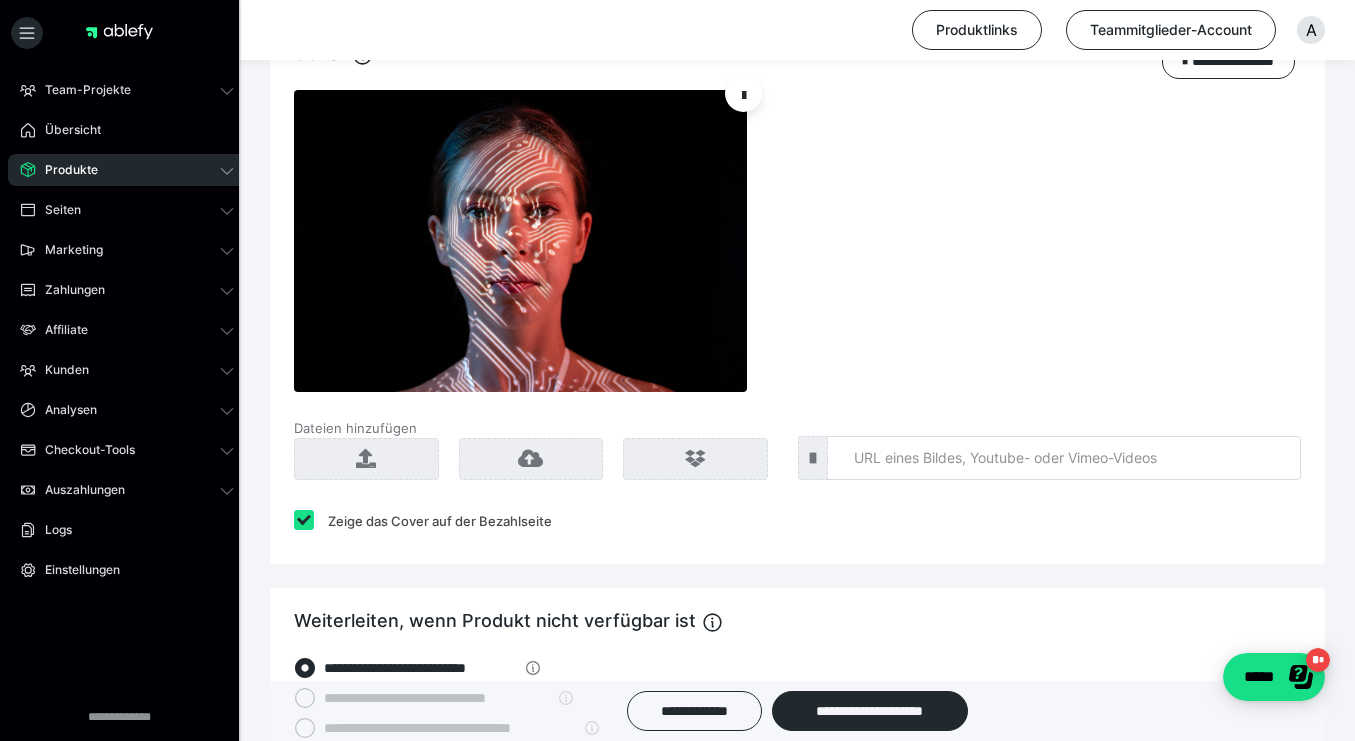 scroll, scrollTop: 1692, scrollLeft: 0, axis: vertical 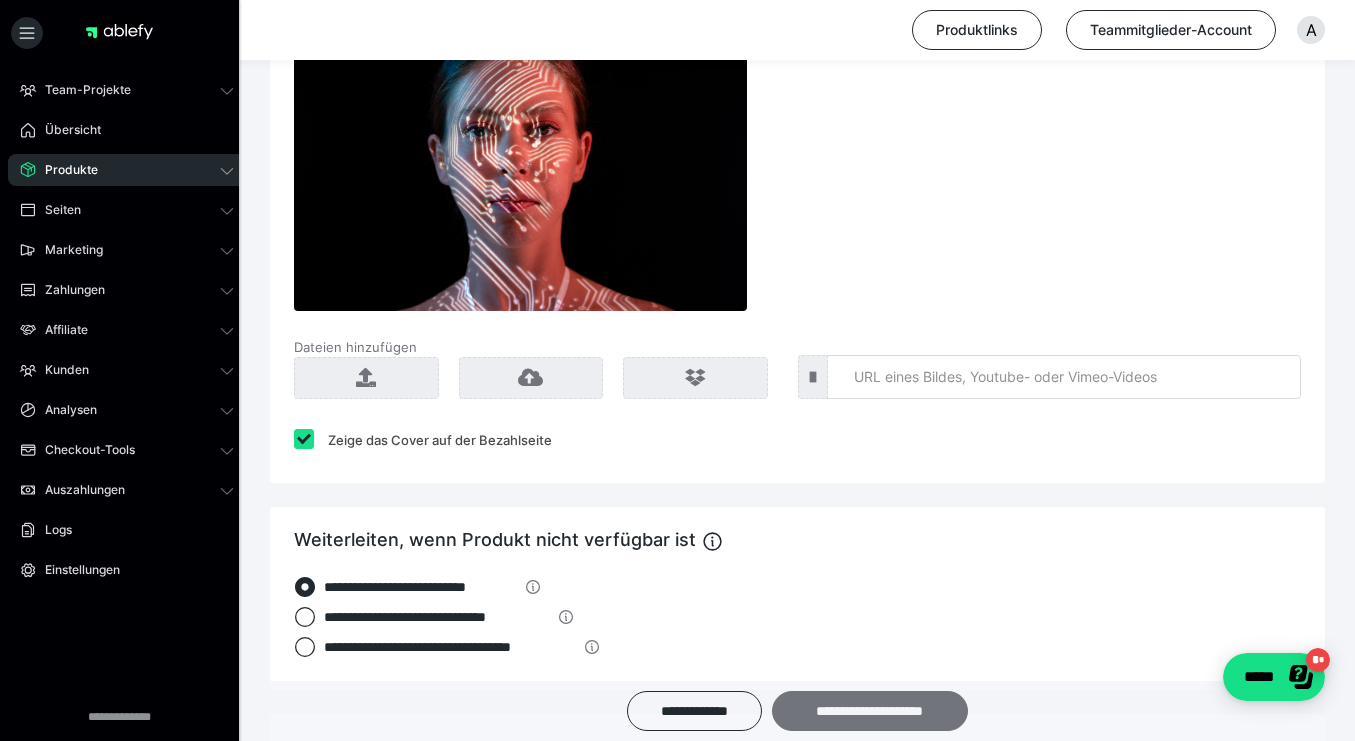 click on "**********" at bounding box center [870, 711] 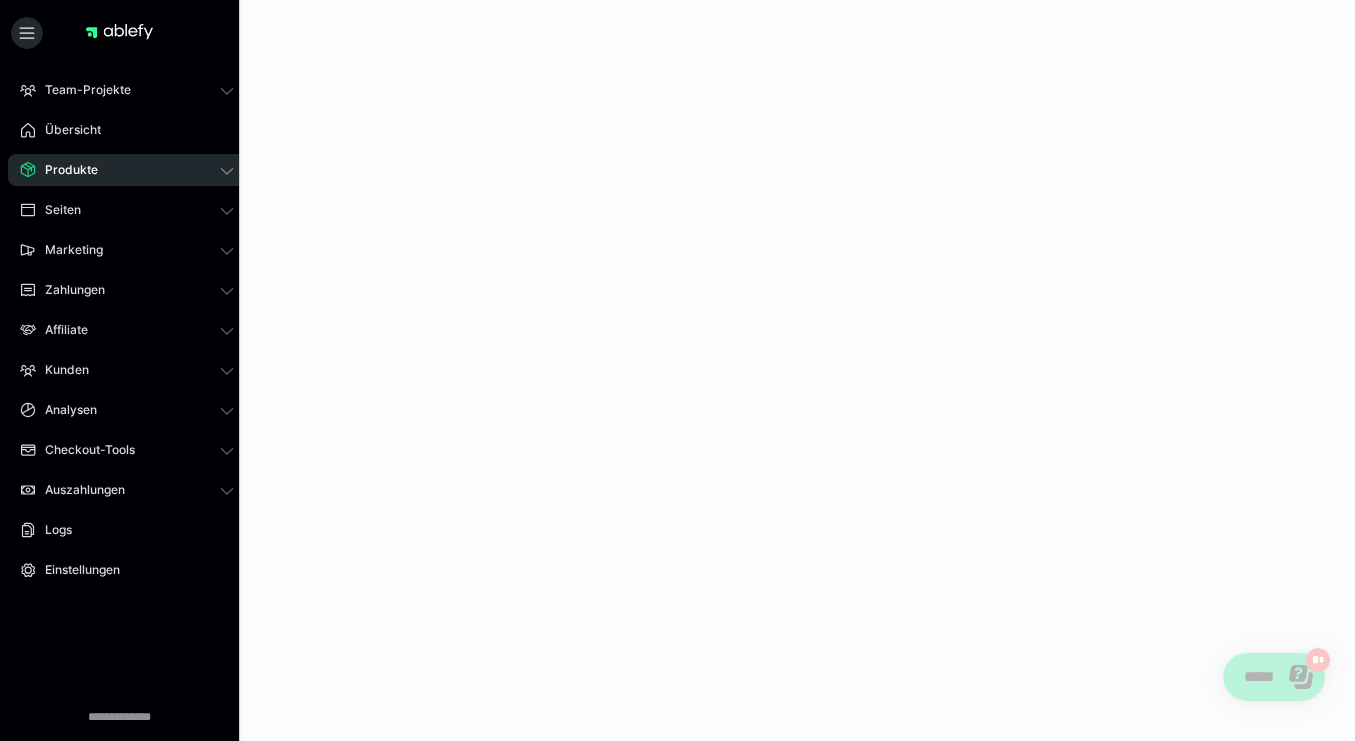 scroll, scrollTop: 0, scrollLeft: 0, axis: both 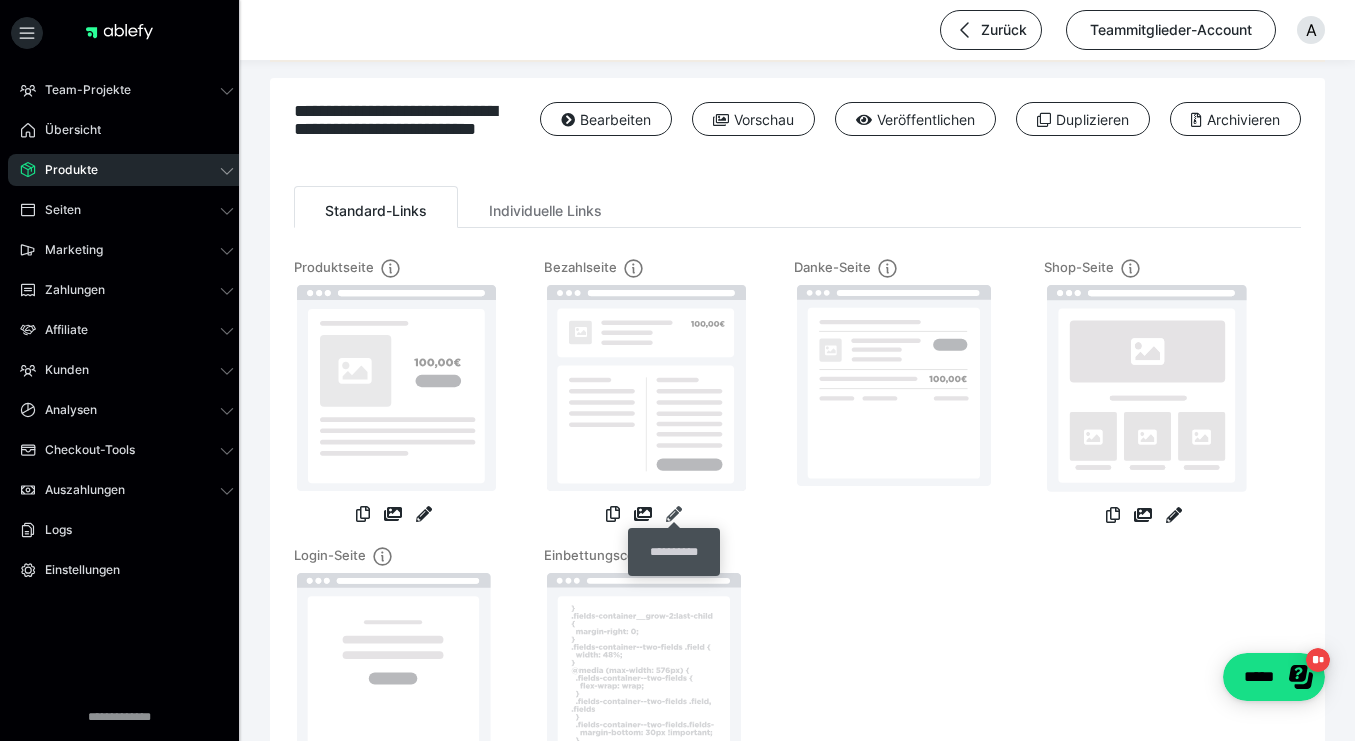 click at bounding box center (674, 514) 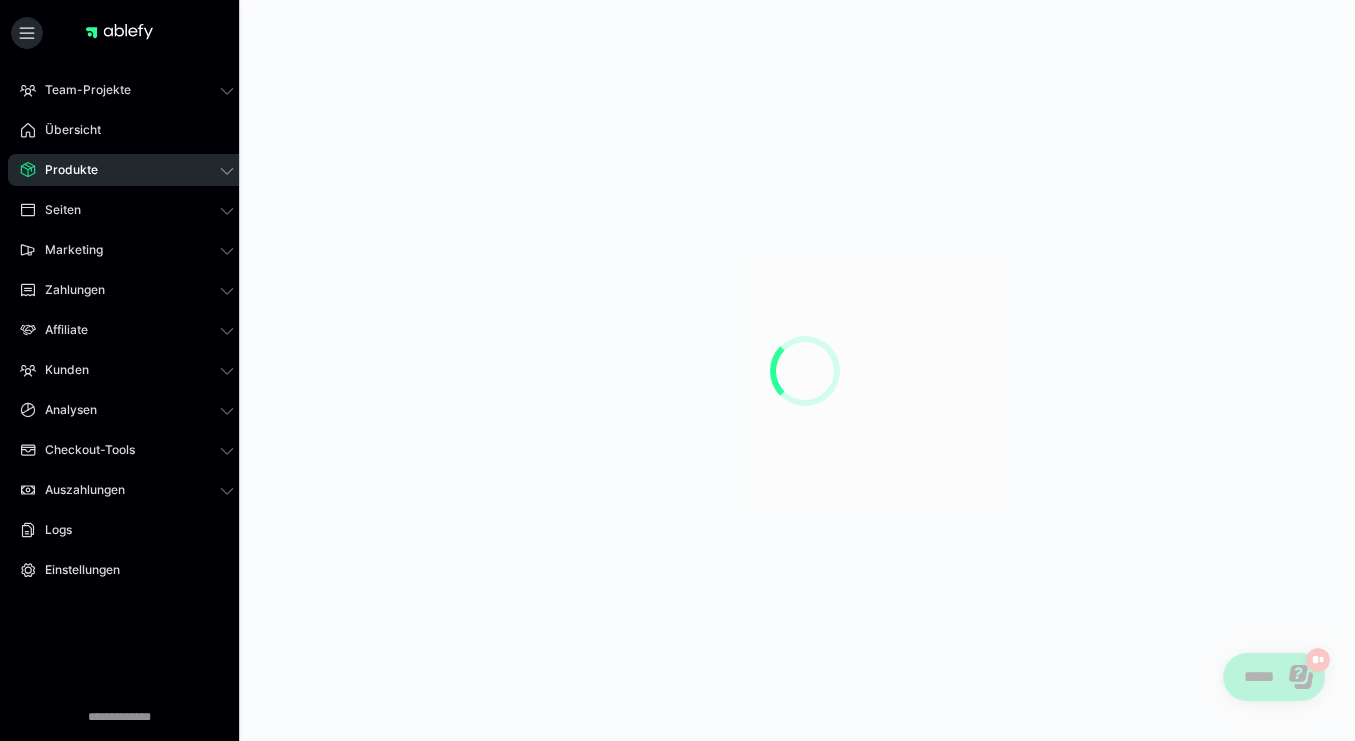 scroll, scrollTop: 0, scrollLeft: 0, axis: both 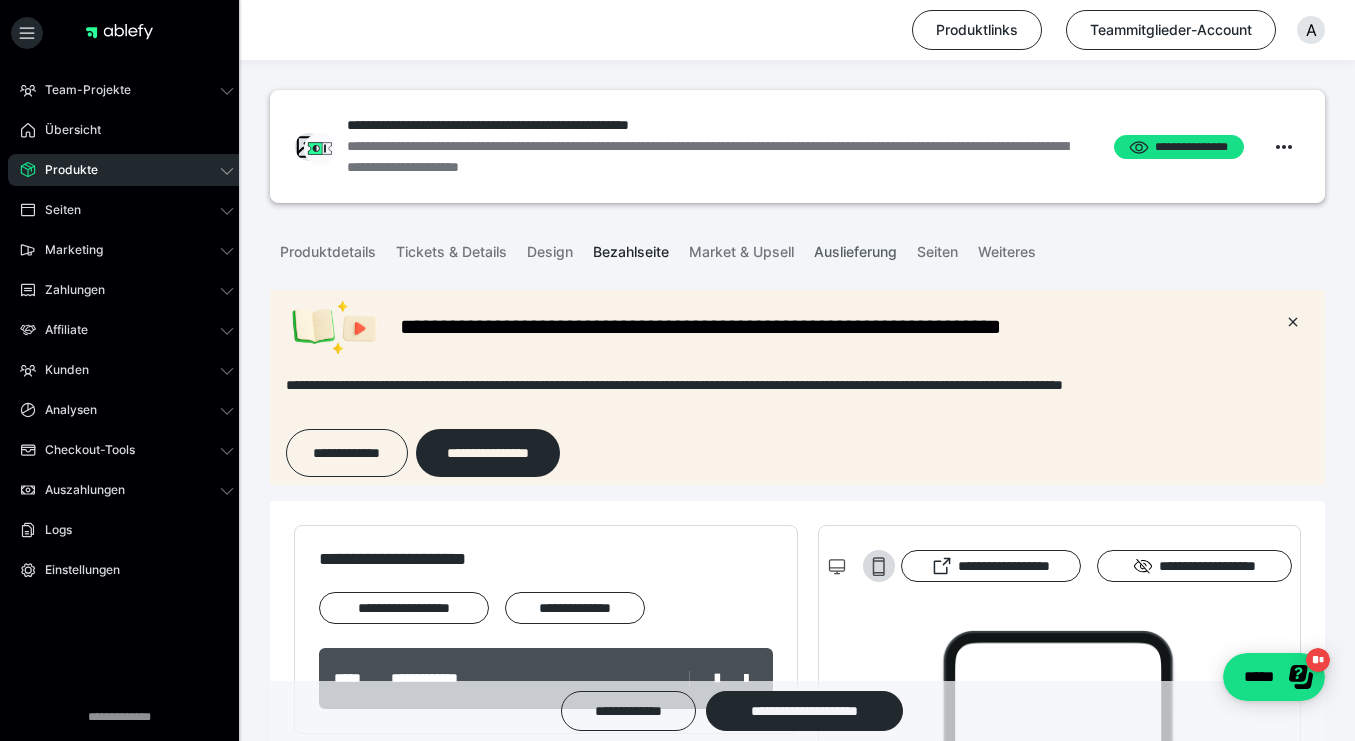 click on "Auslieferung" at bounding box center [855, 248] 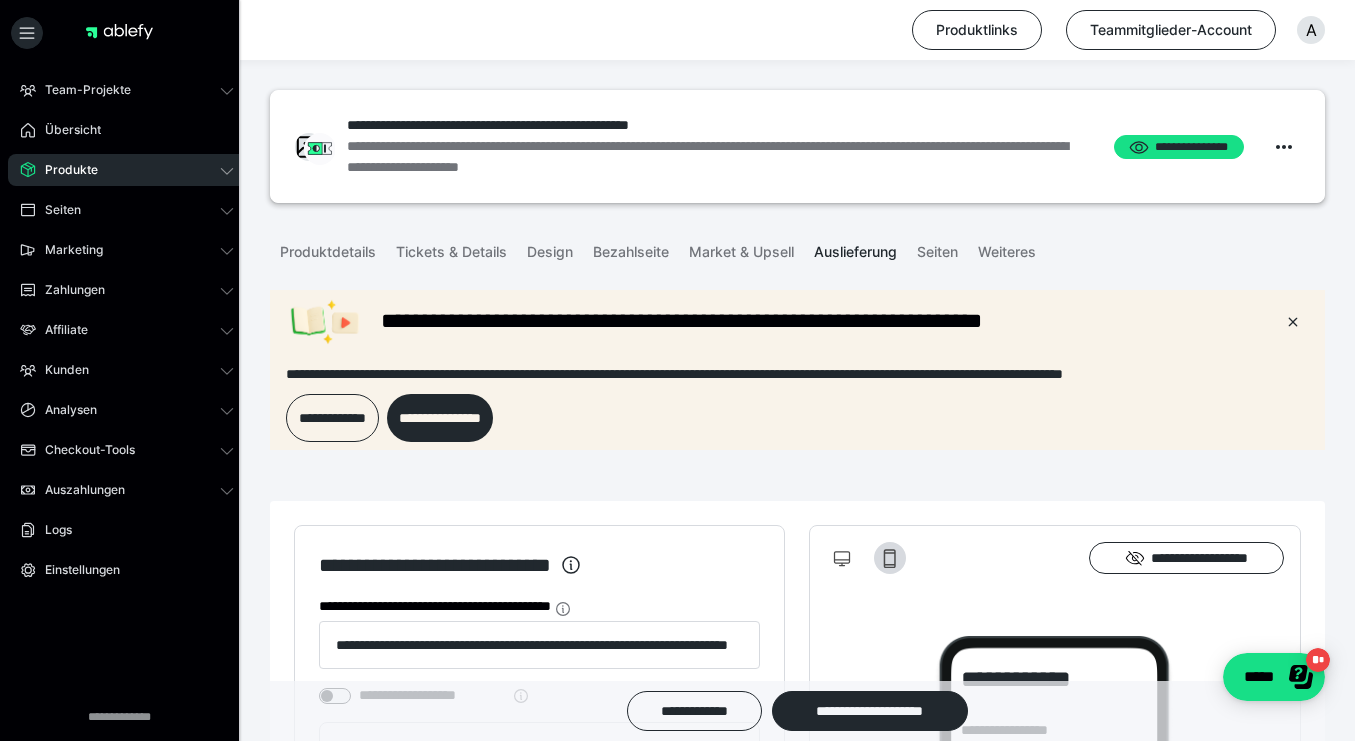 scroll, scrollTop: 0, scrollLeft: 0, axis: both 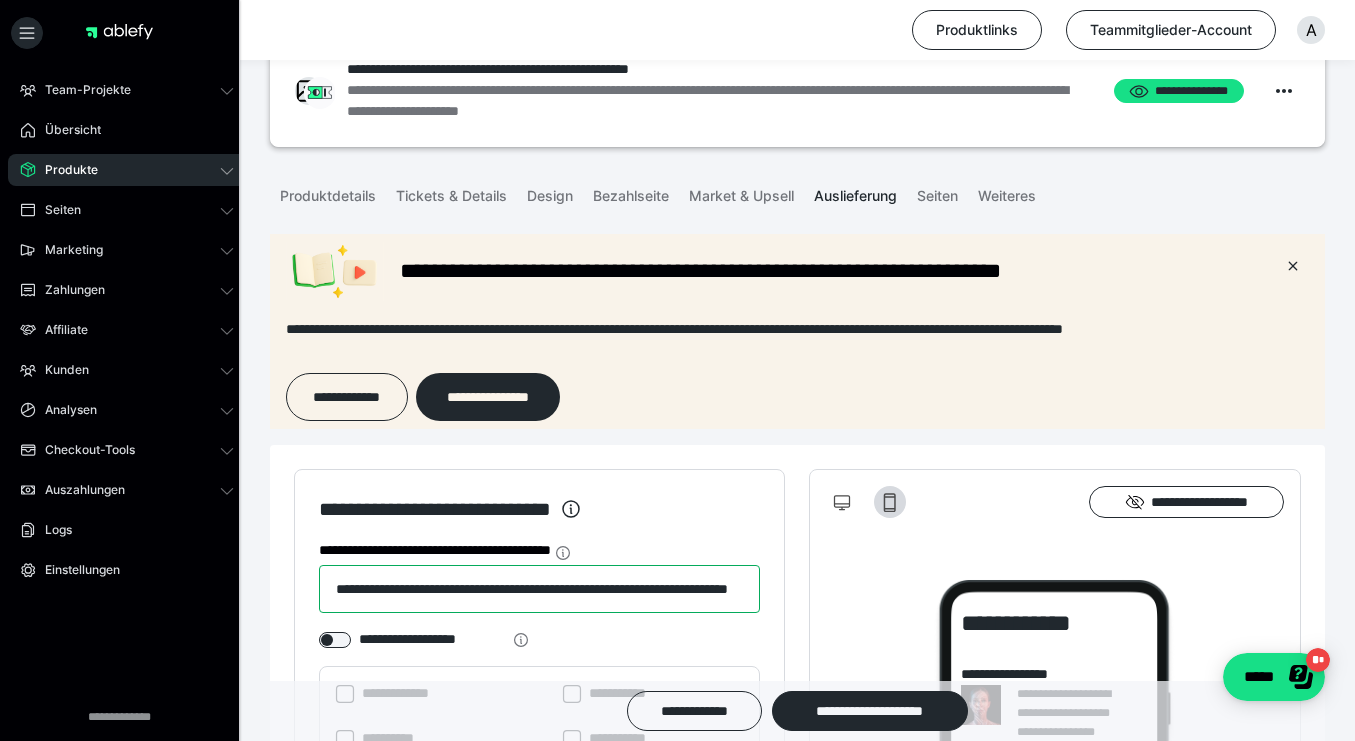 drag, startPoint x: 540, startPoint y: 591, endPoint x: 976, endPoint y: 586, distance: 436.02866 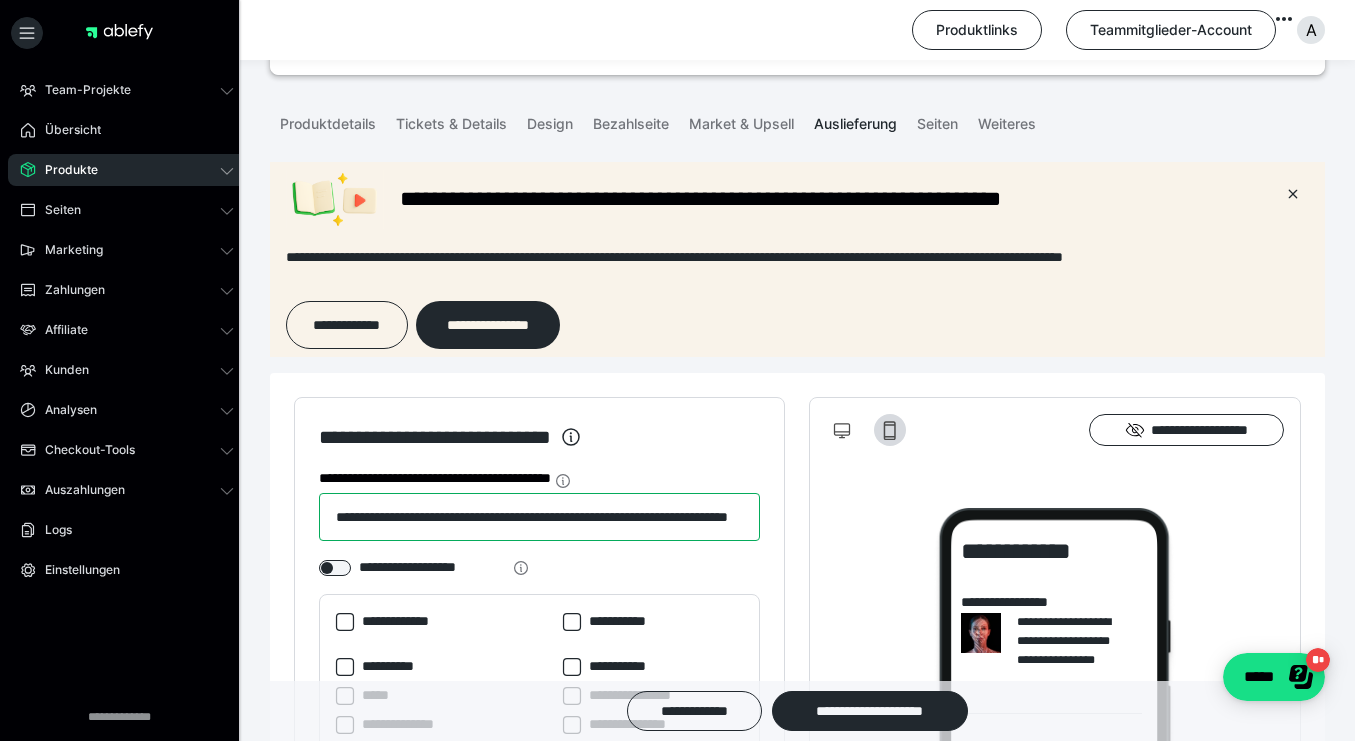 scroll, scrollTop: 134, scrollLeft: 0, axis: vertical 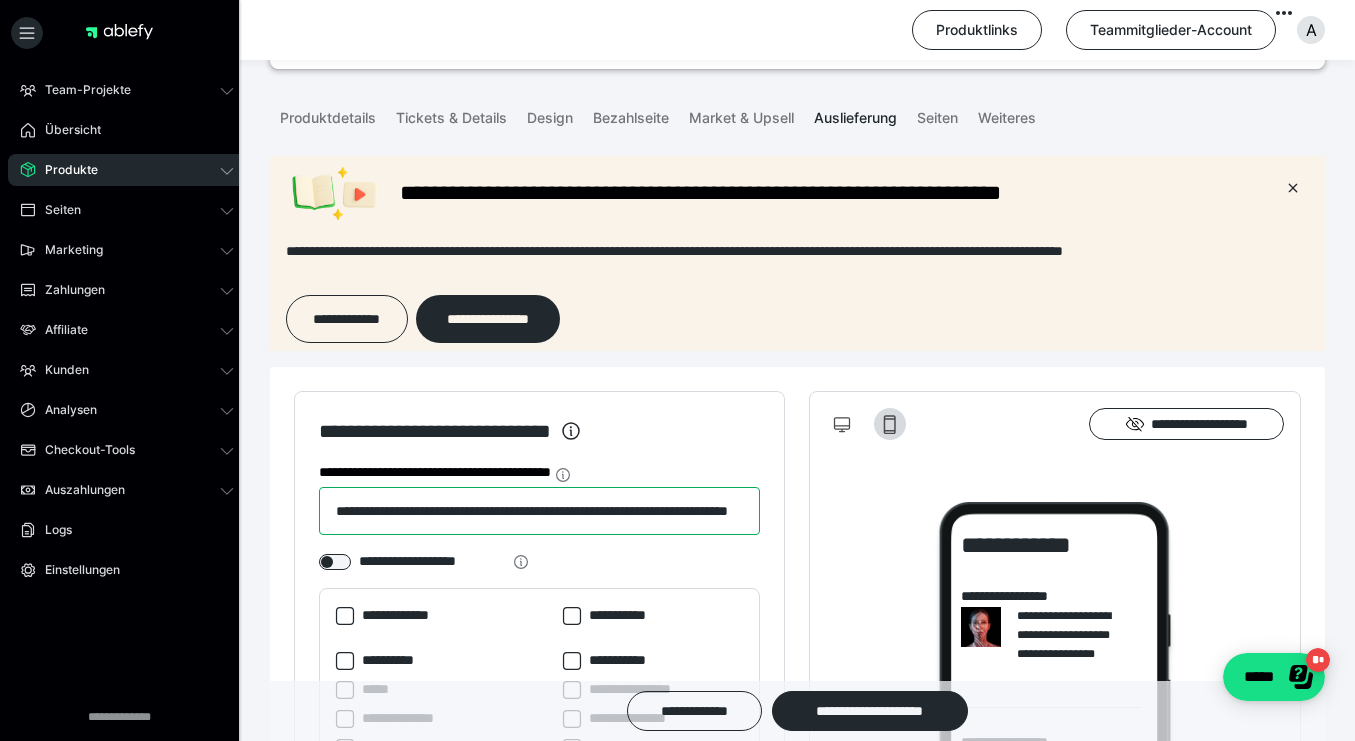 click on "**********" at bounding box center [539, 511] 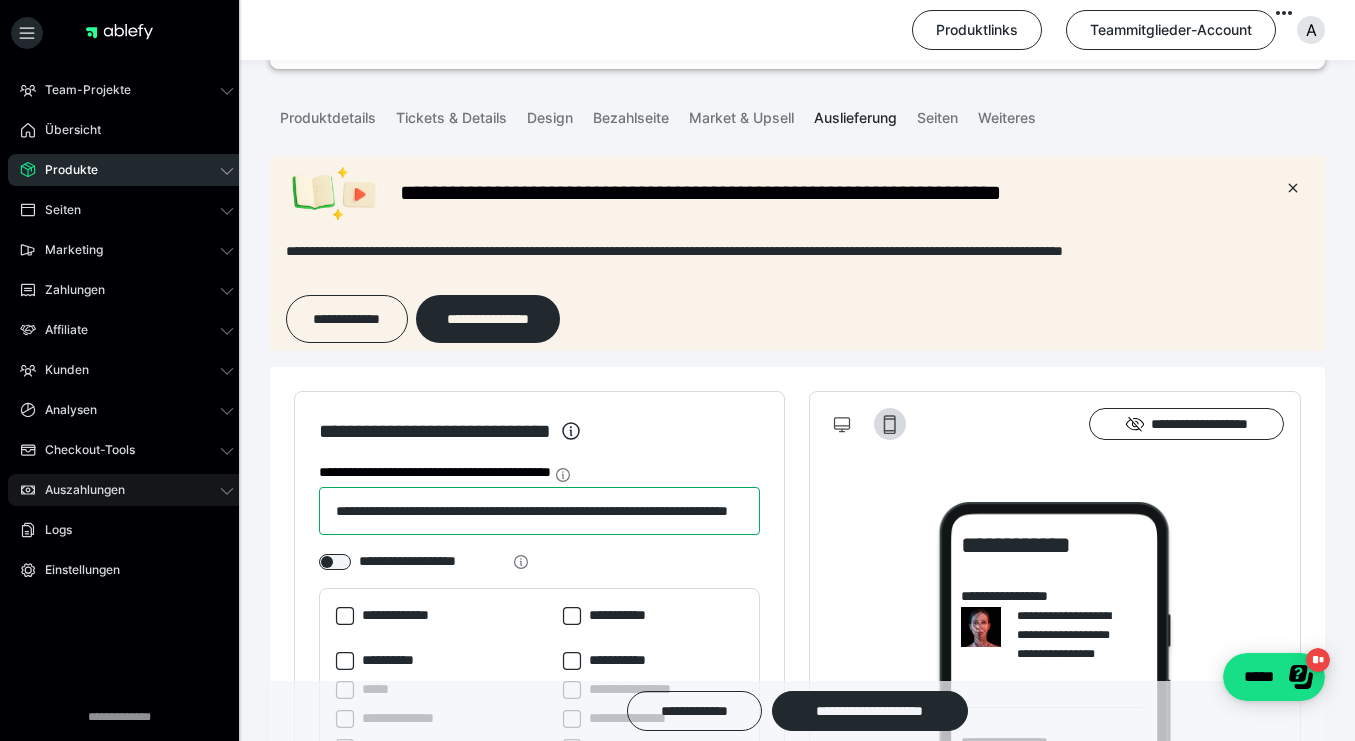 drag, startPoint x: 749, startPoint y: 517, endPoint x: 95, endPoint y: 503, distance: 654.14984 